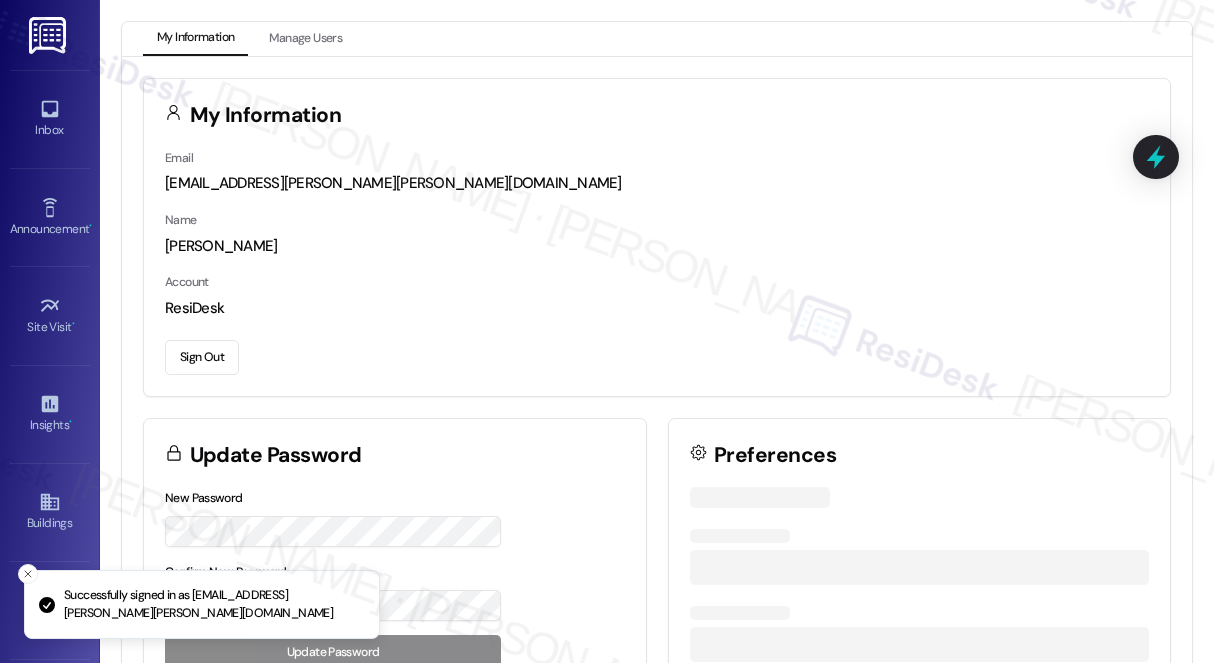 scroll, scrollTop: 0, scrollLeft: 0, axis: both 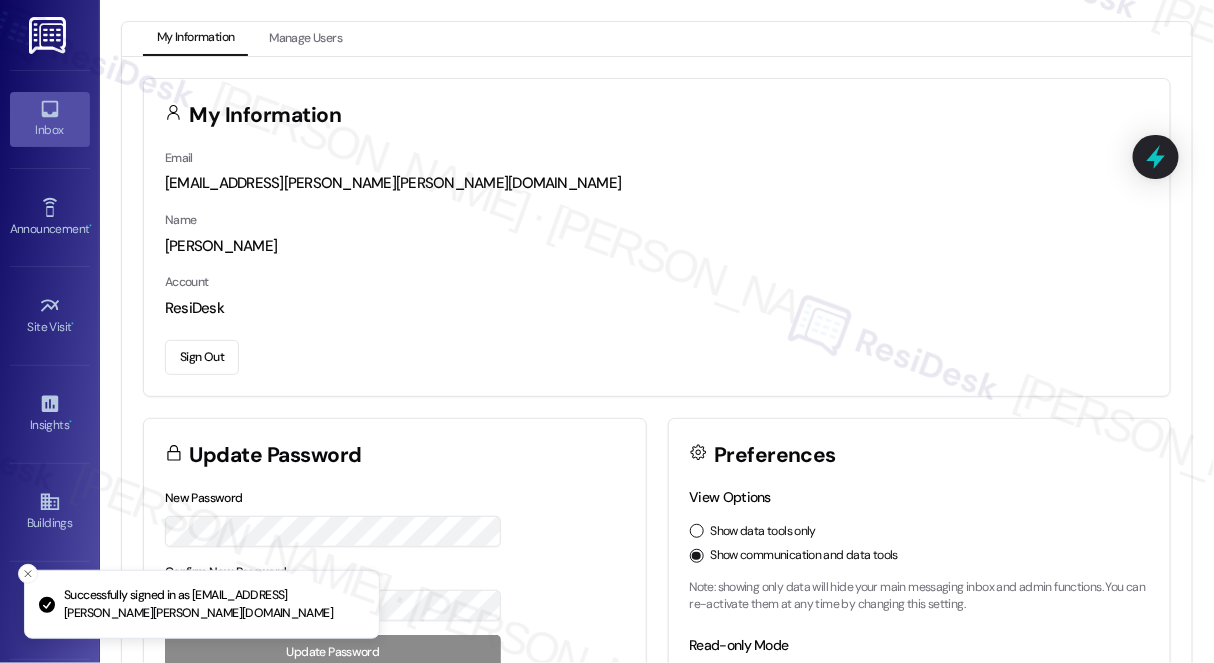 click on "Inbox" at bounding box center (50, 130) 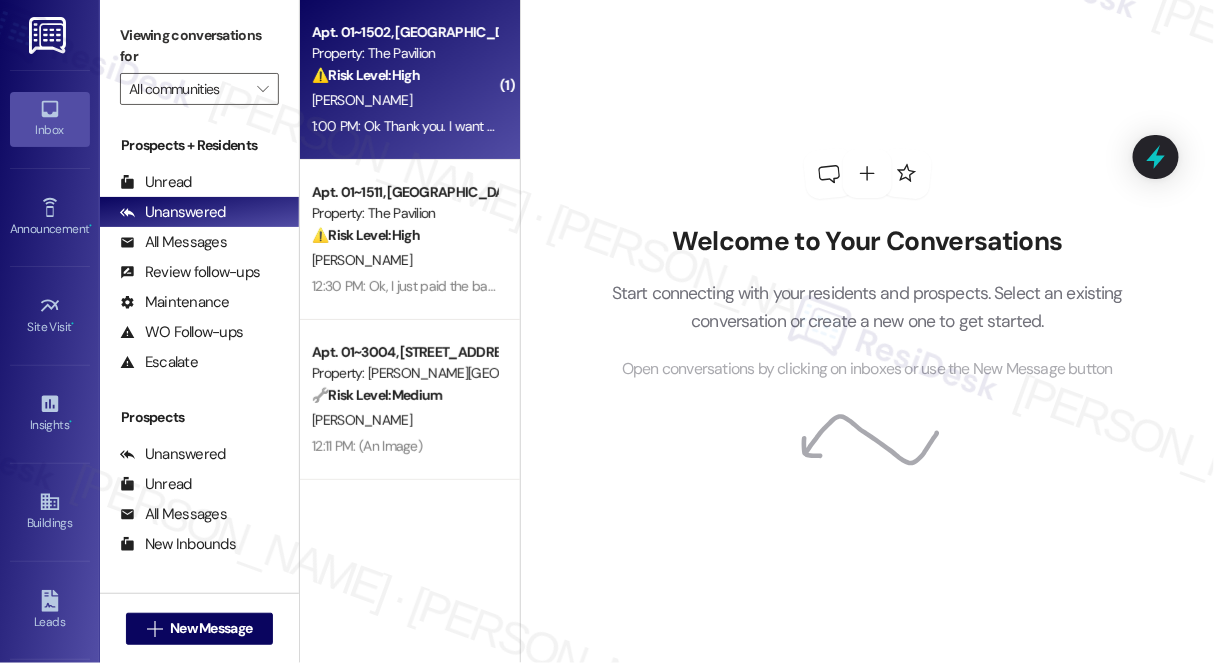 click on "[PERSON_NAME]" at bounding box center [404, 100] 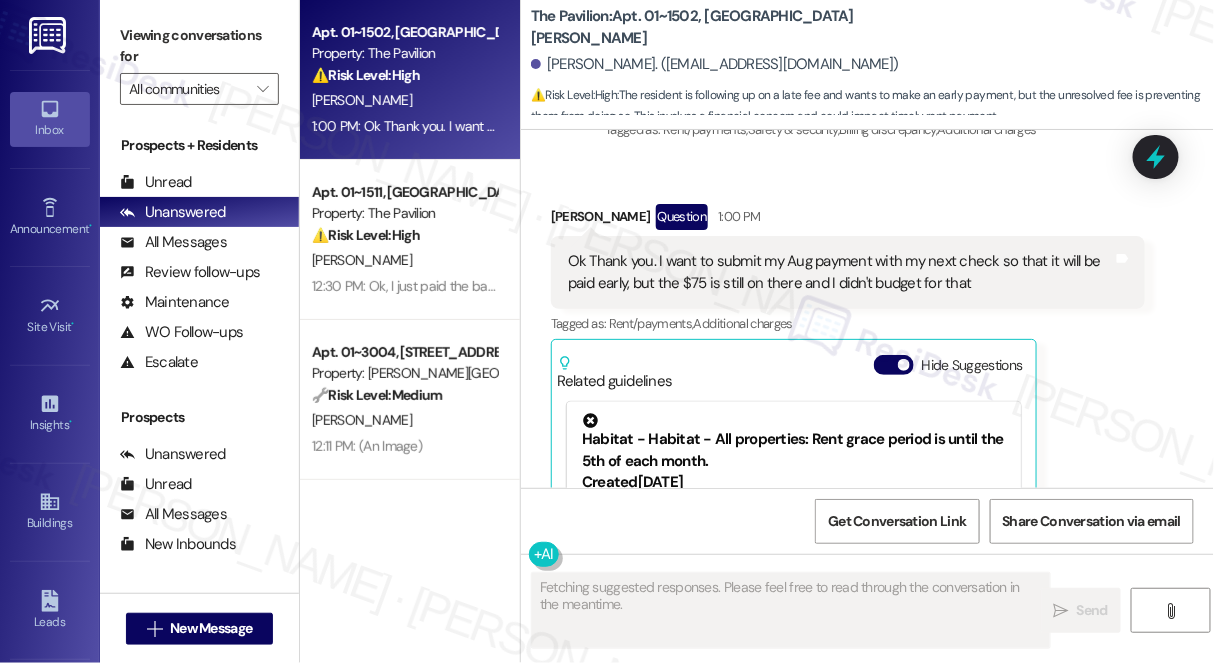 scroll, scrollTop: 3041, scrollLeft: 0, axis: vertical 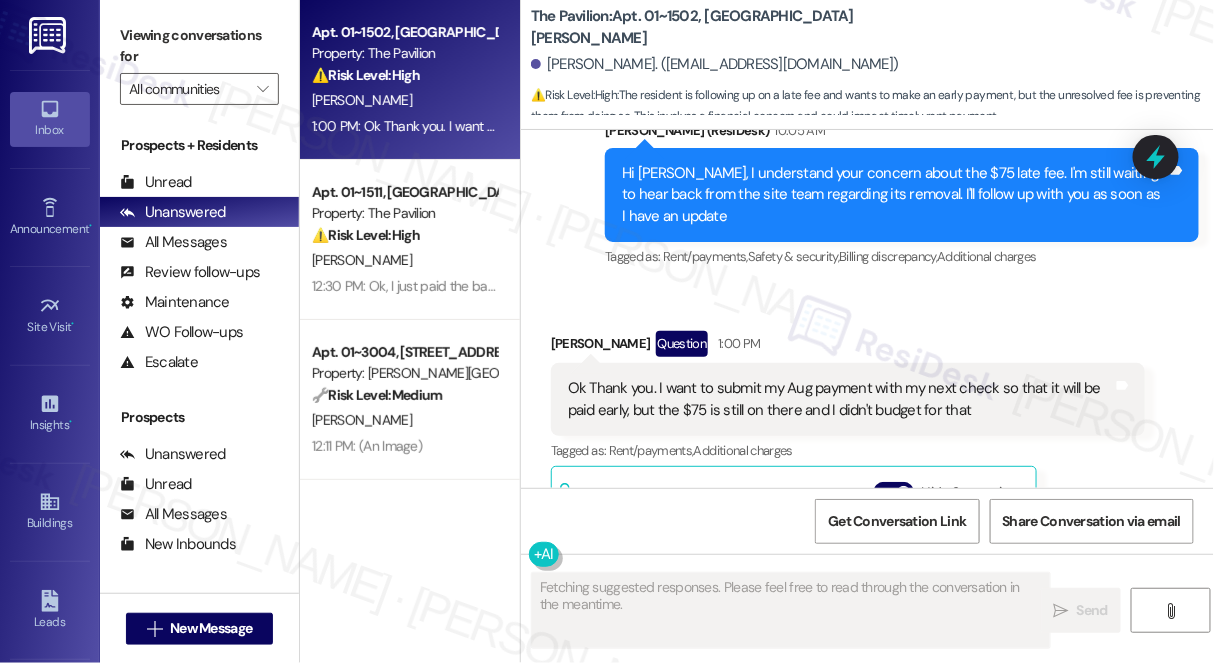 click on "Ok Thank you. I want to submit my Aug payment with my next check so that it will be paid early, but the $75 is still on there and I didn't budget for that" at bounding box center [840, 399] 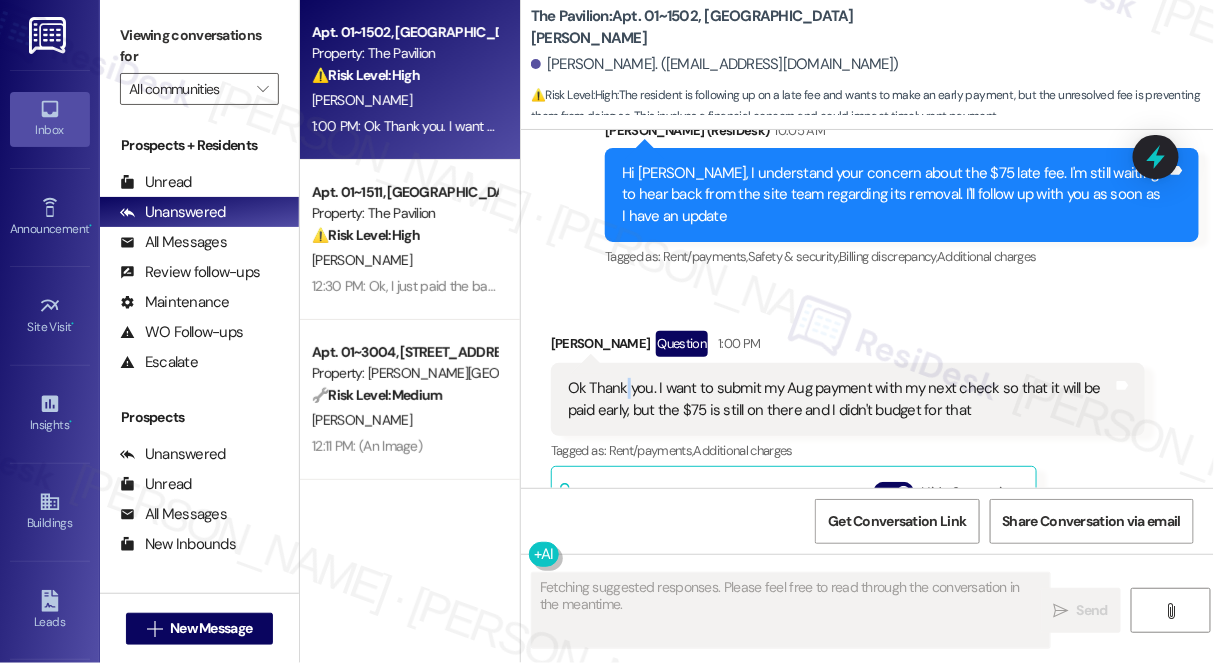 click on "Ok Thank you. I want to submit my Aug payment with my next check so that it will be paid early, but the $75 is still on there and I didn't budget for that" at bounding box center [840, 399] 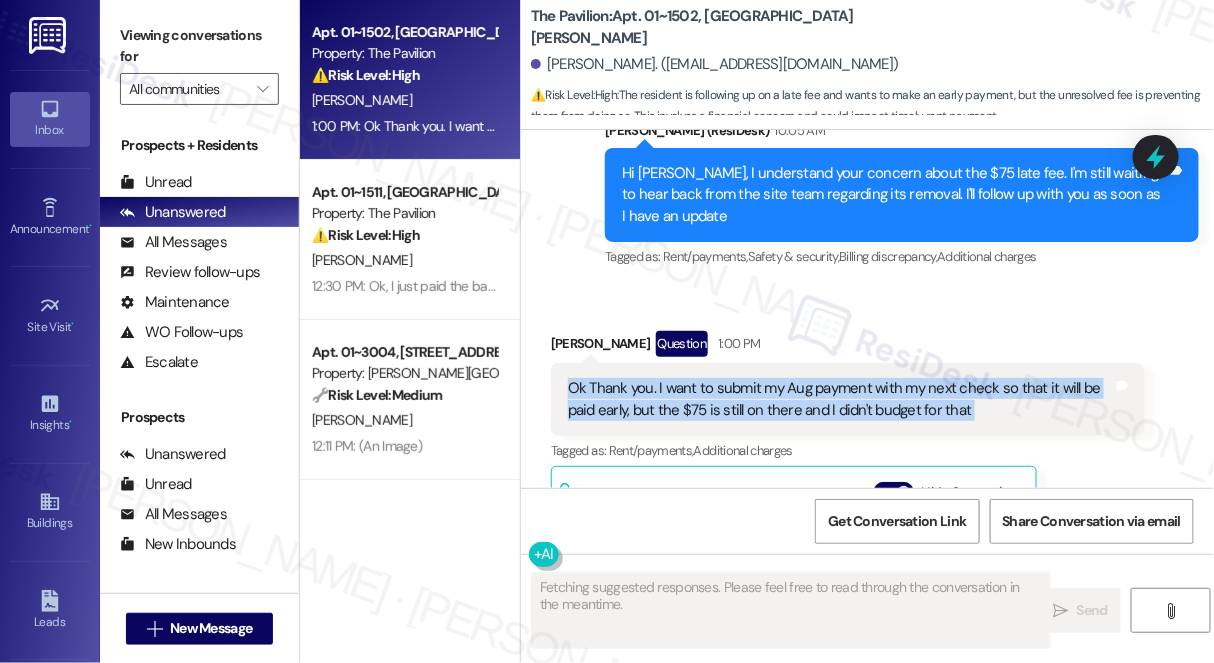 click on "Ok Thank you. I want to submit my Aug payment with my next check so that it will be paid early, but the $75 is still on there and I didn't budget for that" at bounding box center (840, 399) 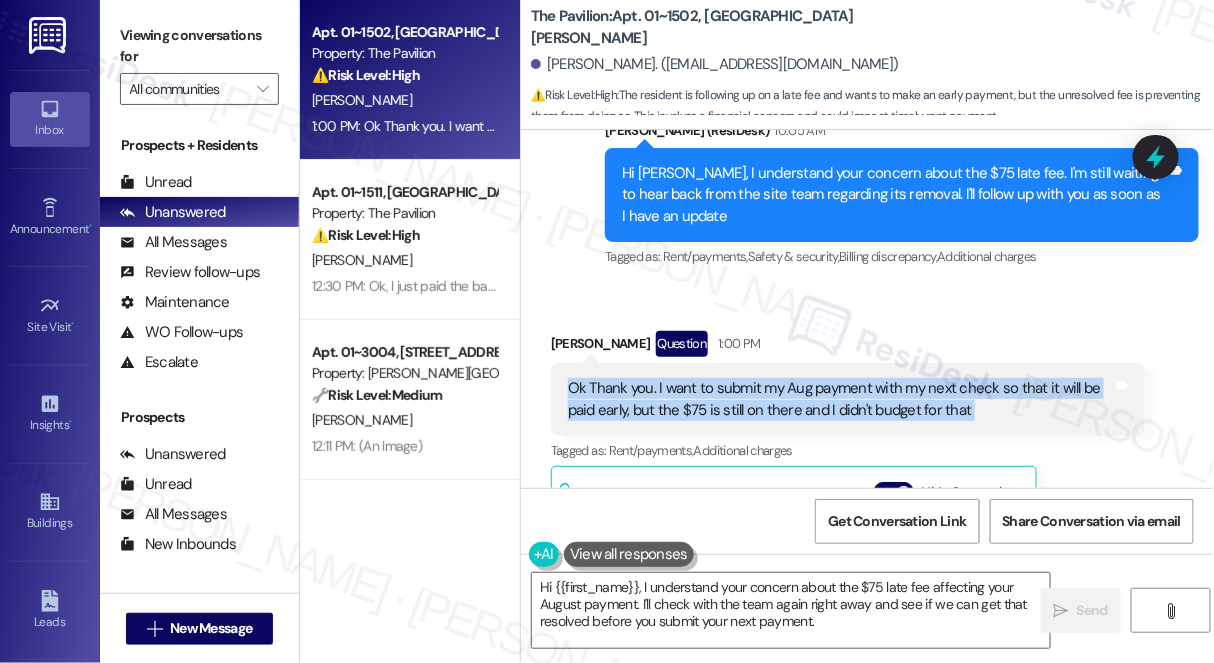 click on "Ok Thank you. I want to submit my Aug payment with my next check so that it will be paid early, but the $75 is still on there and I didn't budget for that" at bounding box center (840, 399) 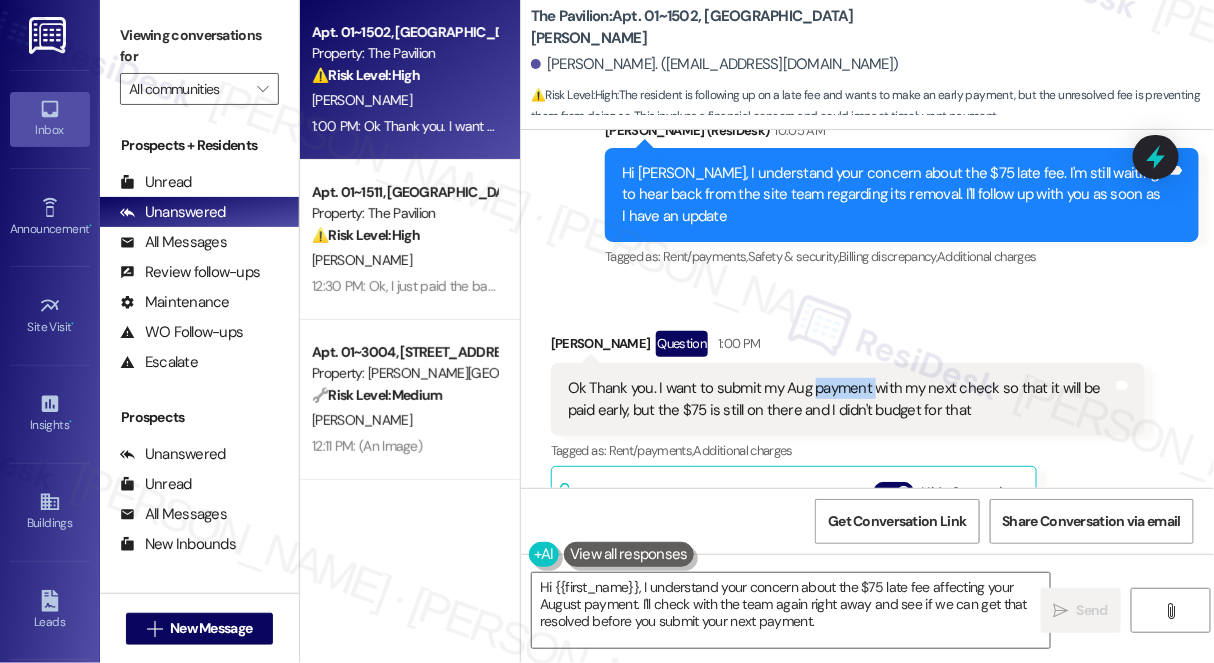 click on "Ok Thank you. I want to submit my Aug payment with my next check so that it will be paid early, but the $75 is still on there and I didn't budget for that" at bounding box center [840, 399] 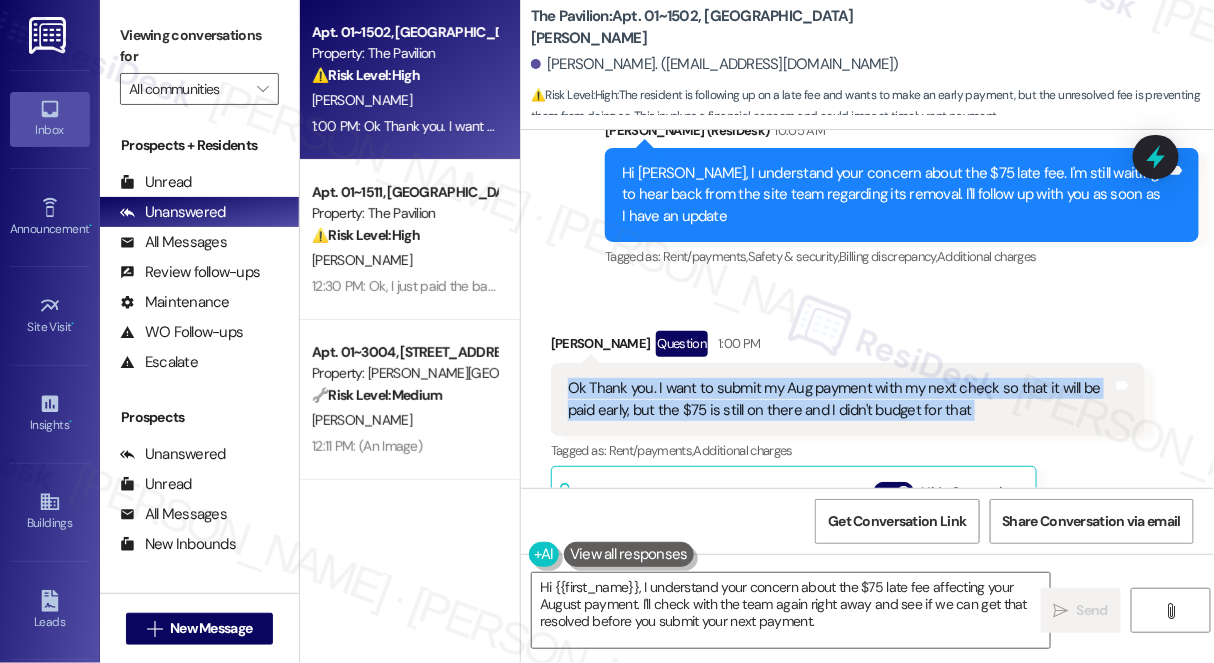 click on "Ok Thank you. I want to submit my Aug payment with my next check so that it will be paid early, but the $75 is still on there and I didn't budget for that" at bounding box center (840, 399) 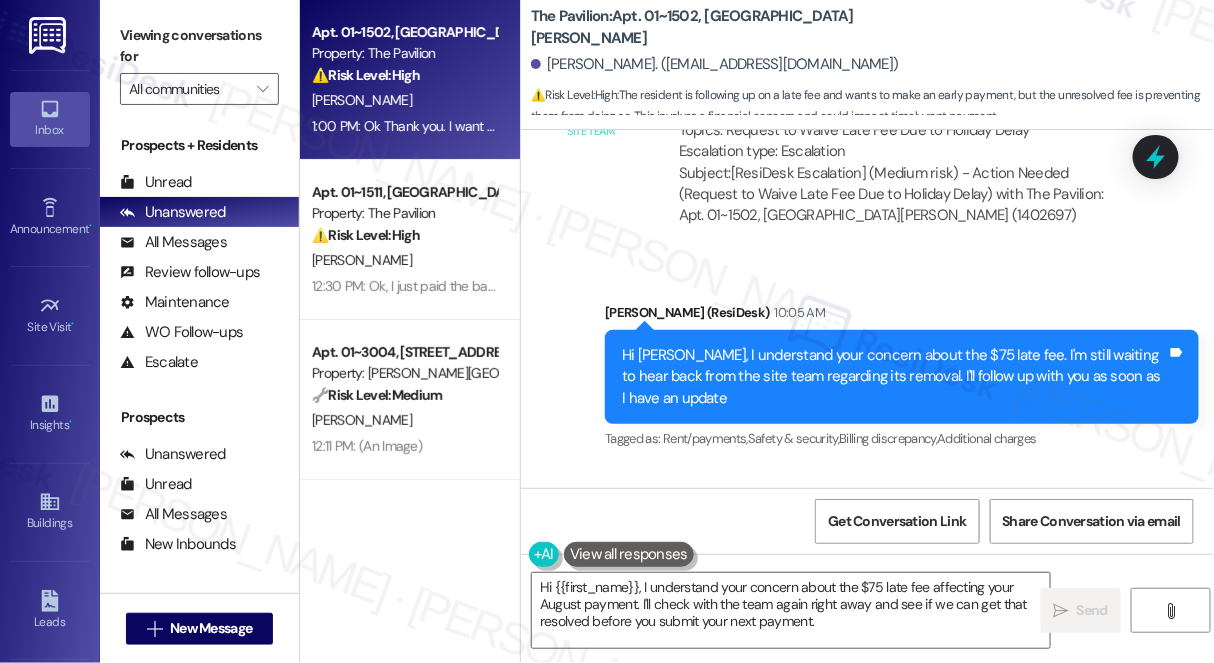 click on "Hi [PERSON_NAME], I understand your concern about the $75 late fee. I'm still waiting to hear back from the site team regarding its removal. I'll follow up with you as soon as I have an update" at bounding box center (894, 377) 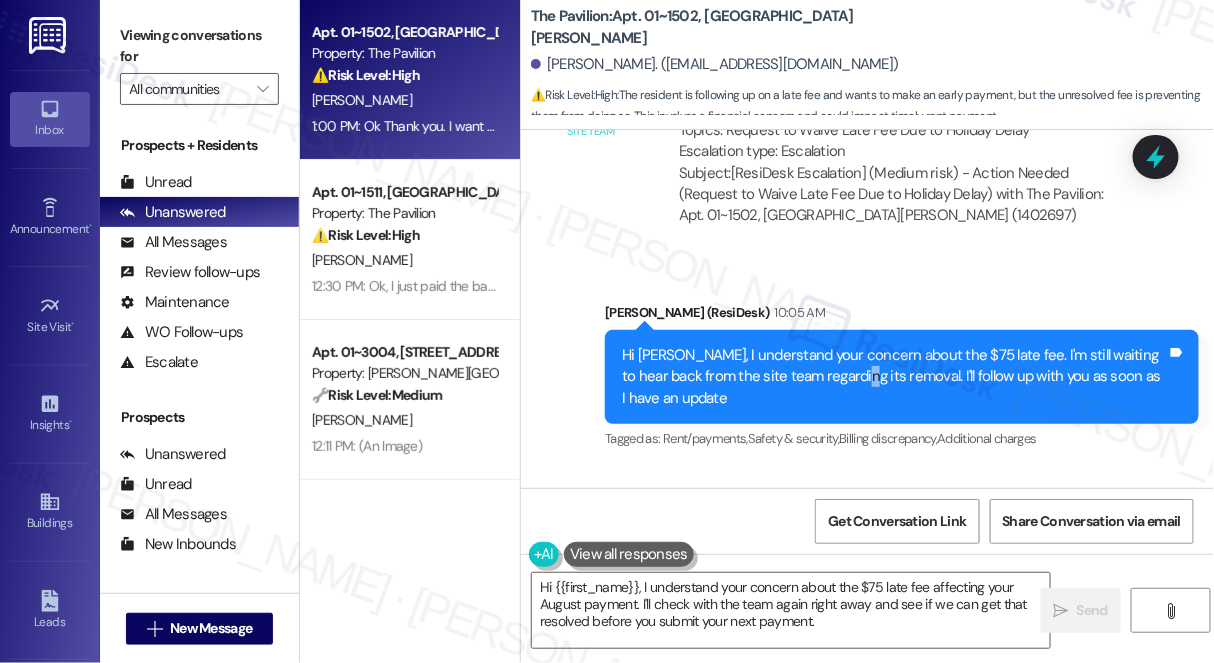 click on "Hi [PERSON_NAME], I understand your concern about the $75 late fee. I'm still waiting to hear back from the site team regarding its removal. I'll follow up with you as soon as I have an update" at bounding box center [894, 377] 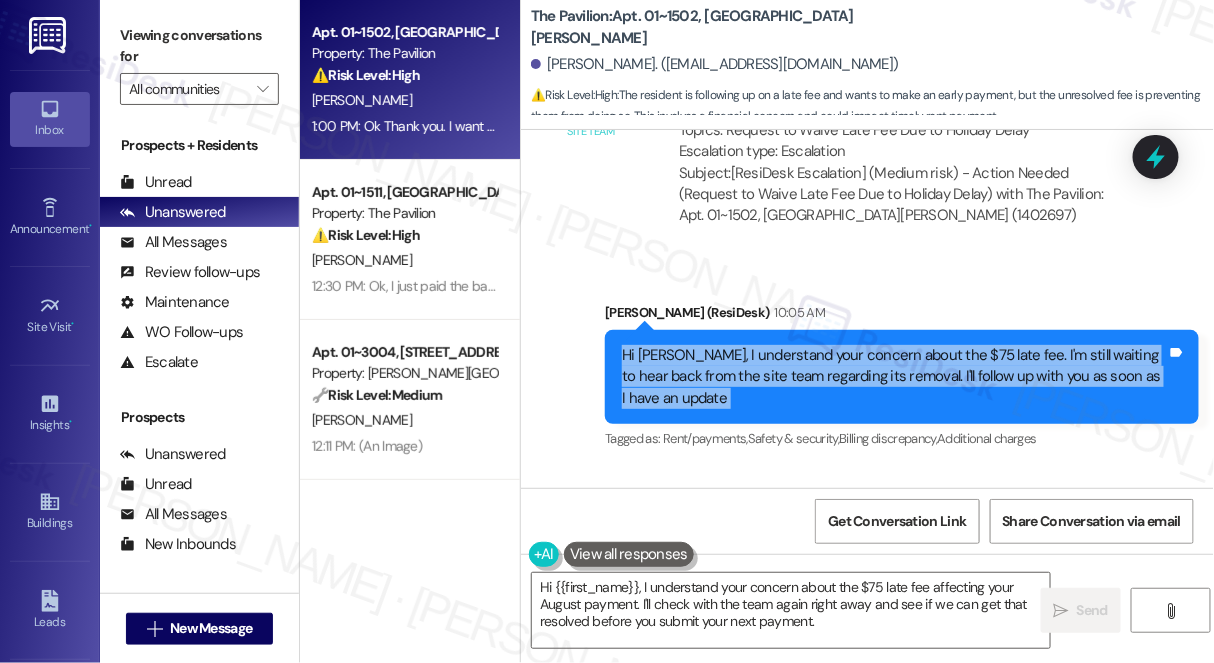 click on "Hi [PERSON_NAME], I understand your concern about the $75 late fee. I'm still waiting to hear back from the site team regarding its removal. I'll follow up with you as soon as I have an update" at bounding box center (894, 377) 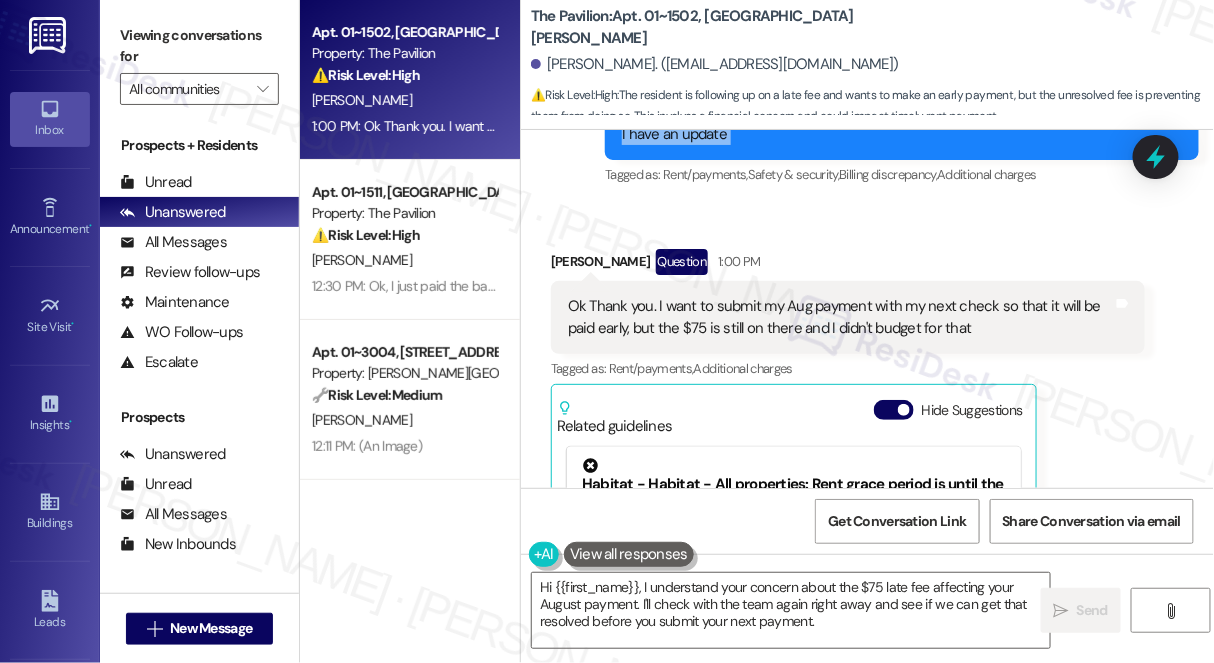 scroll, scrollTop: 3314, scrollLeft: 0, axis: vertical 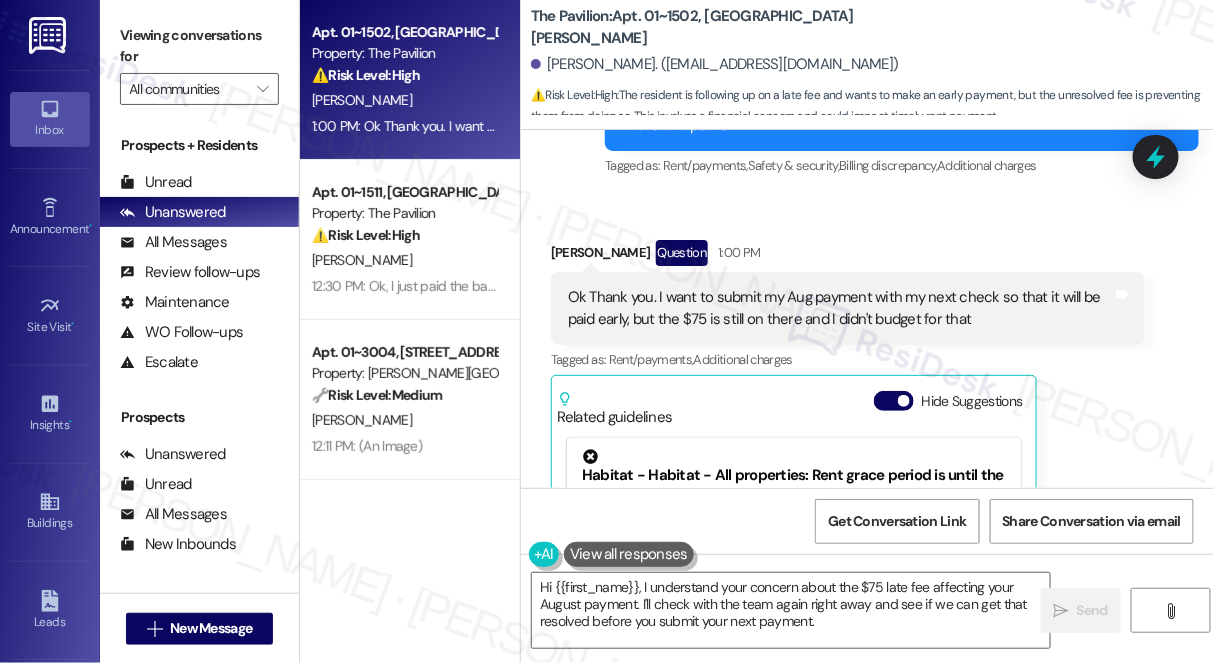 click on "Ok Thank you. I want to submit my Aug payment with my next check so that it will be paid early, but the $75 is still on there and I didn't budget for that" at bounding box center (840, 308) 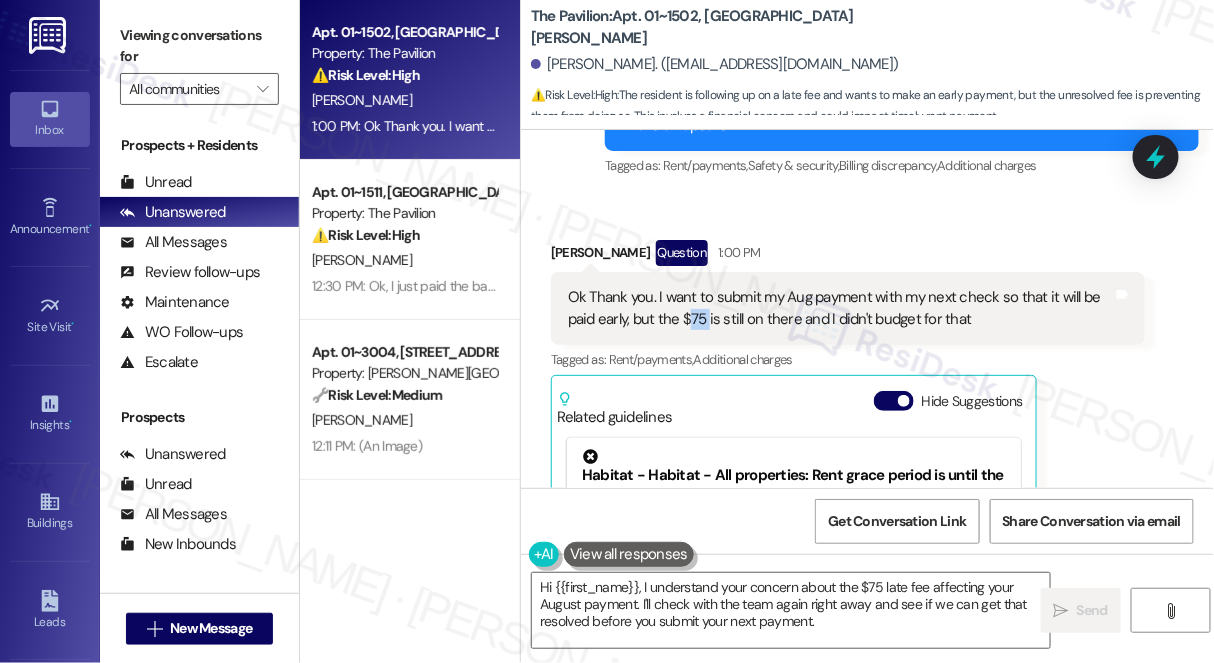 click on "Ok Thank you. I want to submit my Aug payment with my next check so that it will be paid early, but the $75 is still on there and I didn't budget for that" at bounding box center (840, 308) 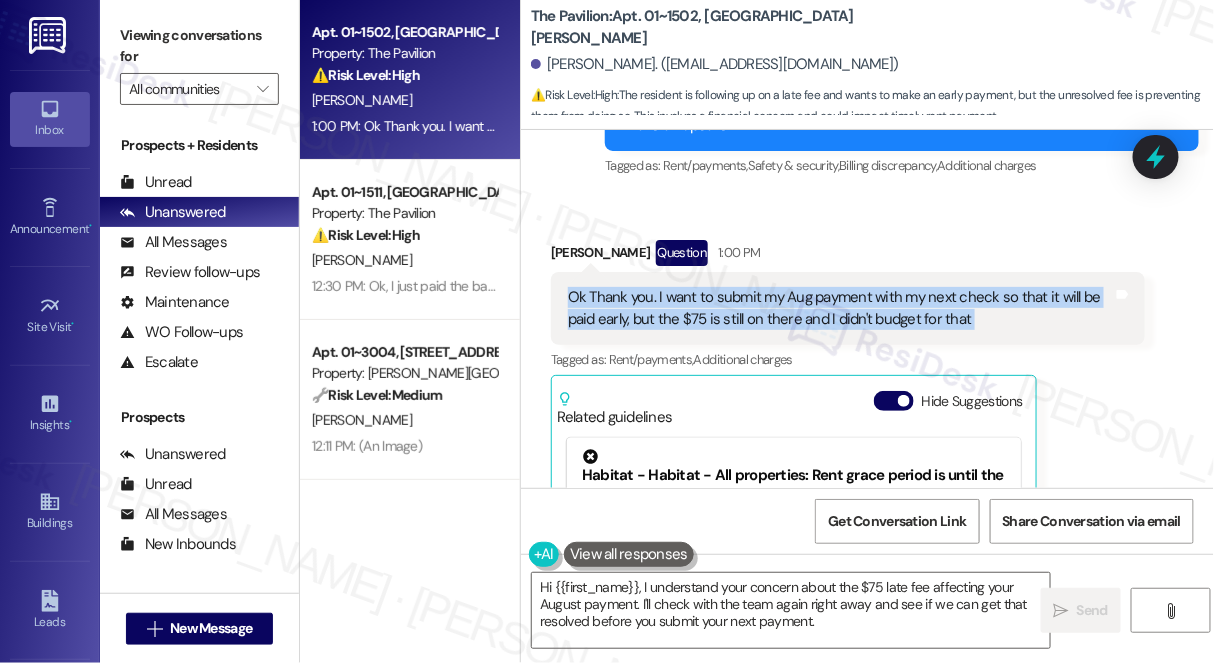 click on "Ok Thank you. I want to submit my Aug payment with my next check so that it will be paid early, but the $75 is still on there and I didn't budget for that" at bounding box center [840, 308] 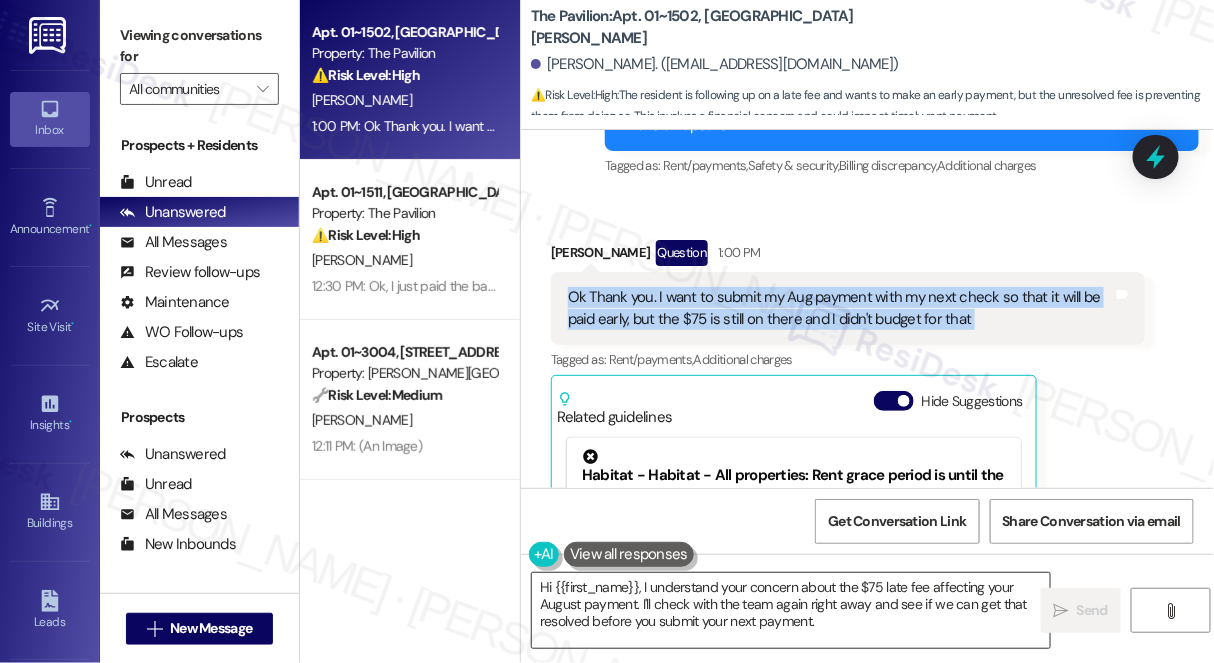 click on "Hi {{first_name}}, I understand your concern about the $75 late fee affecting your August payment. I'll check with the team again right away and see if we can get that resolved before you submit your next payment." at bounding box center [791, 610] 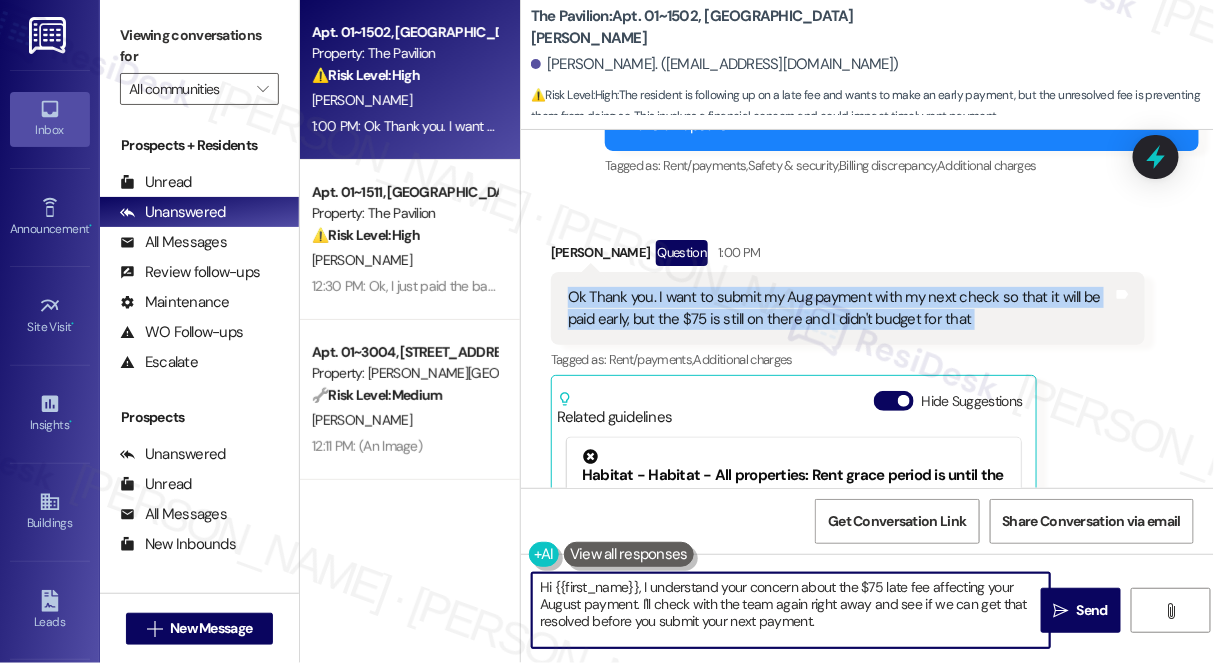 click on "Hi {{first_name}}, I understand your concern about the $75 late fee affecting your August payment. I'll check with the team again right away and see if we can get that resolved before you submit your next payment." at bounding box center (791, 610) 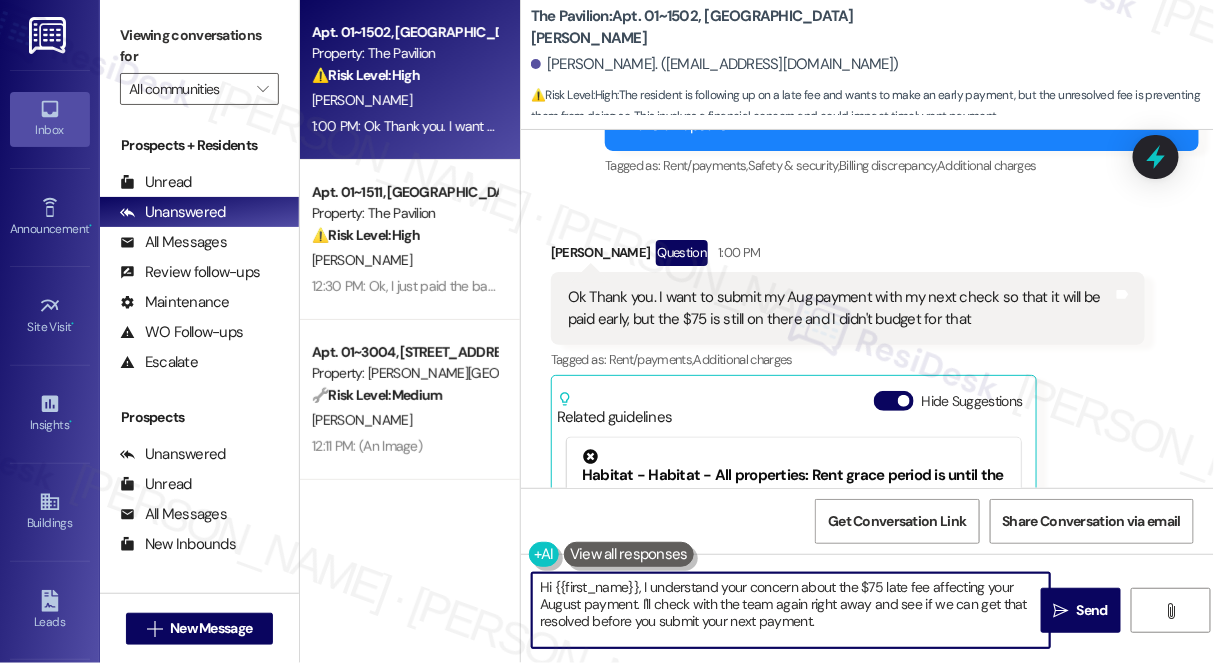click on "Hi {{first_name}}, I understand your concern about the $75 late fee affecting your August payment. I'll check with the team again right away and see if we can get that resolved before you submit your next payment." at bounding box center [791, 610] 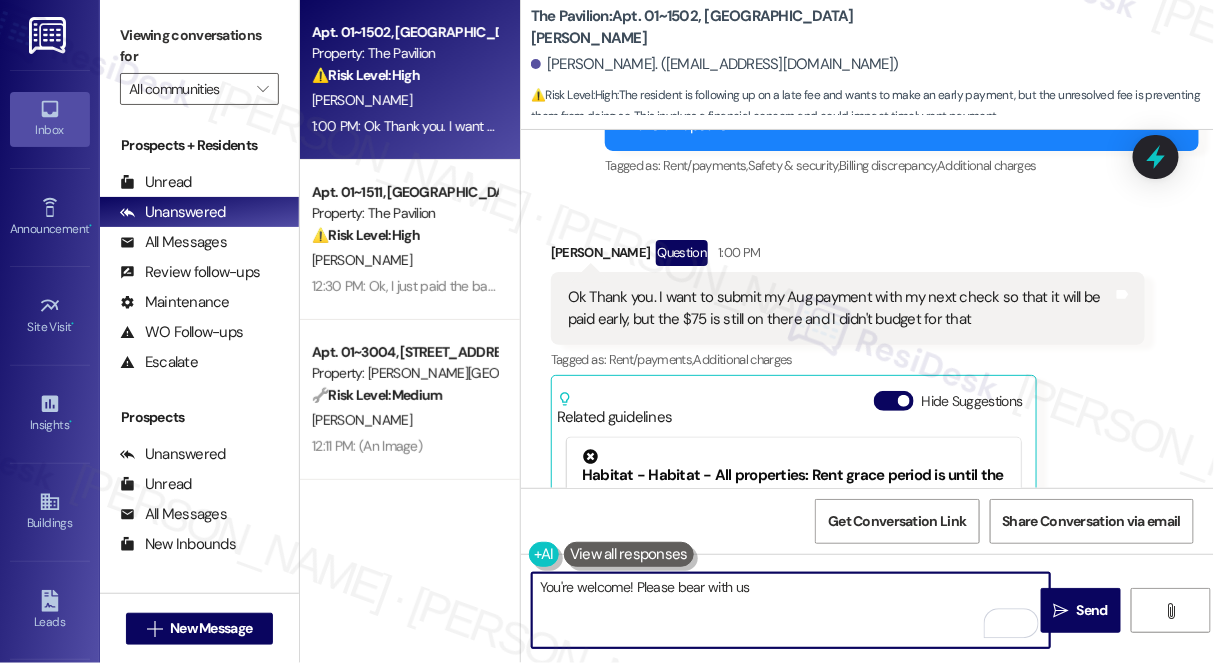 type on "You're welcome! Please bear with us" 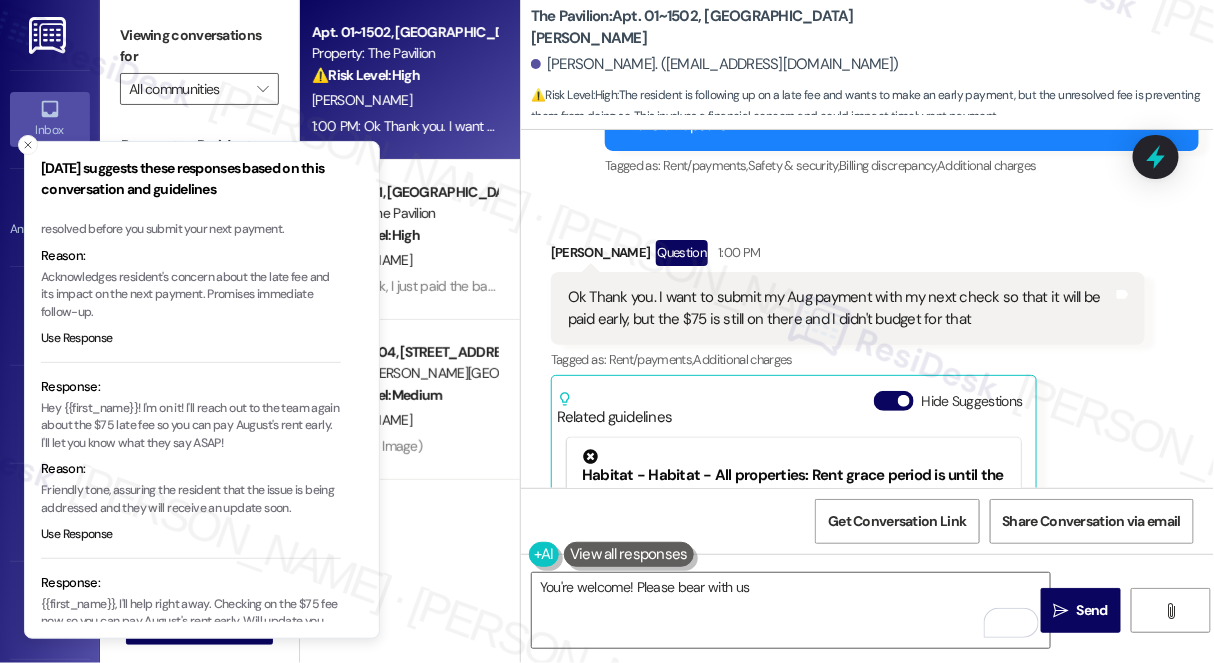 scroll, scrollTop: 234, scrollLeft: 0, axis: vertical 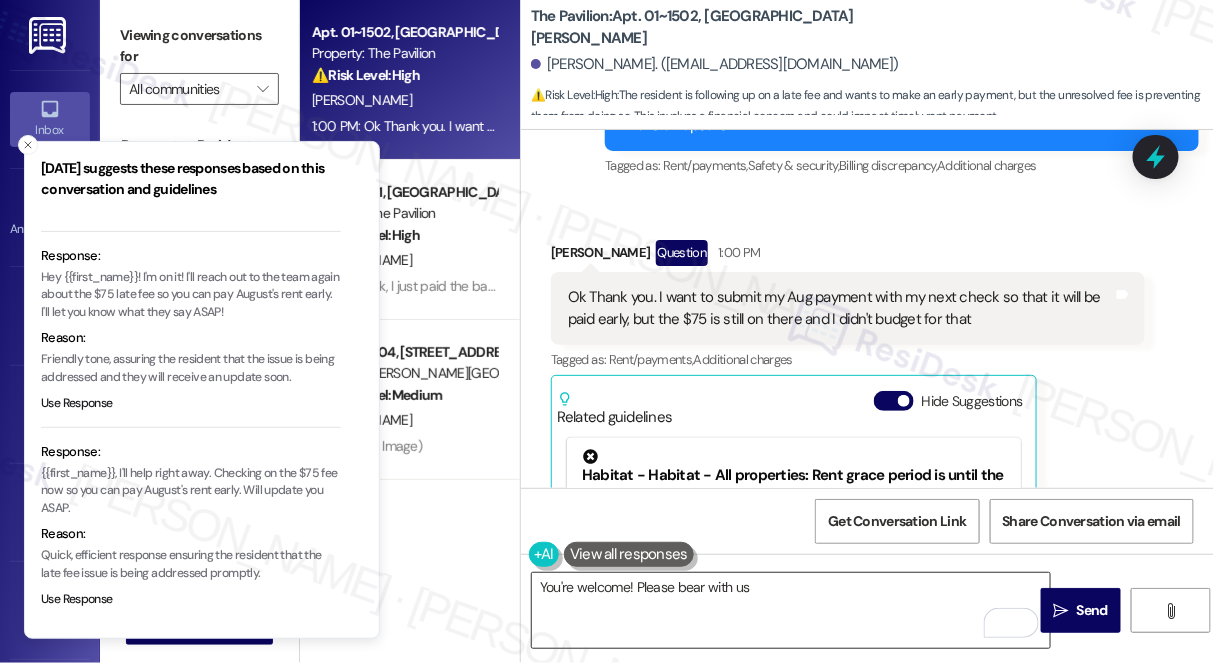 click on "You're welcome! Please bear with us" at bounding box center [791, 610] 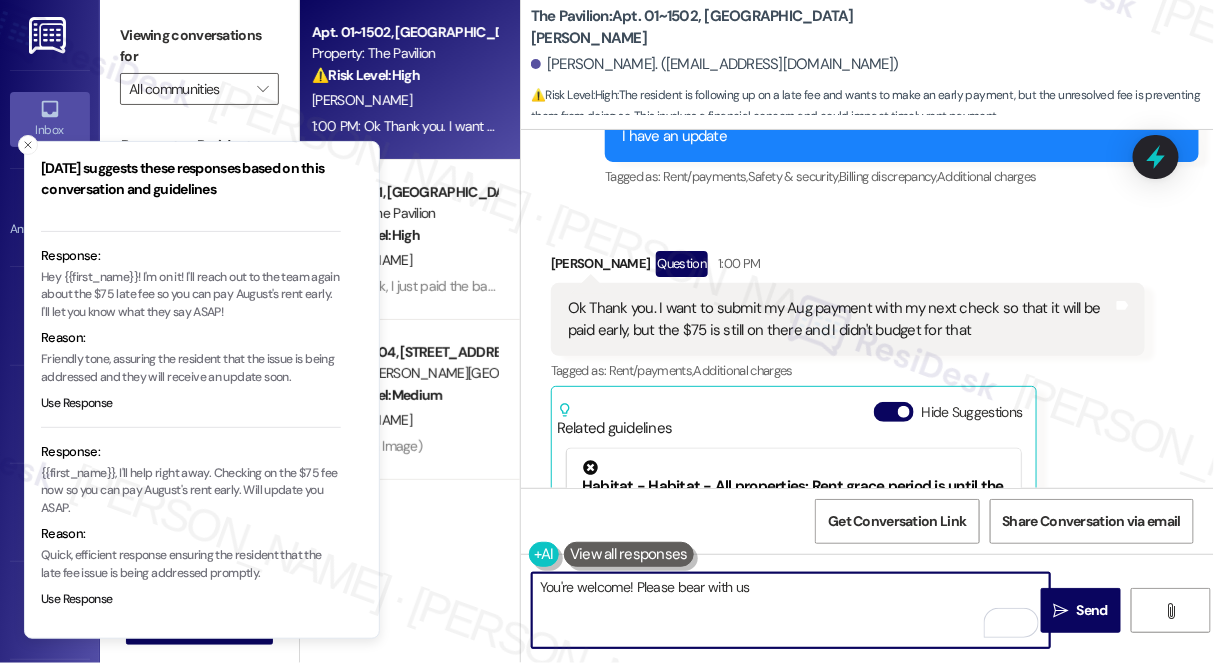 scroll, scrollTop: 3314, scrollLeft: 0, axis: vertical 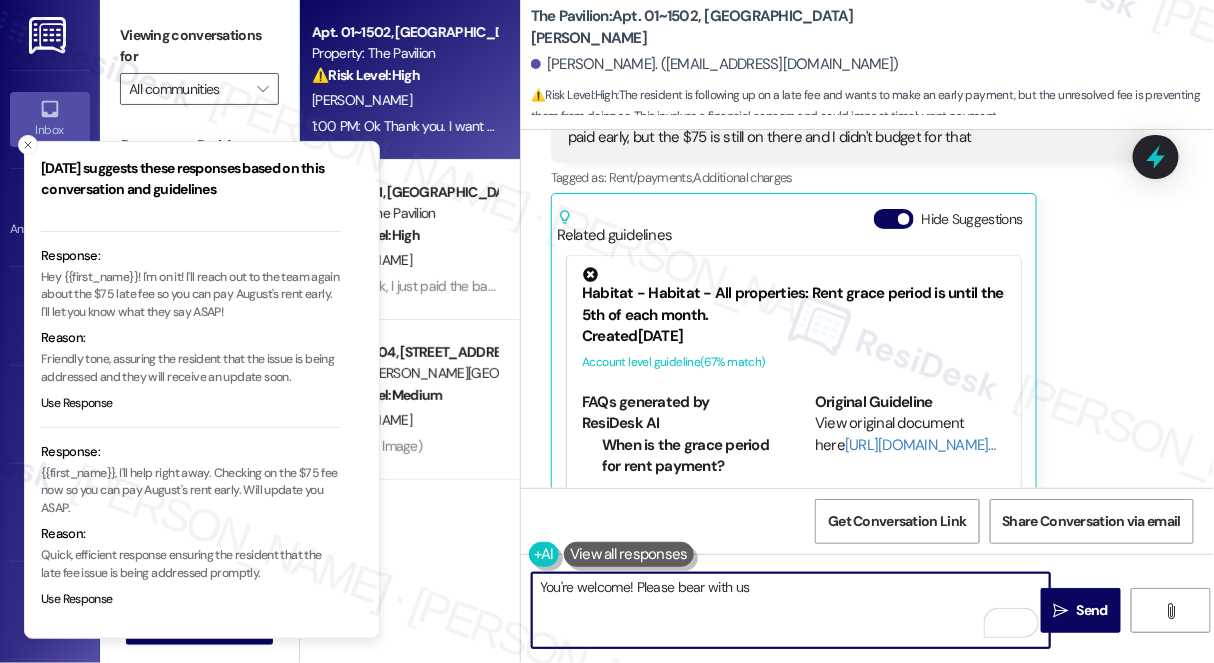 click on "Habitat - Habitat - All properties: Rent grace period is until the 5th of each month." at bounding box center (794, 297) 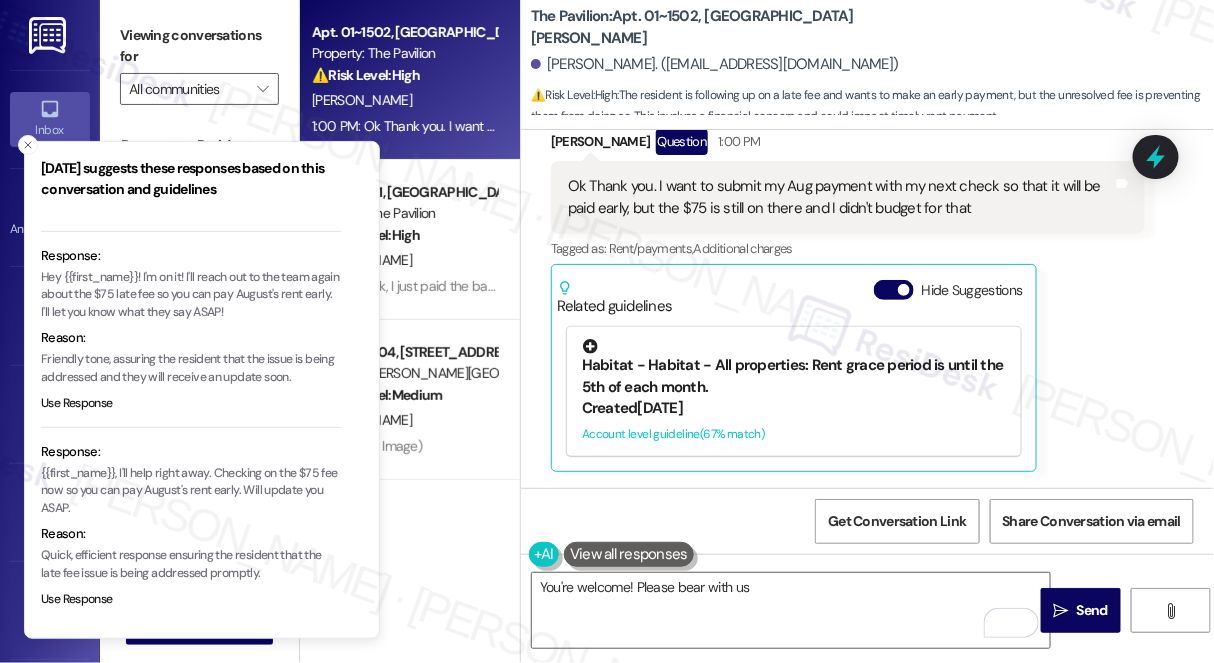 scroll, scrollTop: 3199, scrollLeft: 0, axis: vertical 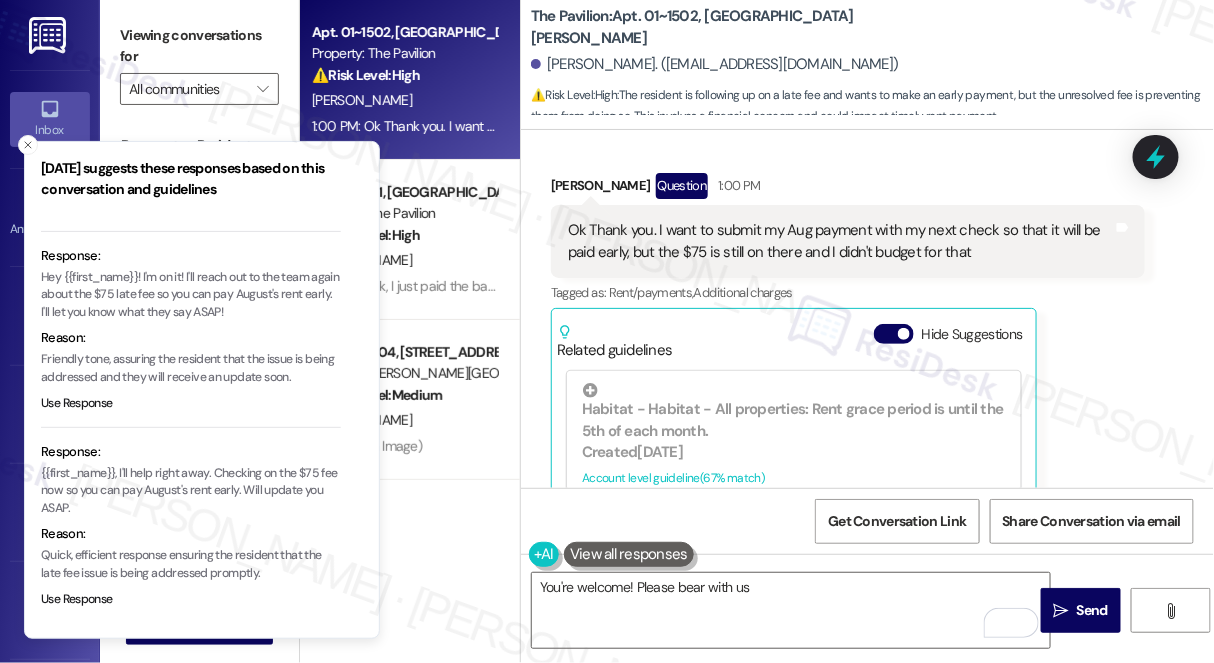 click on "Habitat - Habitat - All properties: Rent grace period is until the 5th of each month." at bounding box center [794, 412] 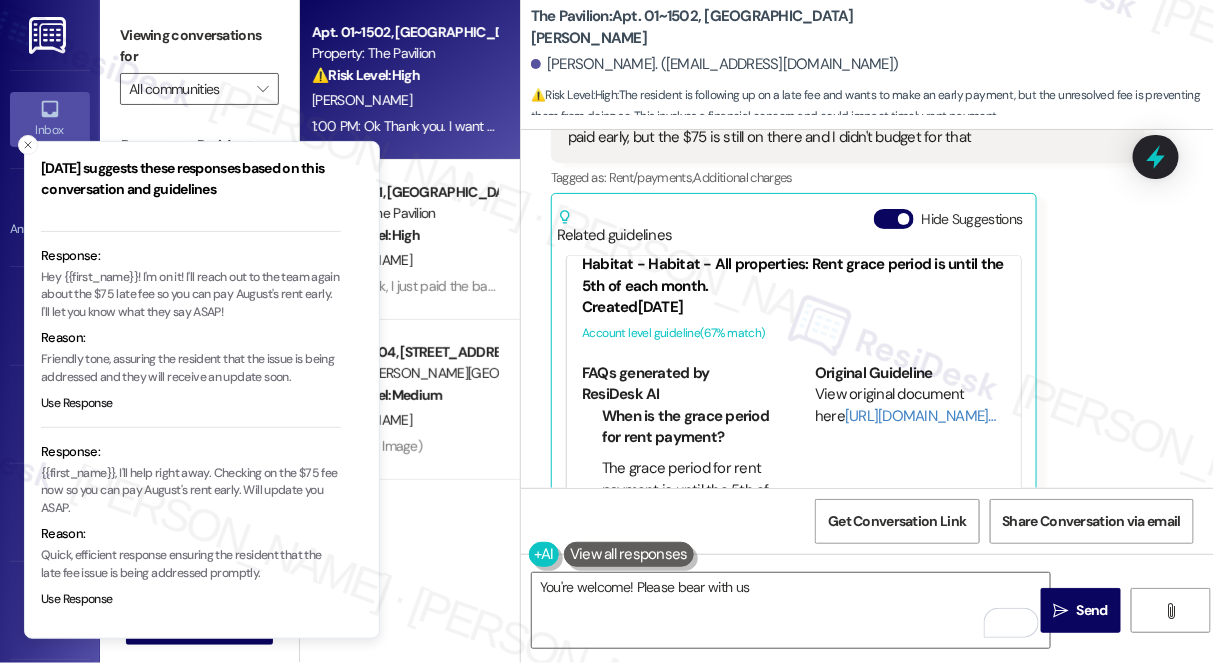scroll, scrollTop: 46, scrollLeft: 0, axis: vertical 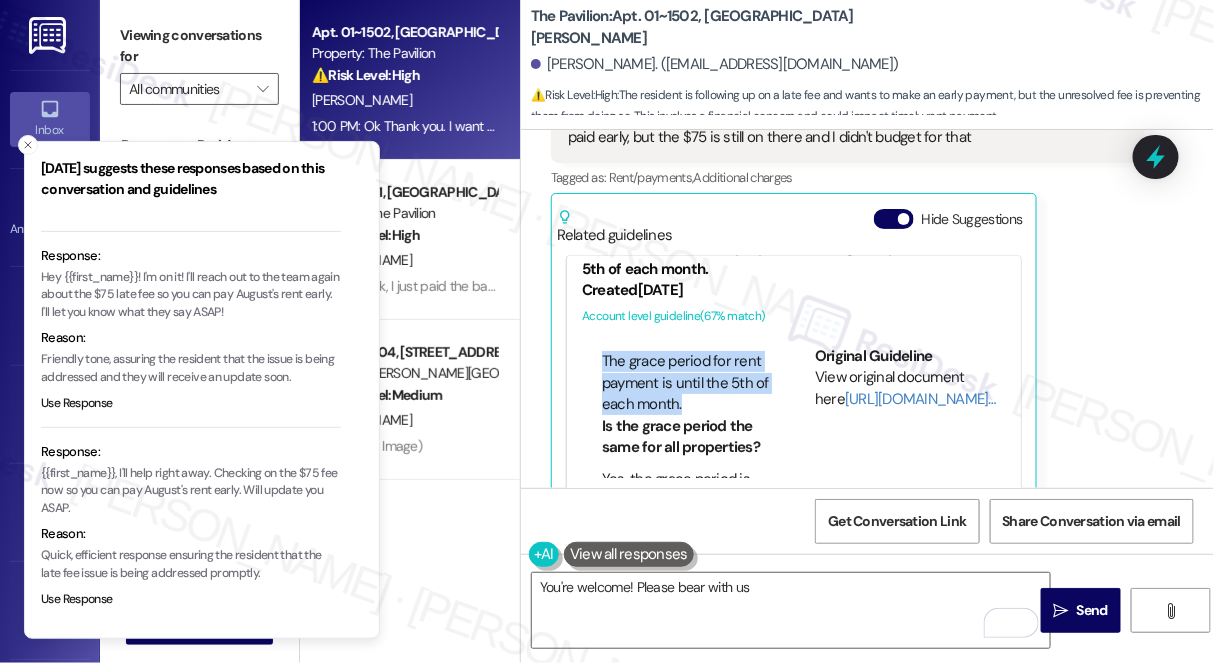 drag, startPoint x: 604, startPoint y: 334, endPoint x: 700, endPoint y: 383, distance: 107.78219 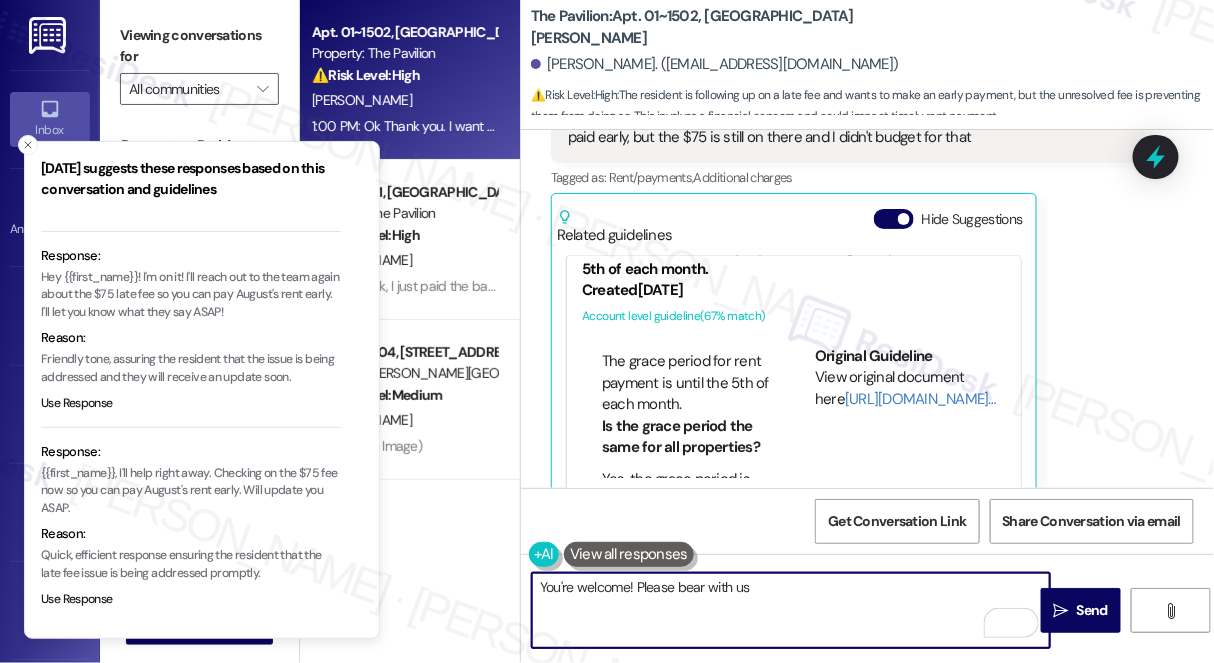click on "You're welcome! Please bear with us" at bounding box center [791, 610] 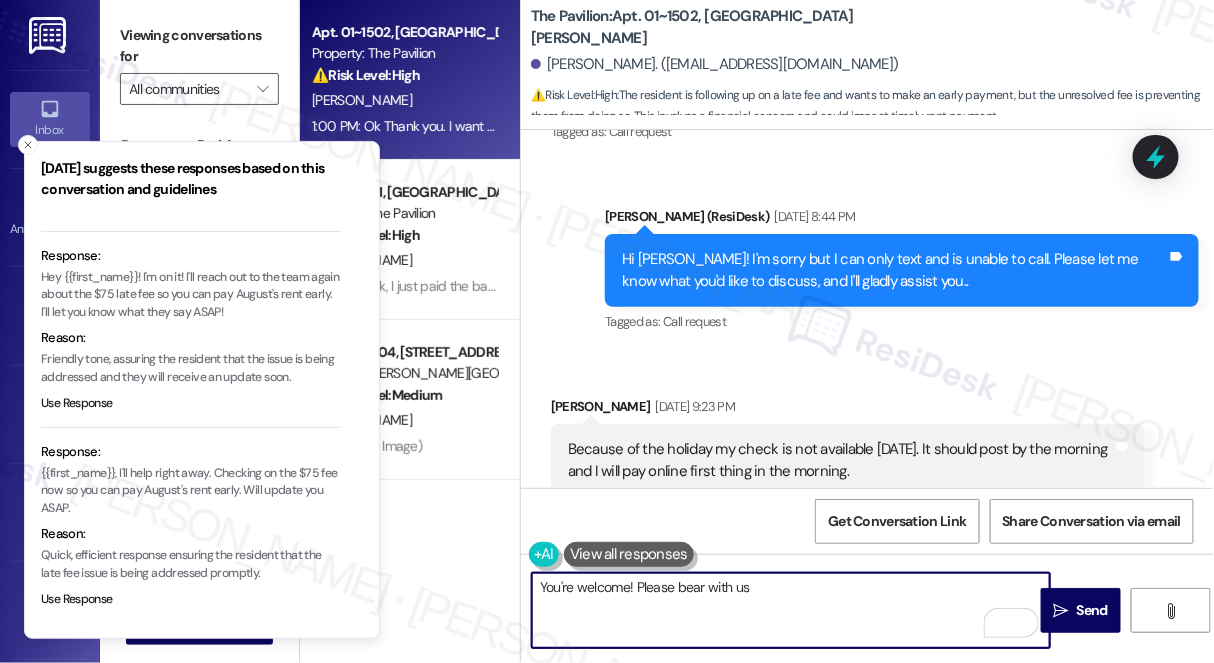 scroll, scrollTop: 859, scrollLeft: 0, axis: vertical 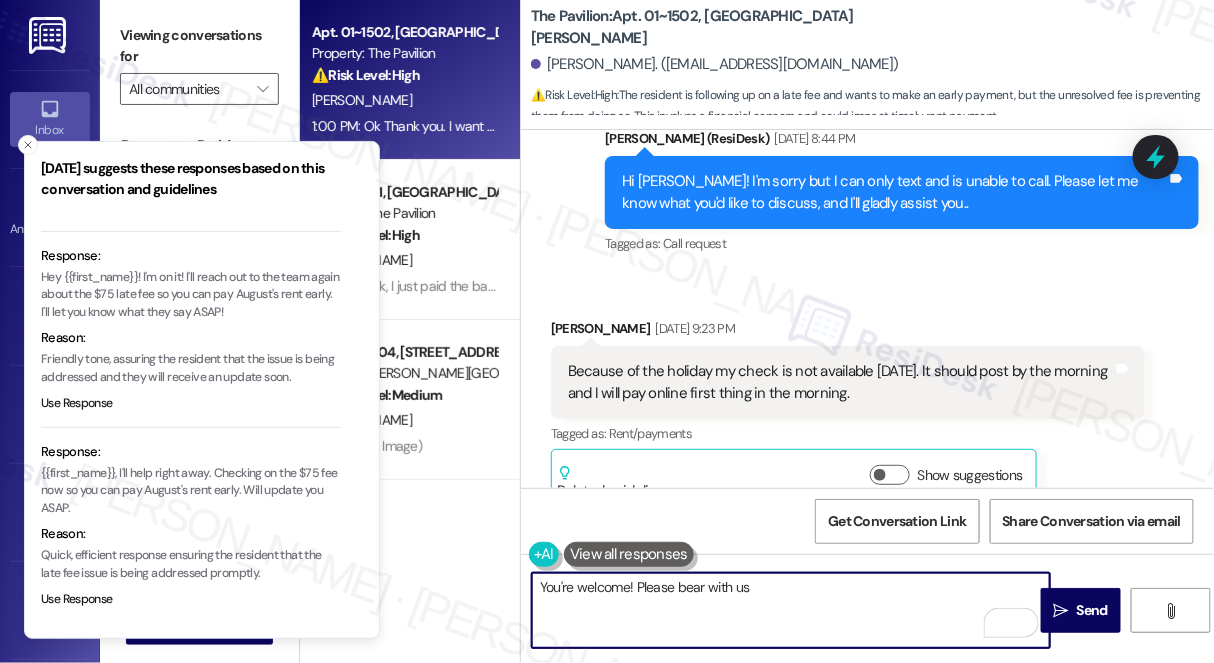 click on "You're welcome! Please bear with us" at bounding box center (791, 610) 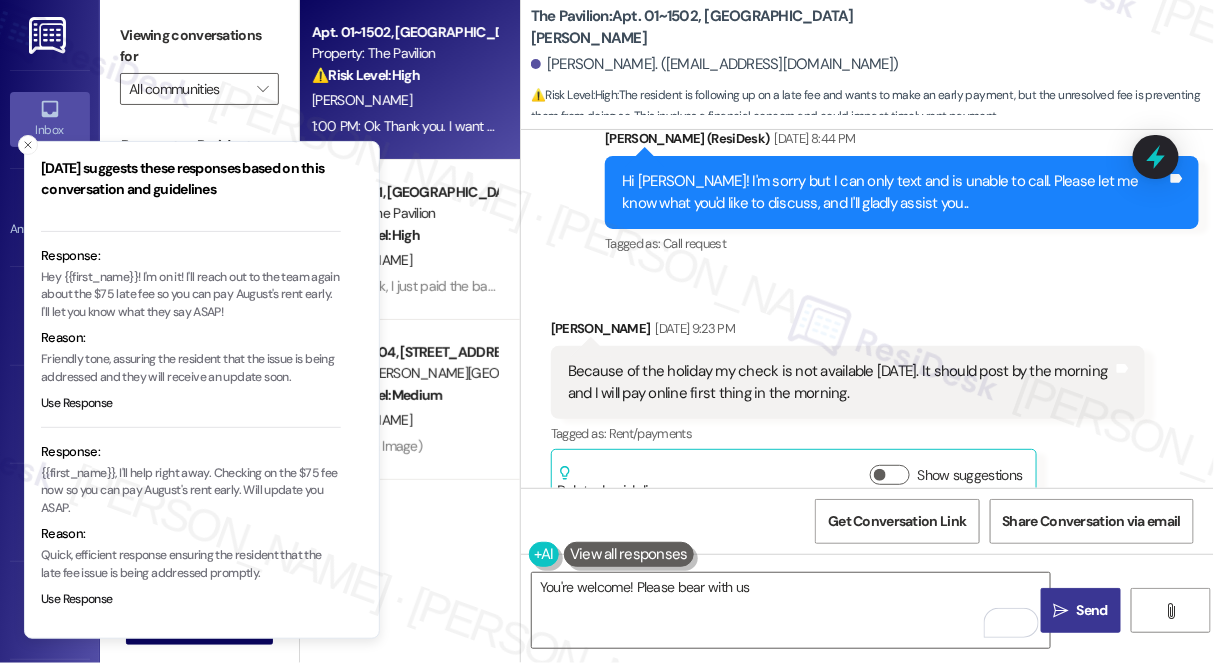 click on "Send" at bounding box center [1092, 610] 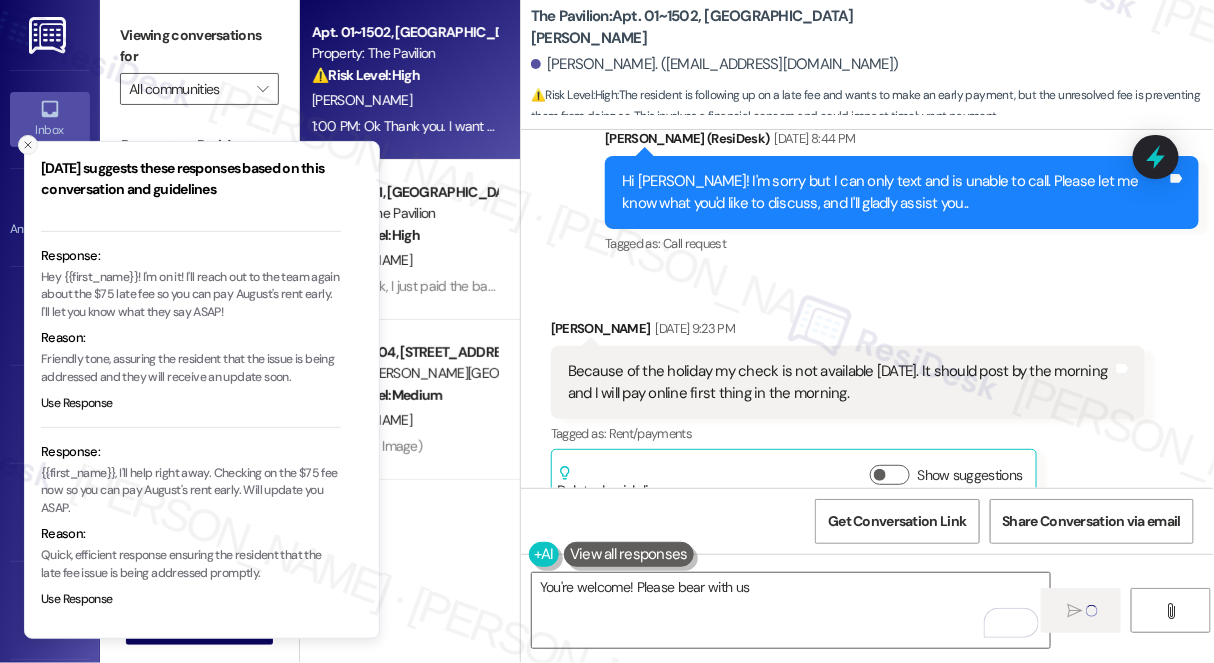 click 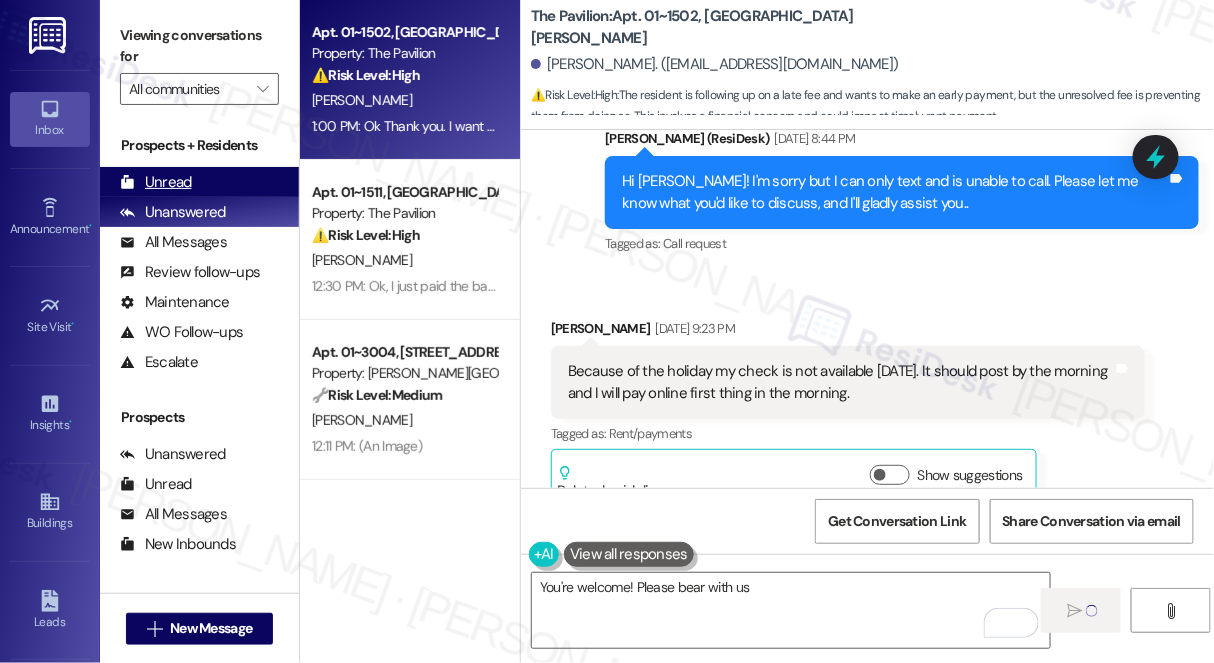 type 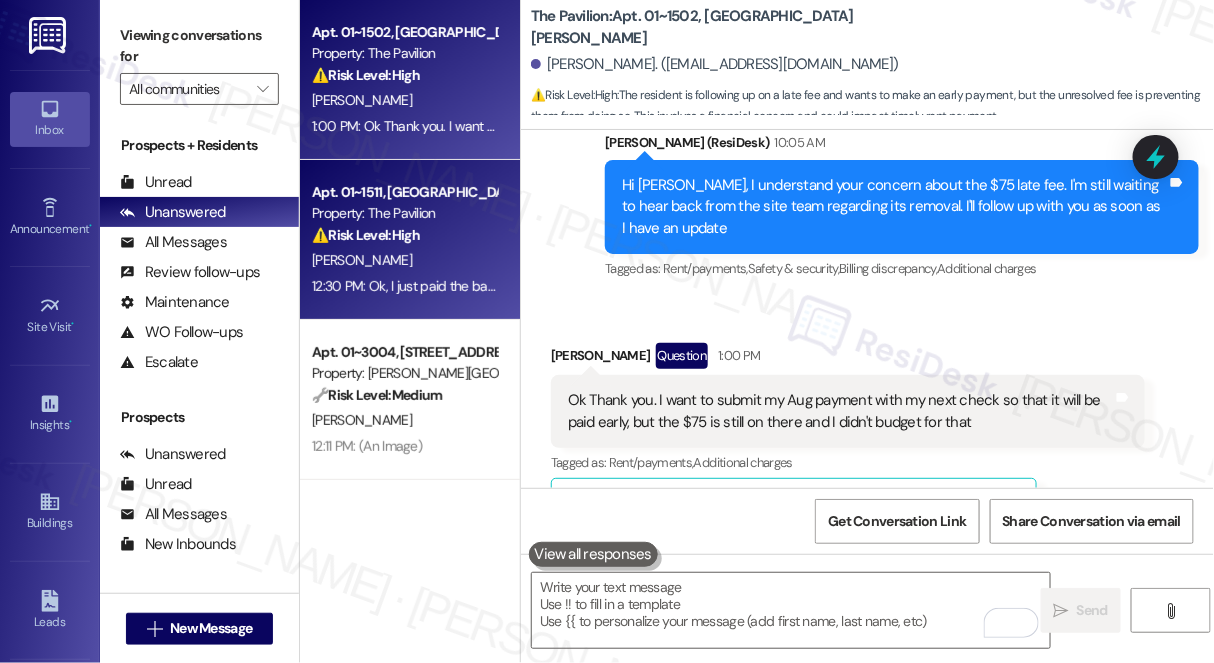 scroll, scrollTop: 3314, scrollLeft: 0, axis: vertical 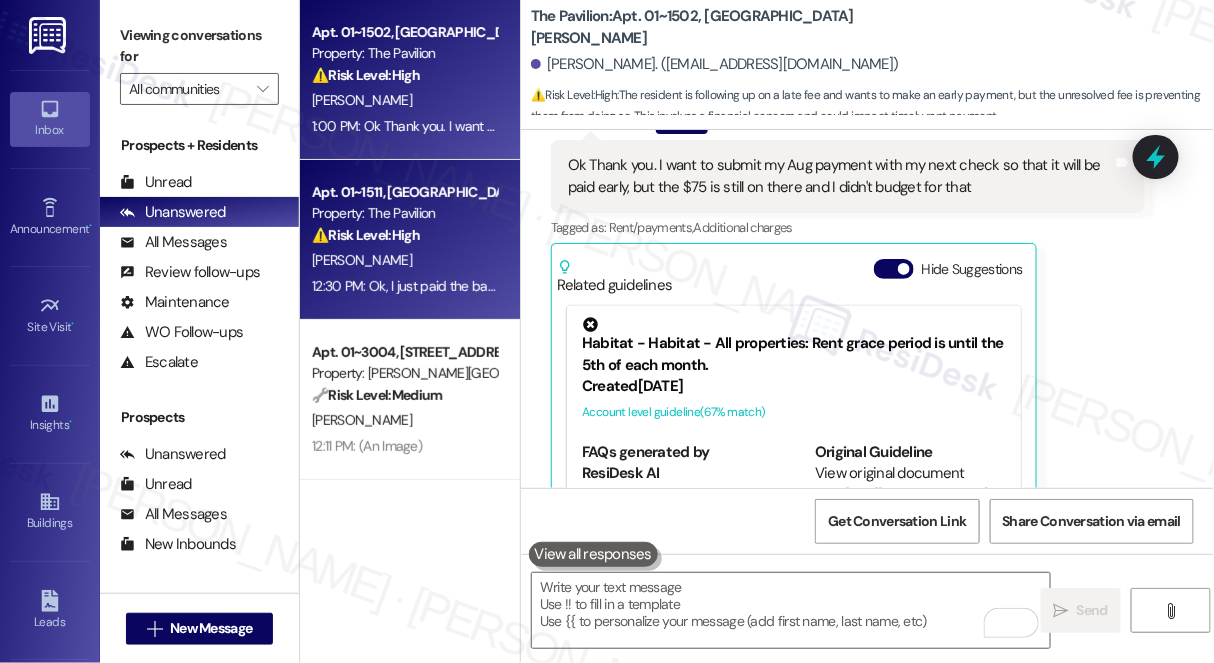 click on "Apt. 01~1511, [GEOGRAPHIC_DATA][PERSON_NAME]" at bounding box center (404, 192) 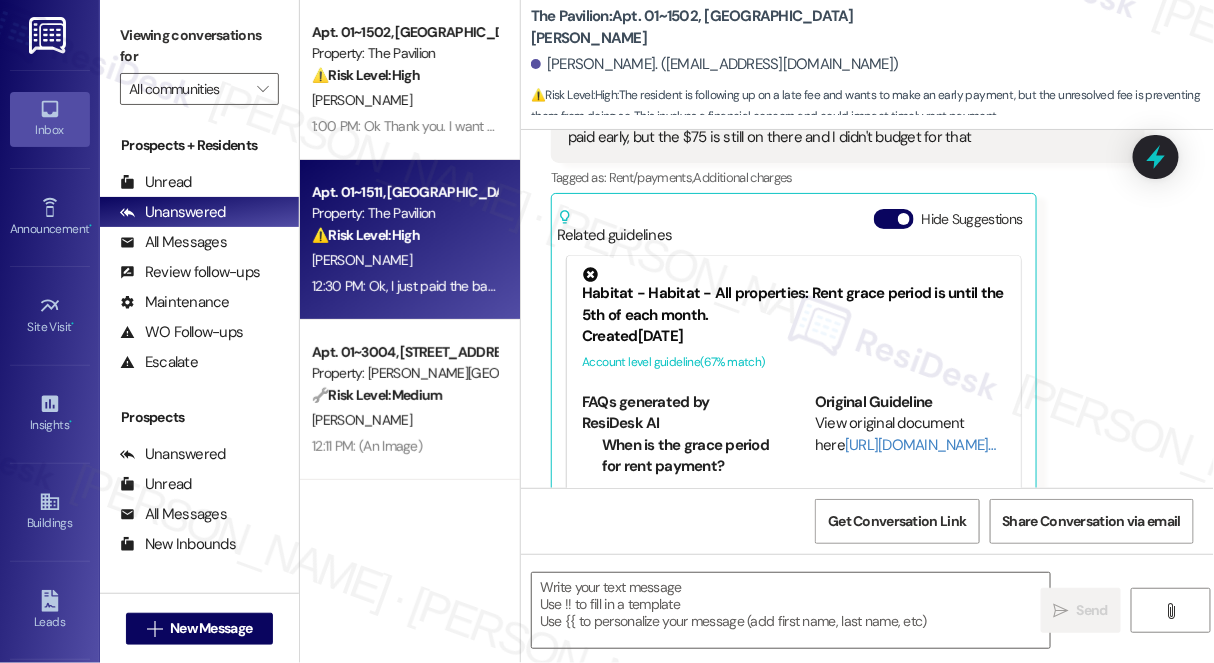 type on "Fetching suggested responses. Please feel free to read through the conversation in the meantime." 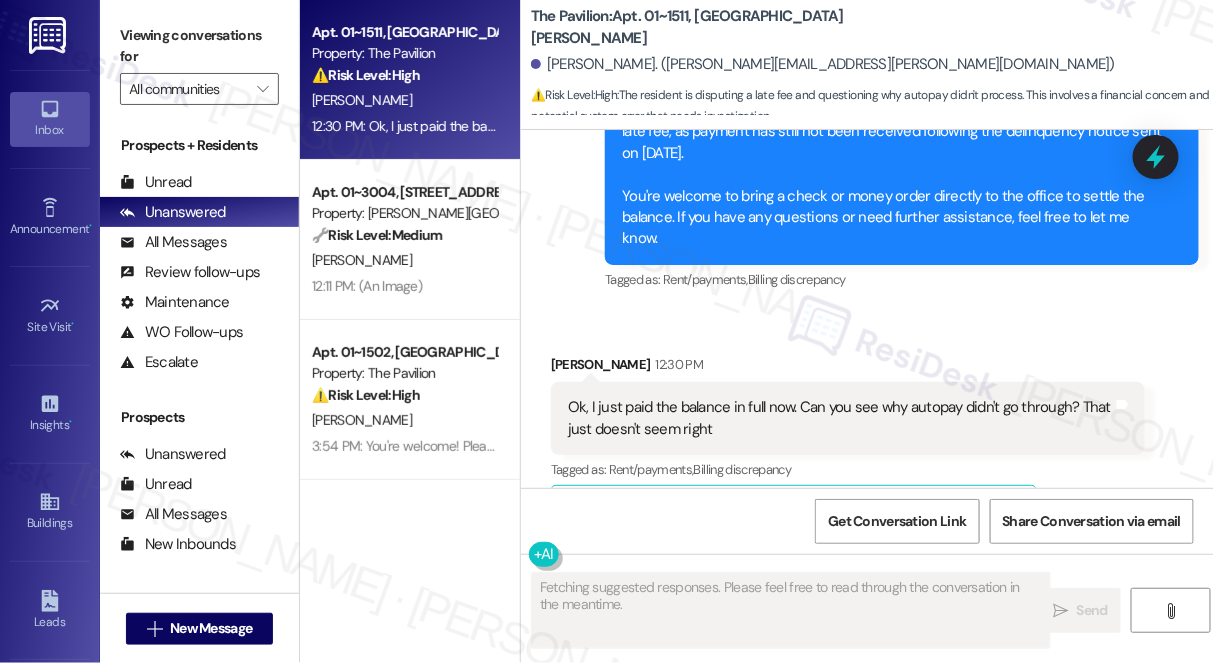 scroll, scrollTop: 9860, scrollLeft: 0, axis: vertical 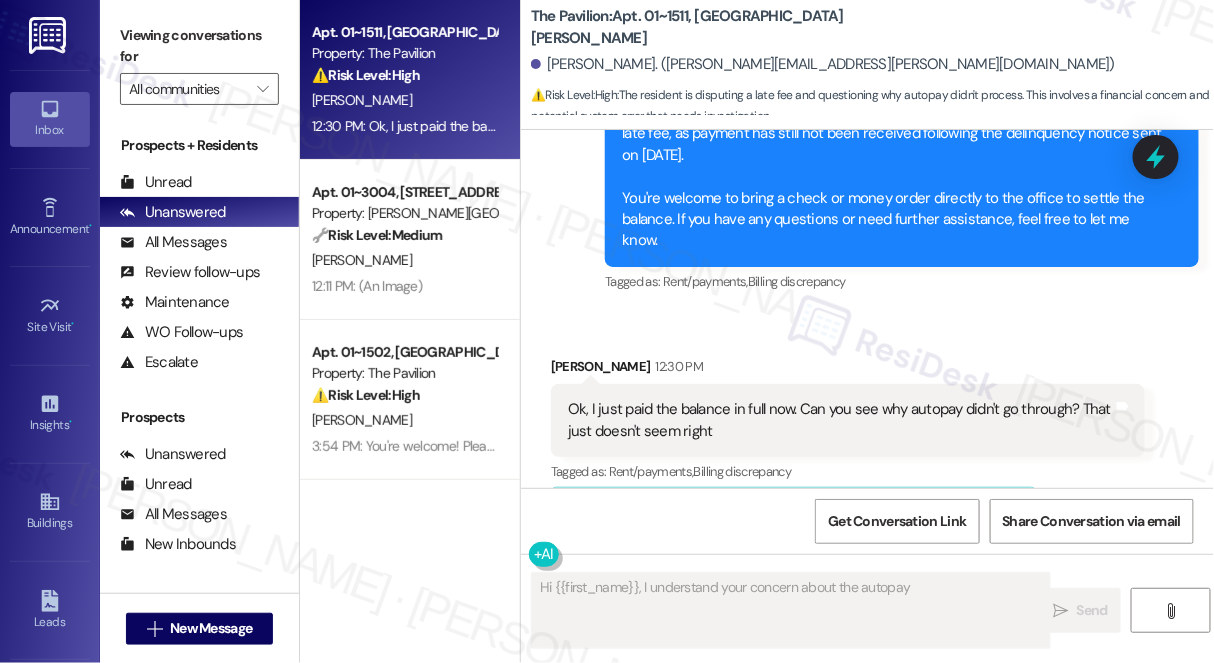 click at bounding box center [904, 513] 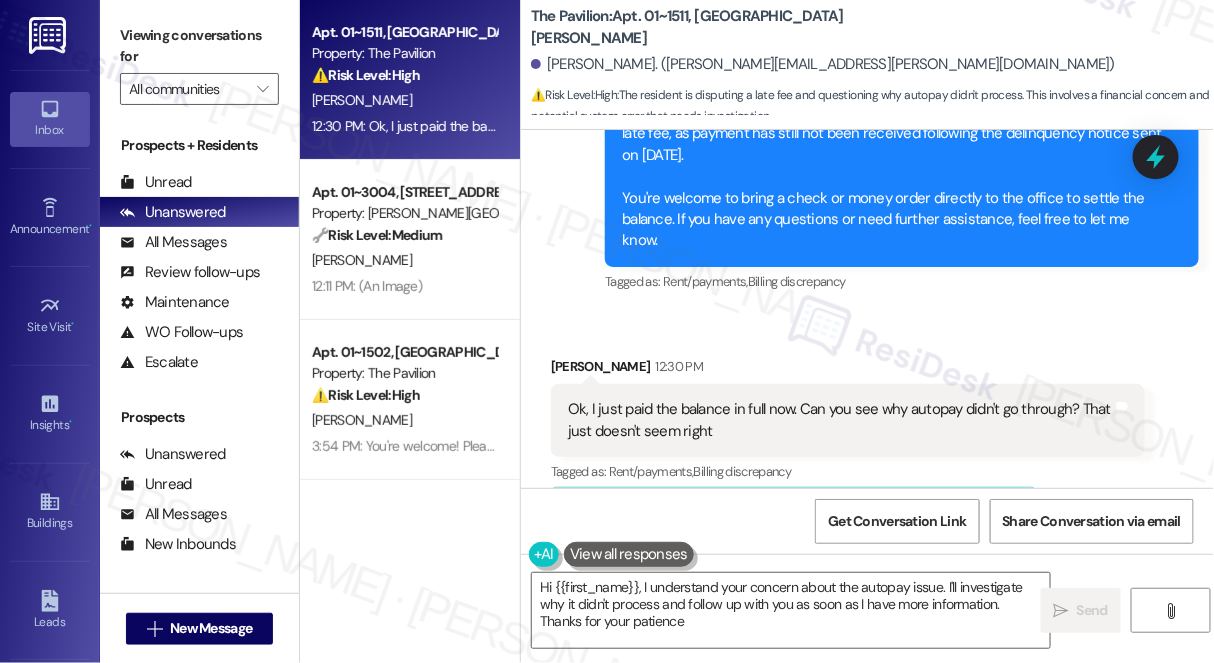 type on "Hi {{first_name}}, I understand your concern about the autopay issue. I'll investigate why it didn't process and follow up with you as soon as I have more information. Thanks for your patience!" 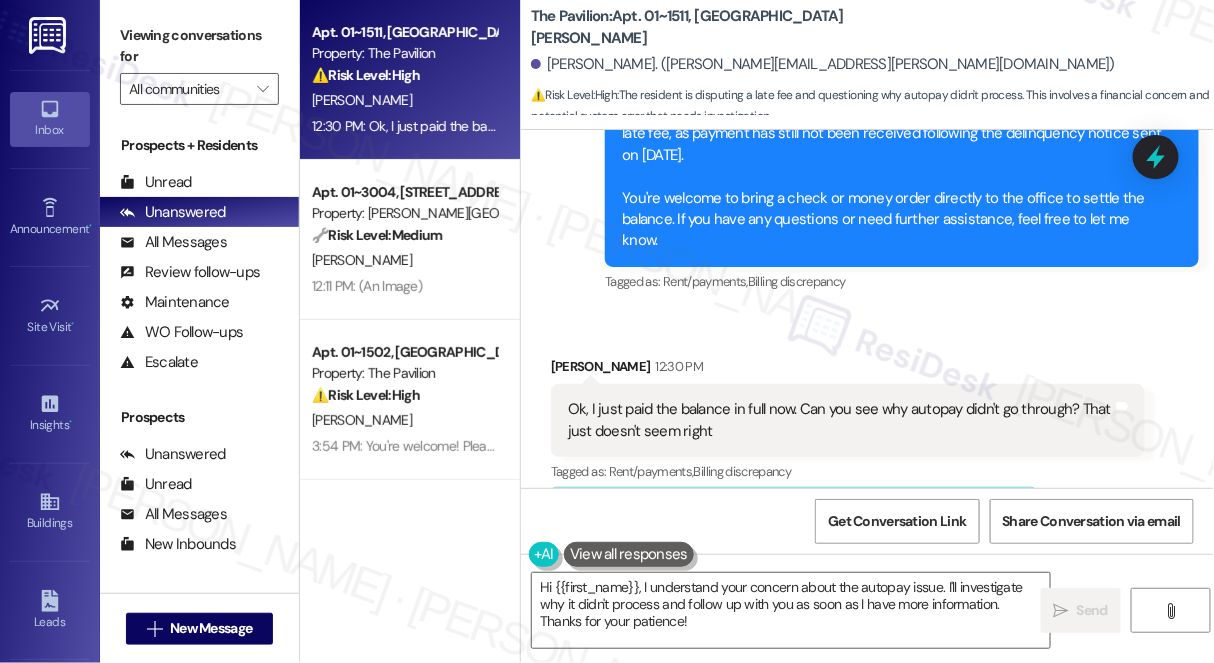 click on "Ok, I just paid the balance in full now. Can you see why autopay didn't go through? That just doesn't seem right" at bounding box center (840, 420) 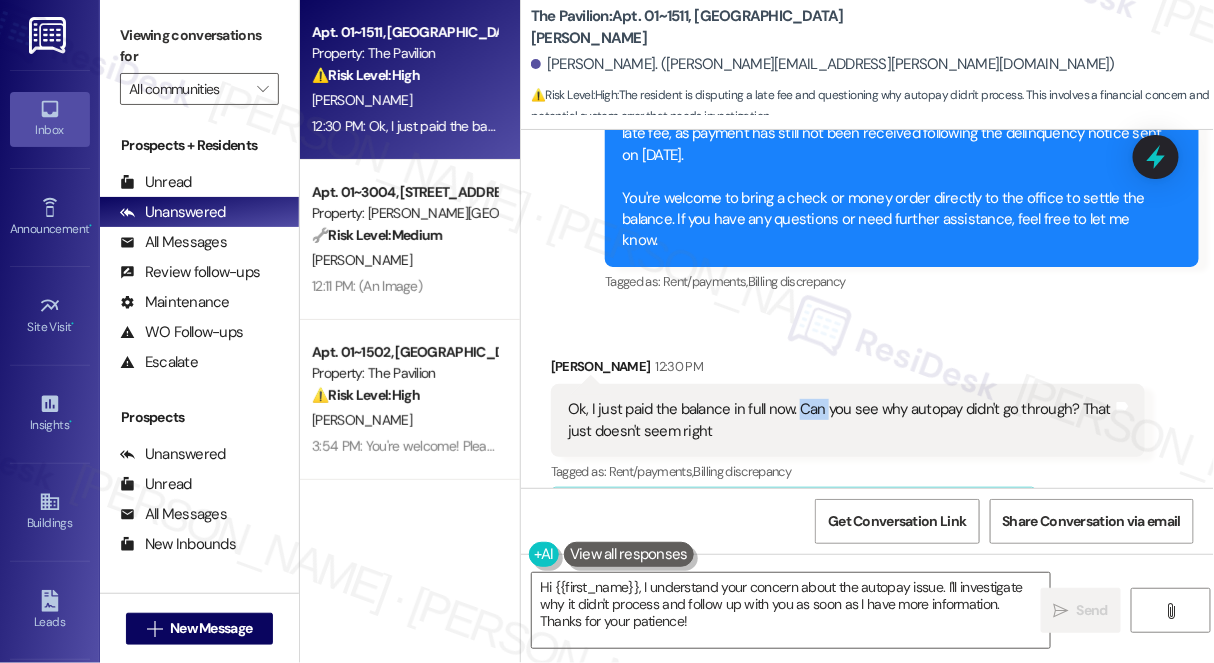 click on "Ok, I just paid the balance in full now. Can you see why autopay didn't go through? That just doesn't seem right" at bounding box center [840, 420] 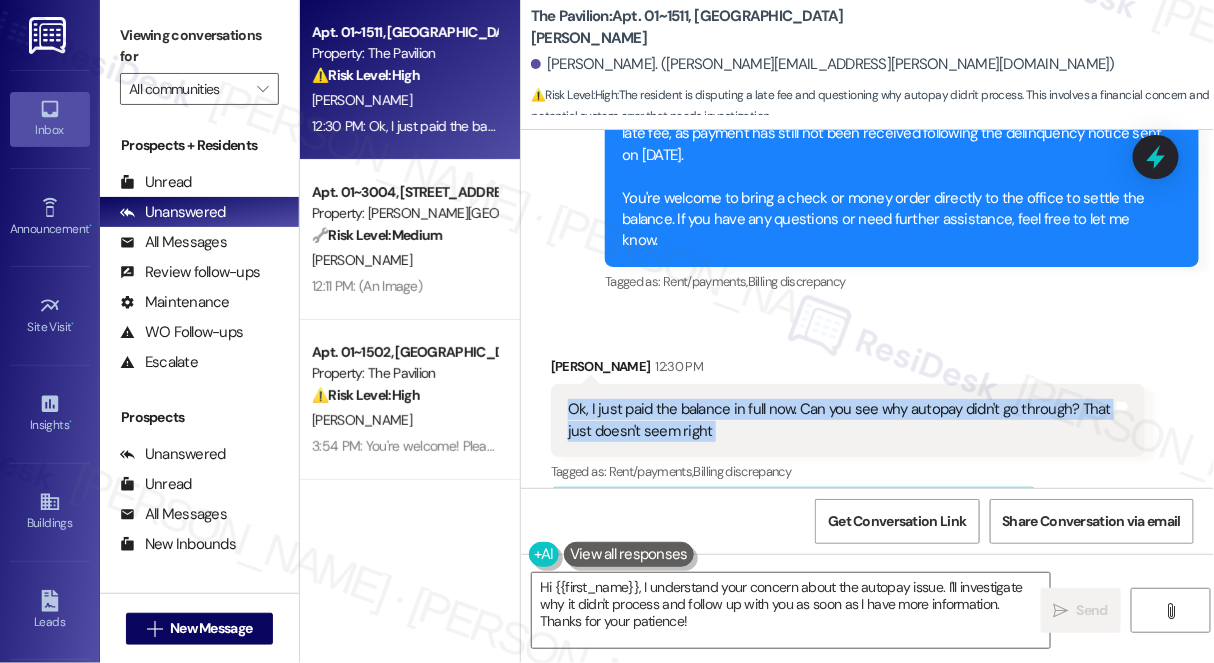 click on "Ok, I just paid the balance in full now. Can you see why autopay didn't go through? That just doesn't seem right" at bounding box center [840, 420] 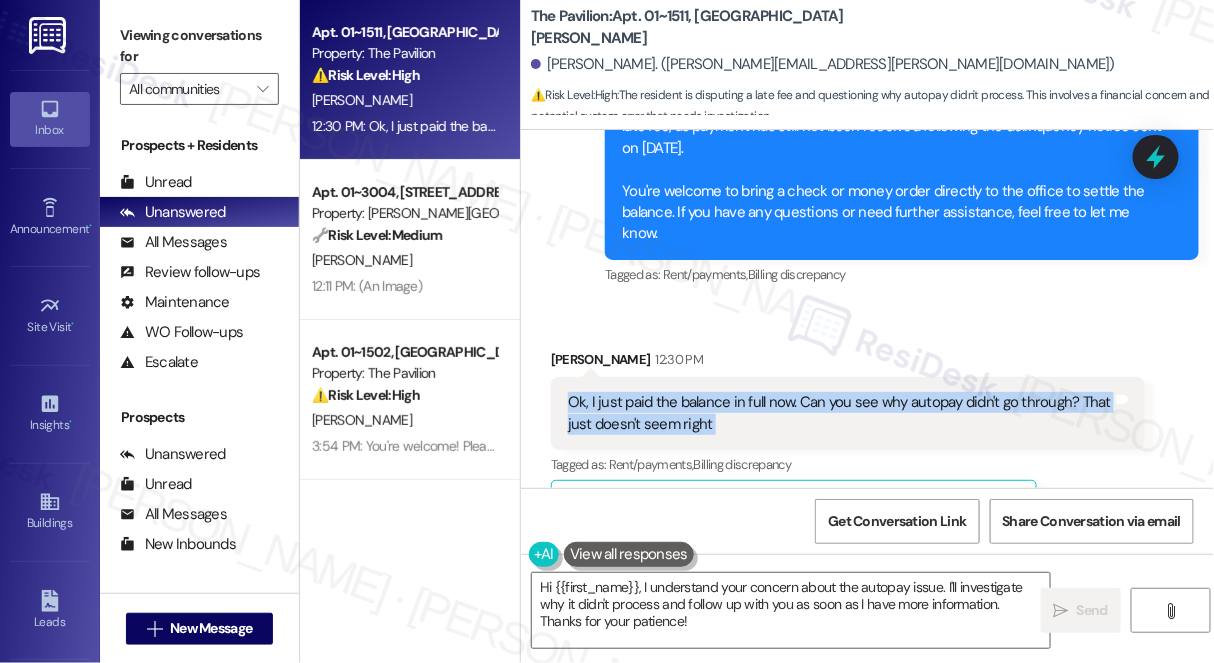 scroll, scrollTop: 9868, scrollLeft: 0, axis: vertical 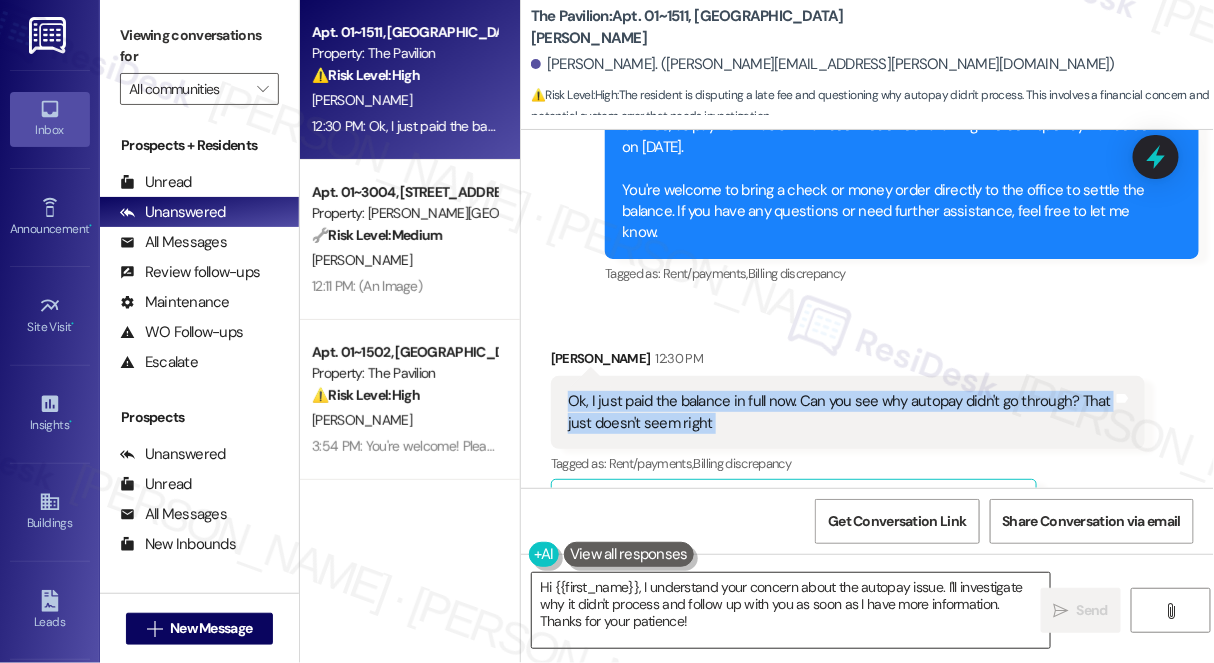 click on "Hi {{first_name}}, I understand your concern about the autopay issue. I'll investigate why it didn't process and follow up with you as soon as I have more information. Thanks for your patience!" at bounding box center (791, 610) 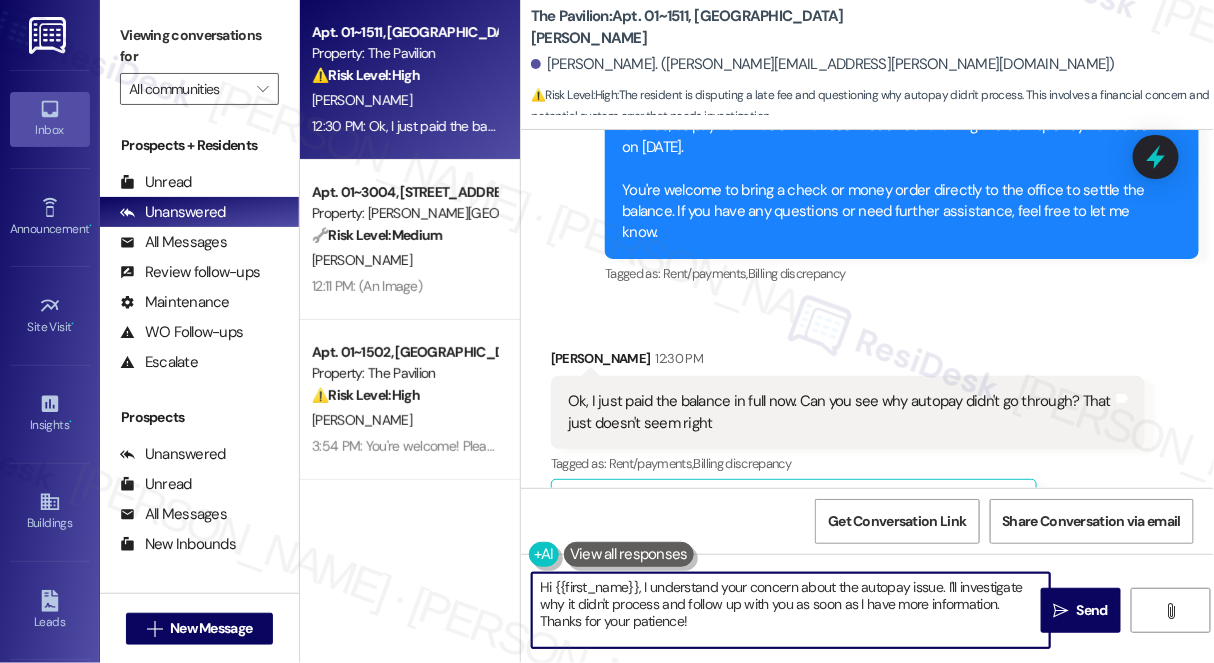 click on "Hi {{first_name}}, I understand your concern about the autopay issue. I'll investigate why it didn't process and follow up with you as soon as I have more information. Thanks for your patience!" at bounding box center [791, 610] 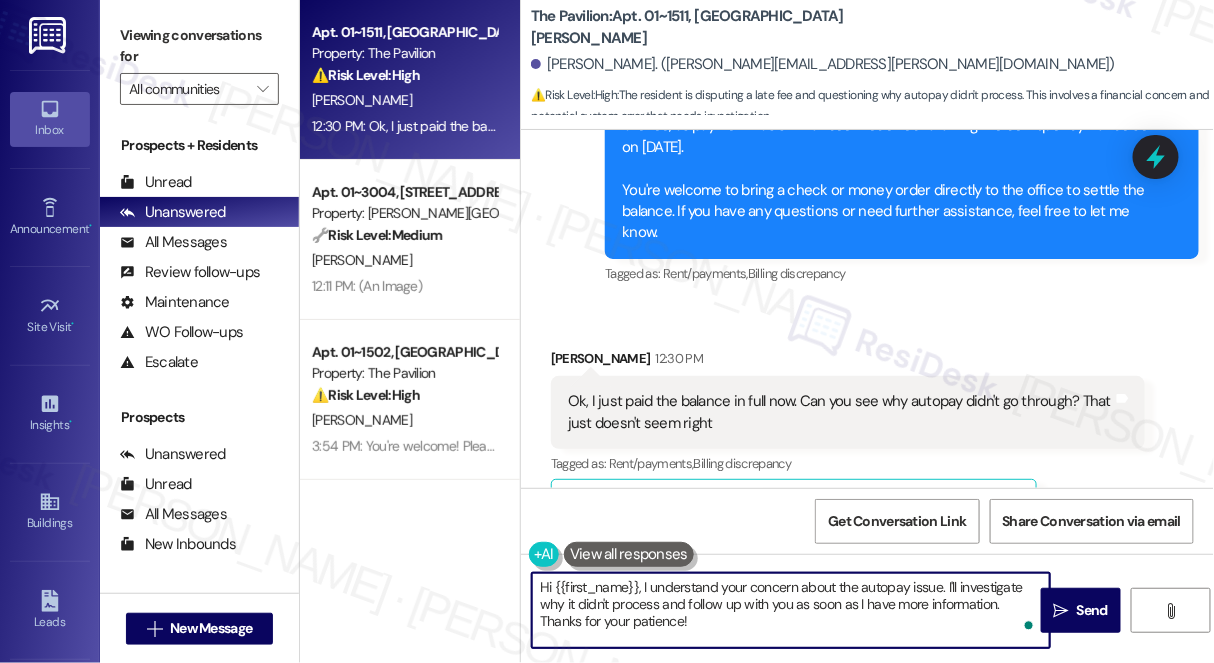 click on "Hi {{first_name}}, I understand your concern about the autopay issue. I'll investigate why it didn't process and follow up with you as soon as I have more information. Thanks for your patience!" at bounding box center [791, 610] 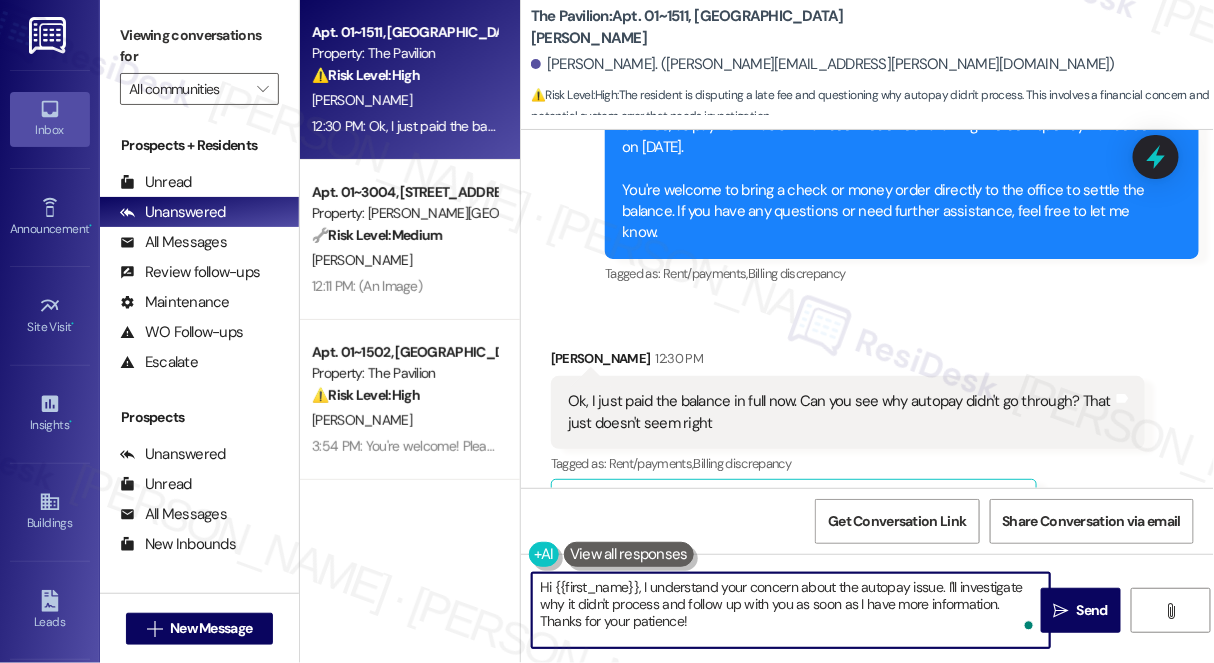 click on "Ok, I just paid the balance in full now. Can you see why autopay didn't go through? That just doesn't seem right" at bounding box center (840, 412) 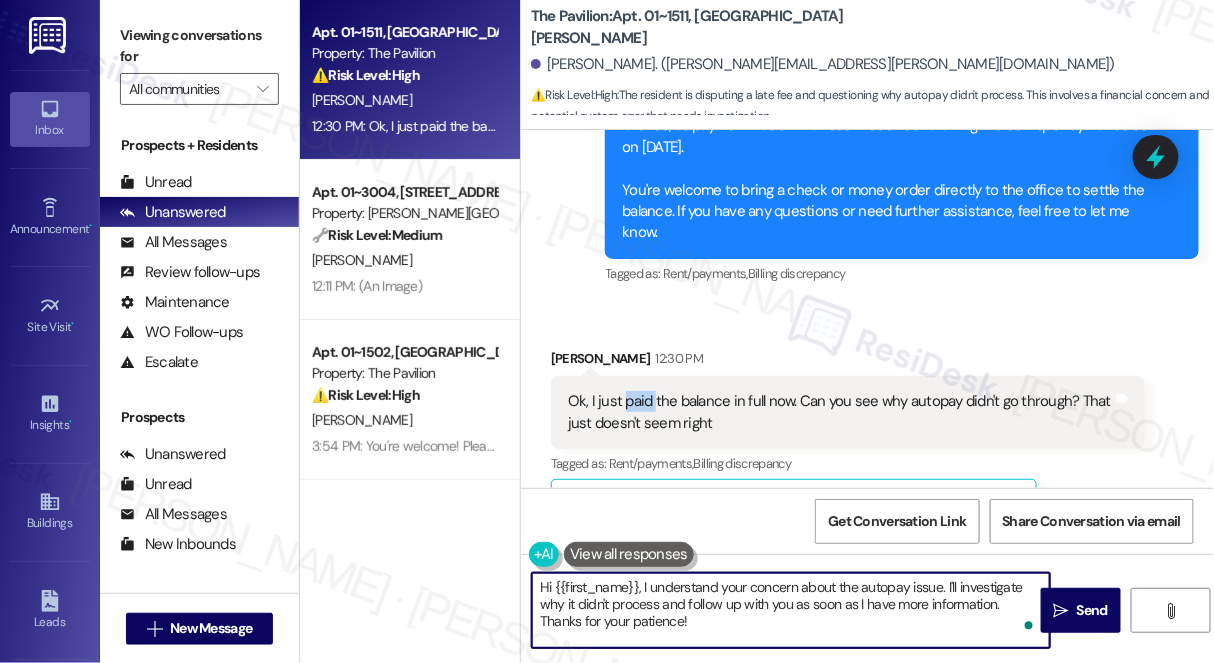 click on "Ok, I just paid the balance in full now. Can you see why autopay didn't go through? That just doesn't seem right" at bounding box center [840, 412] 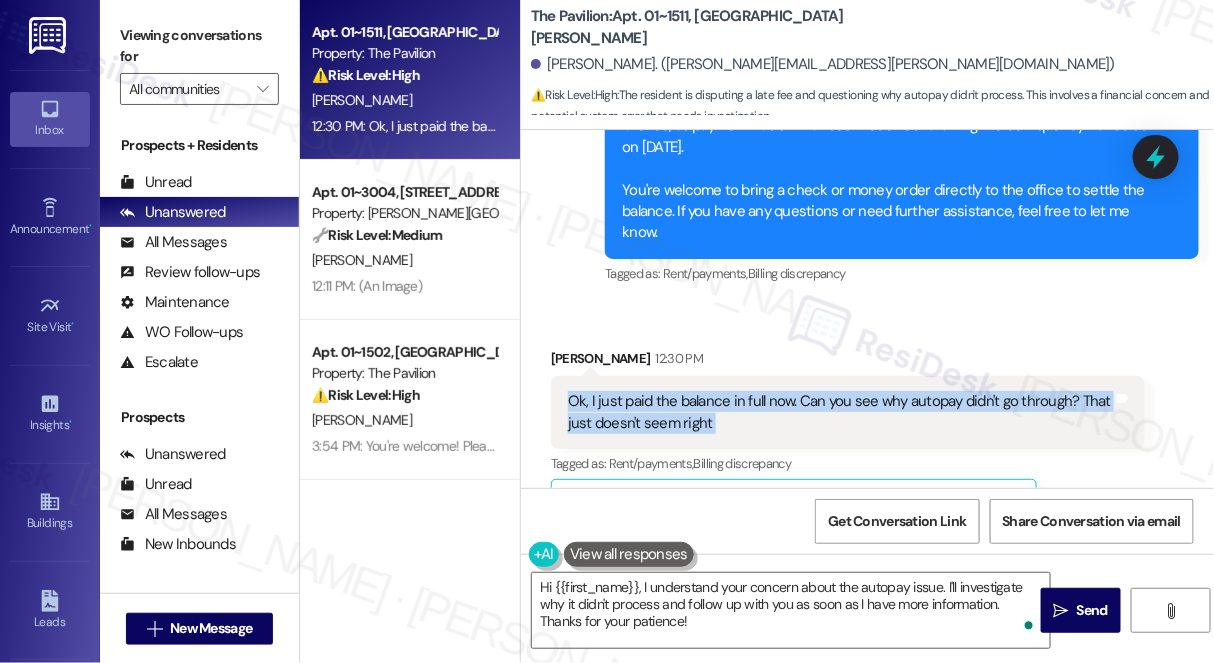 click on "Ok, I just paid the balance in full now. Can you see why autopay didn't go through? That just doesn't seem right" at bounding box center [840, 412] 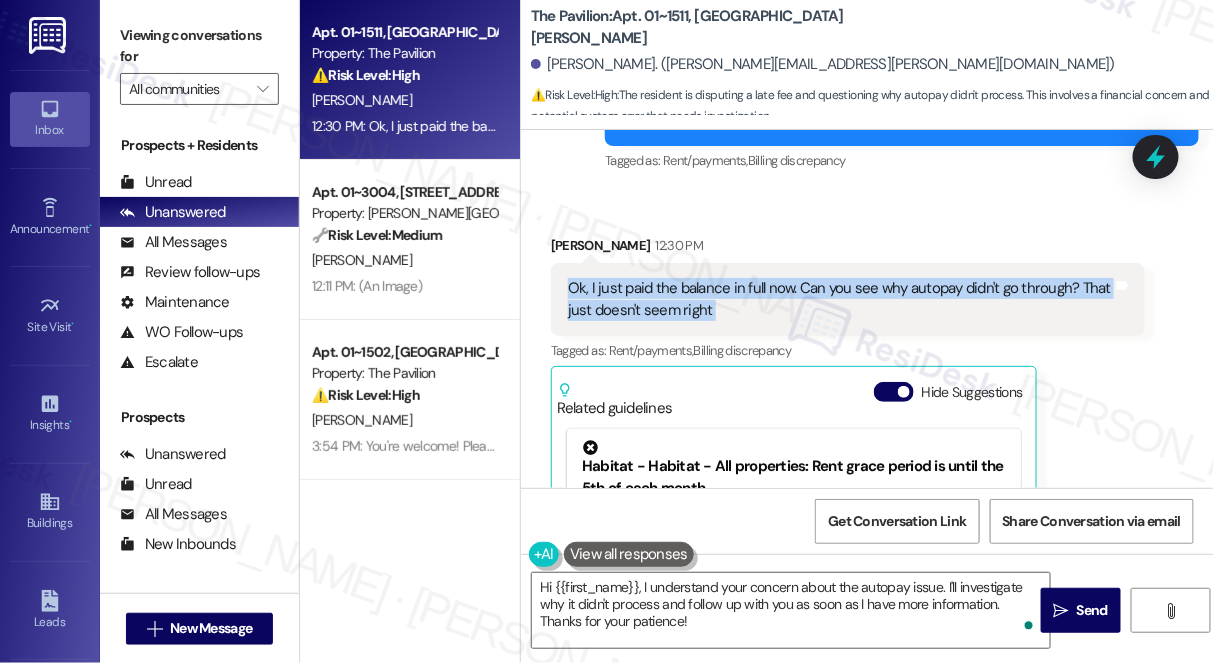 scroll, scrollTop: 10133, scrollLeft: 0, axis: vertical 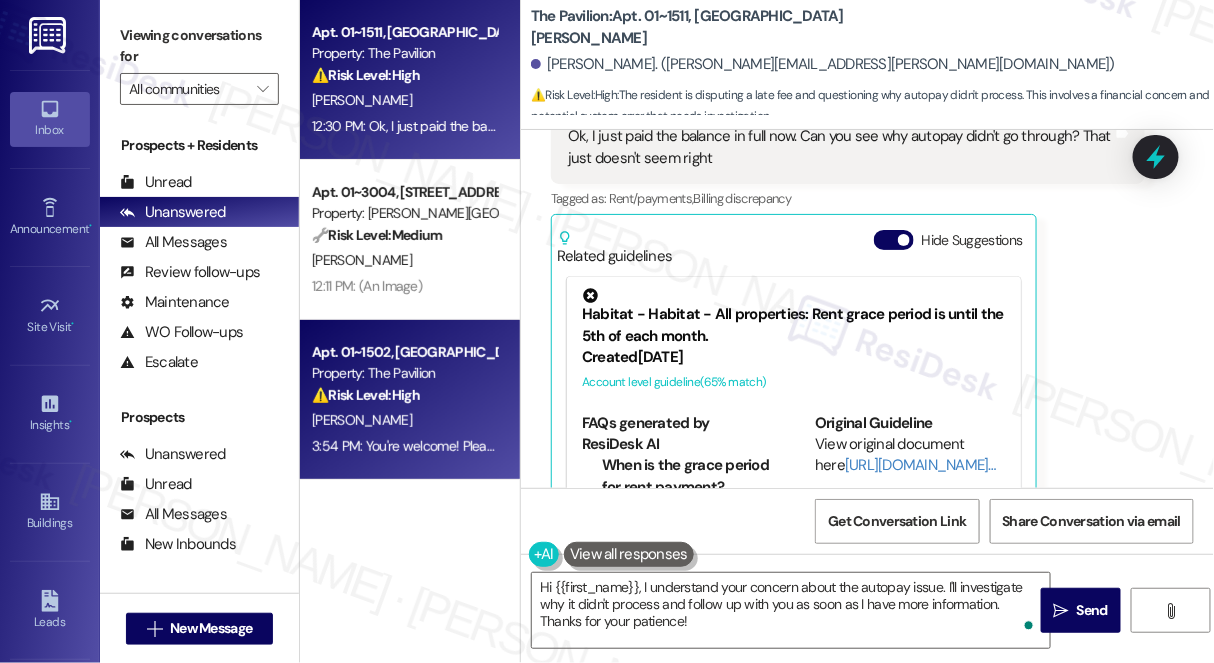 click on "⚠️  Risk Level:  High The resident is following up on a late fee and wants to make an early payment, but the unresolved fee is preventing them from doing so. This involves a financial concern and could impact timely rent payment." at bounding box center [404, 395] 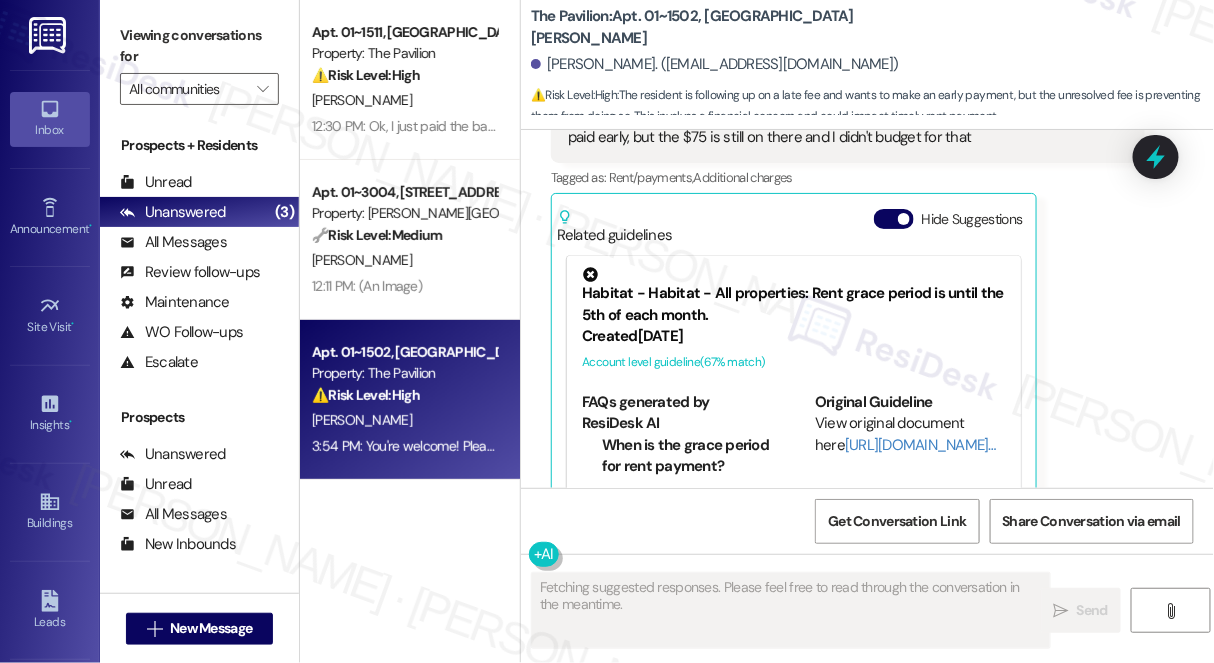 scroll, scrollTop: 3132, scrollLeft: 0, axis: vertical 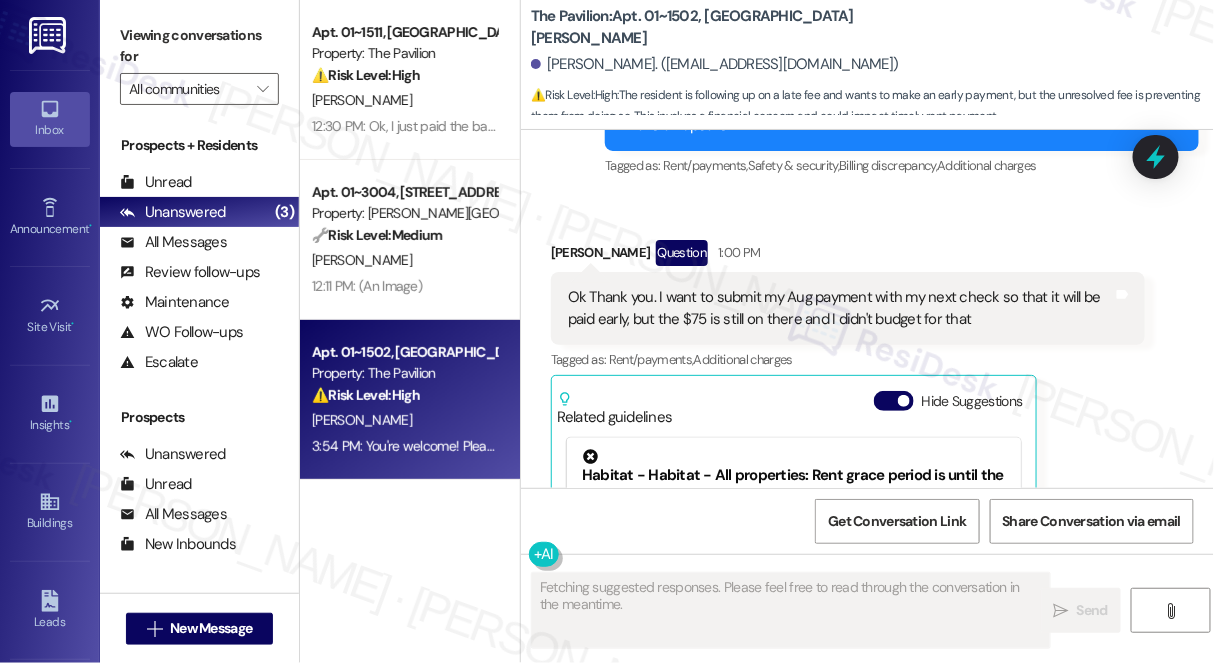 click on "Ok Thank you. I want to submit my Aug payment with my next check so that it will be paid early, but the $75 is still on there and I didn't budget for that" at bounding box center [840, 308] 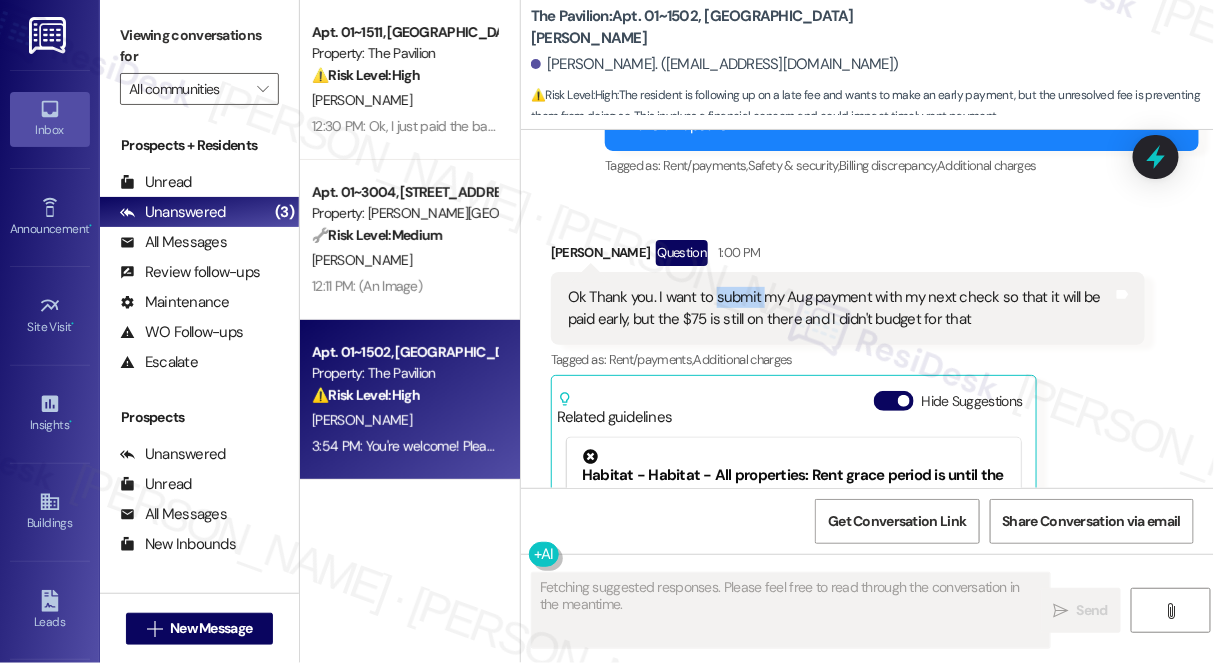 click on "Ok Thank you. I want to submit my Aug payment with my next check so that it will be paid early, but the $75 is still on there and I didn't budget for that" at bounding box center [840, 308] 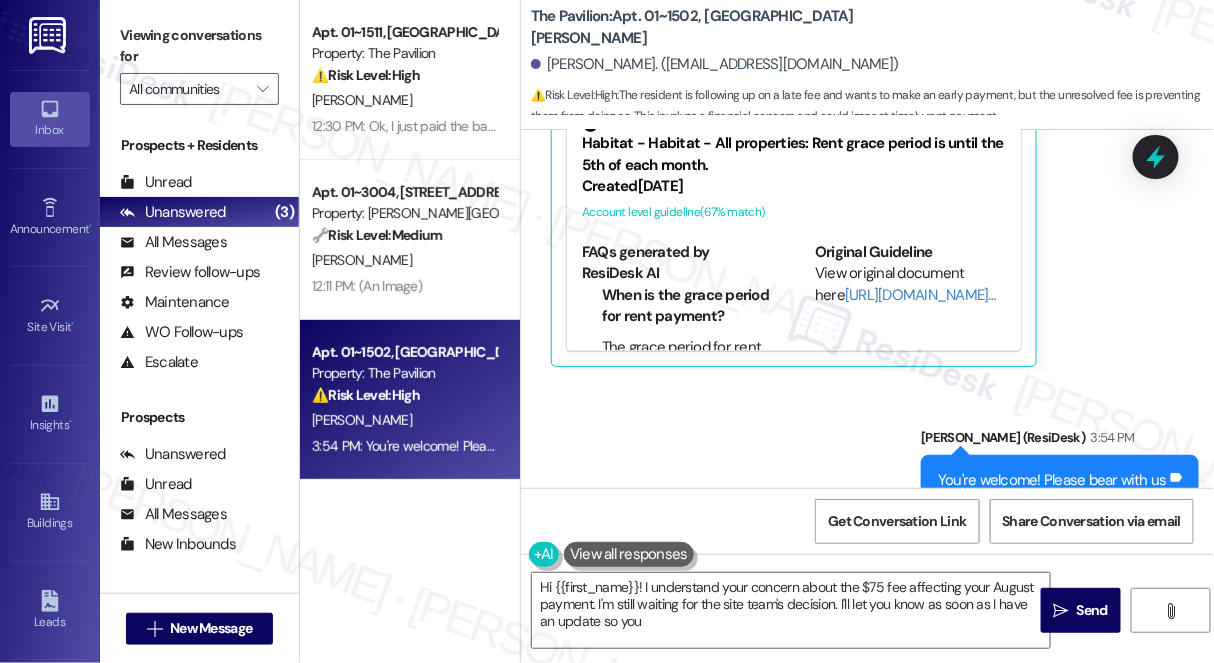 scroll, scrollTop: 3483, scrollLeft: 0, axis: vertical 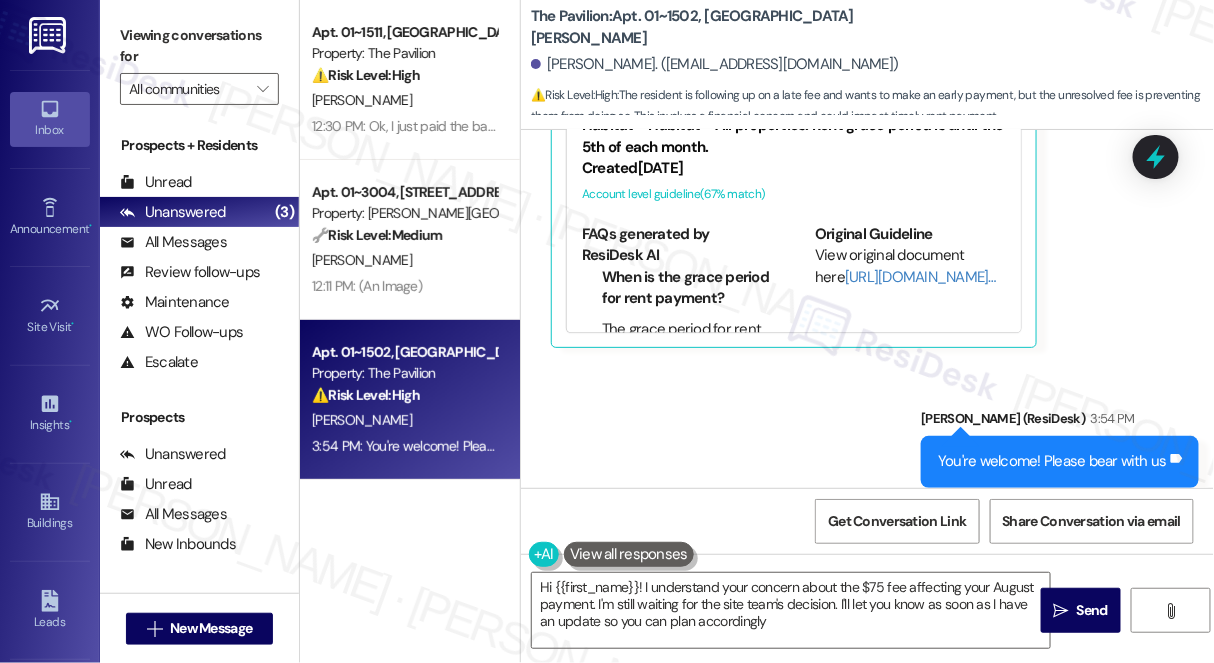 type on "Hi {{first_name}}! I understand your concern about the $75 fee affecting your August payment. I'm still waiting for the site team's decision. I'll let you know as soon as I have an update so you can plan accordingly!" 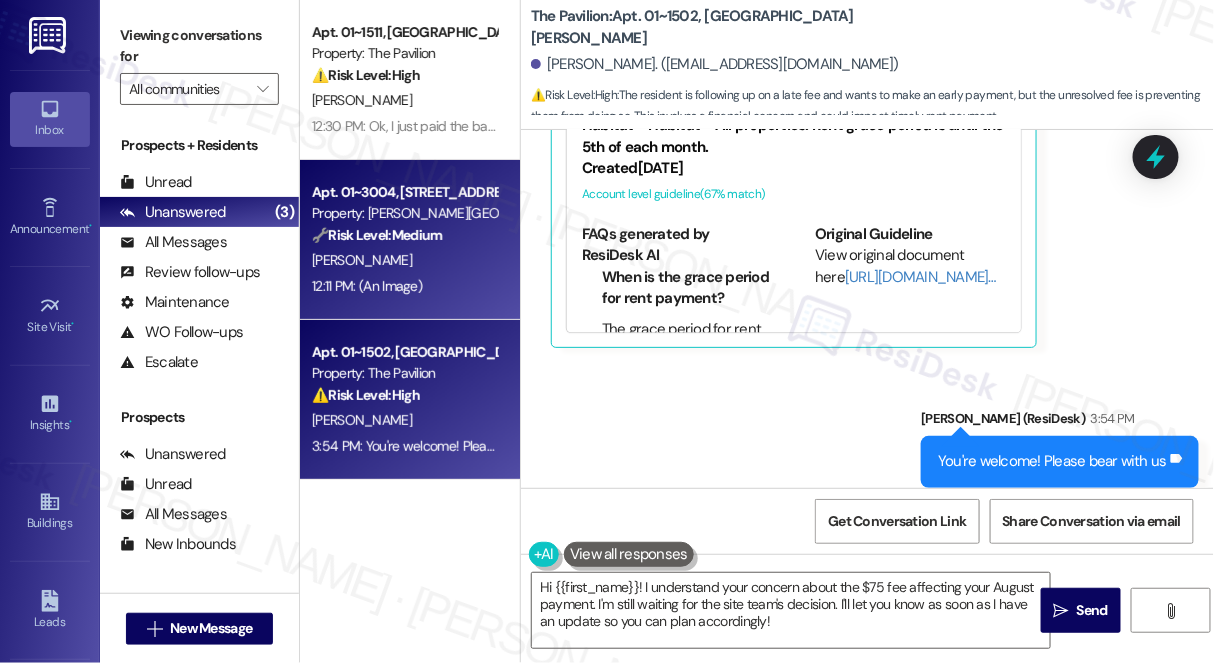 click on "12:11 PM: (An Image) 12:11 PM: (An Image)" at bounding box center [404, 286] 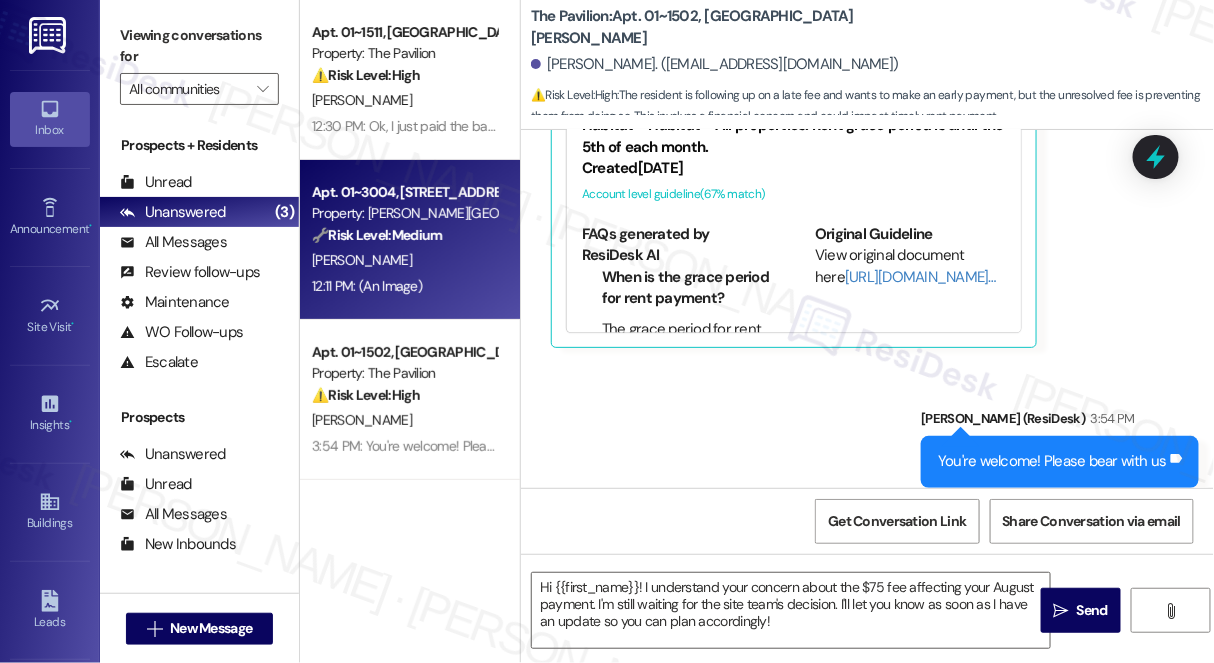 type on "Fetching suggested responses. Please feel free to read through the conversation in the meantime." 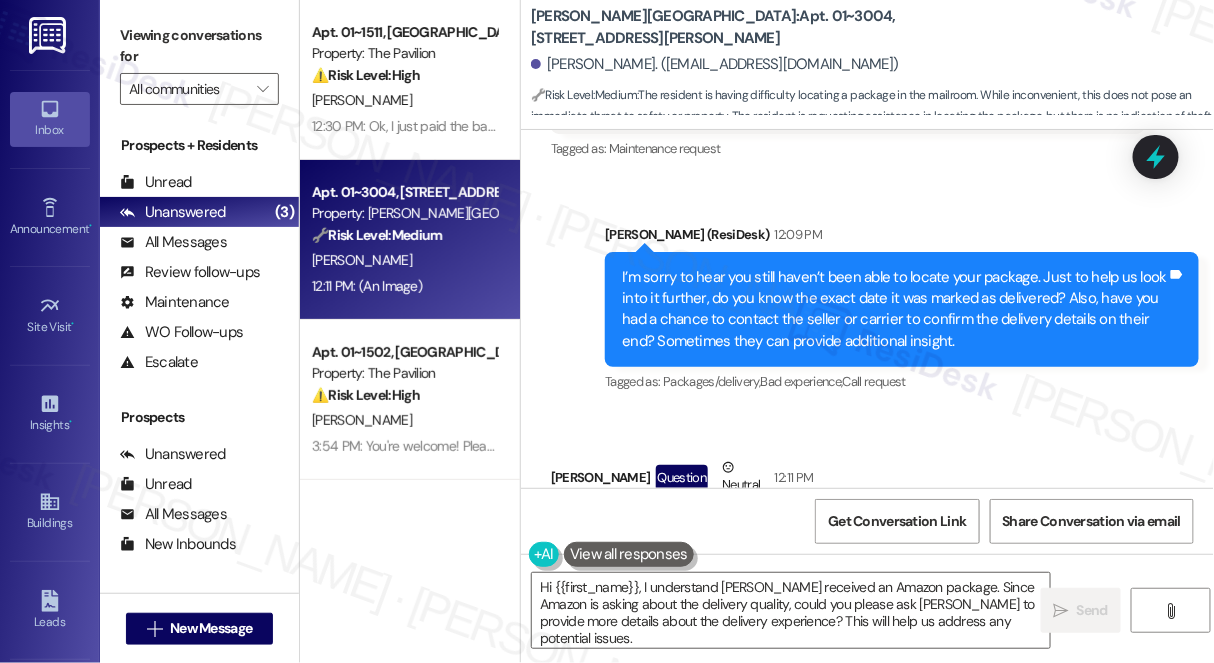 scroll, scrollTop: 15225, scrollLeft: 0, axis: vertical 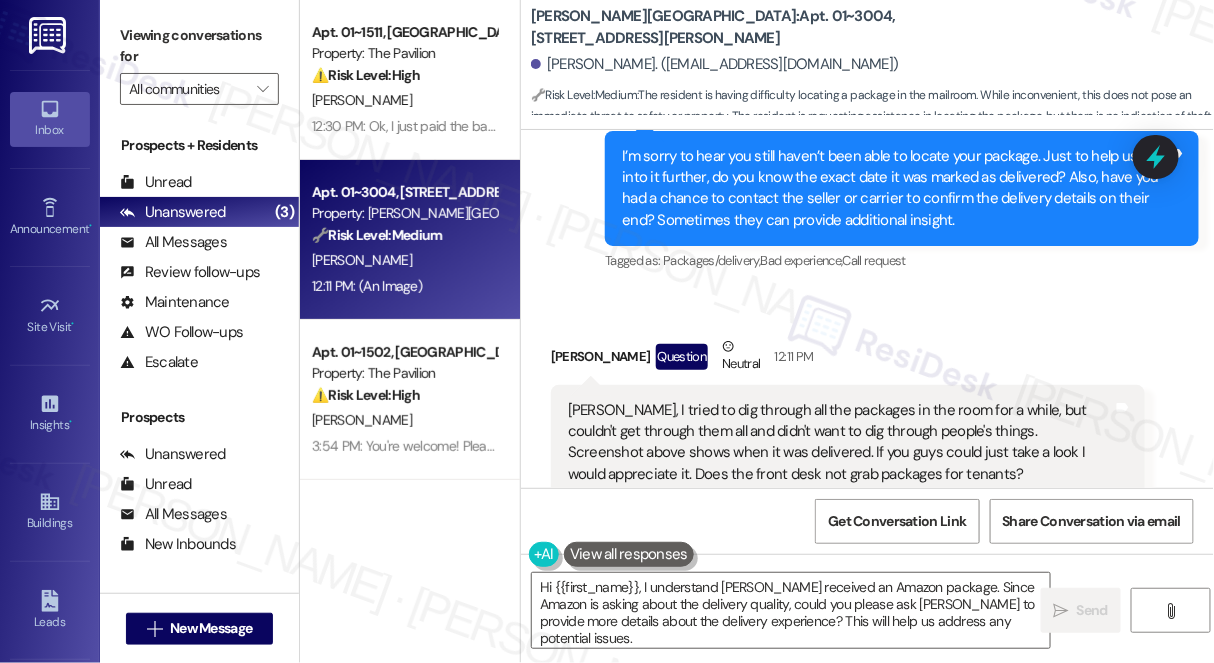 click on "[PERSON_NAME], I tried to dig through all the packages in the room for a while, but couldn't get through them all and didn't want to dig through people's things. Screenshot  above shows when it was delivered. If you guys could just take a look I would appreciate it. Does the front desk not grab packages for tenants?" at bounding box center (840, 443) 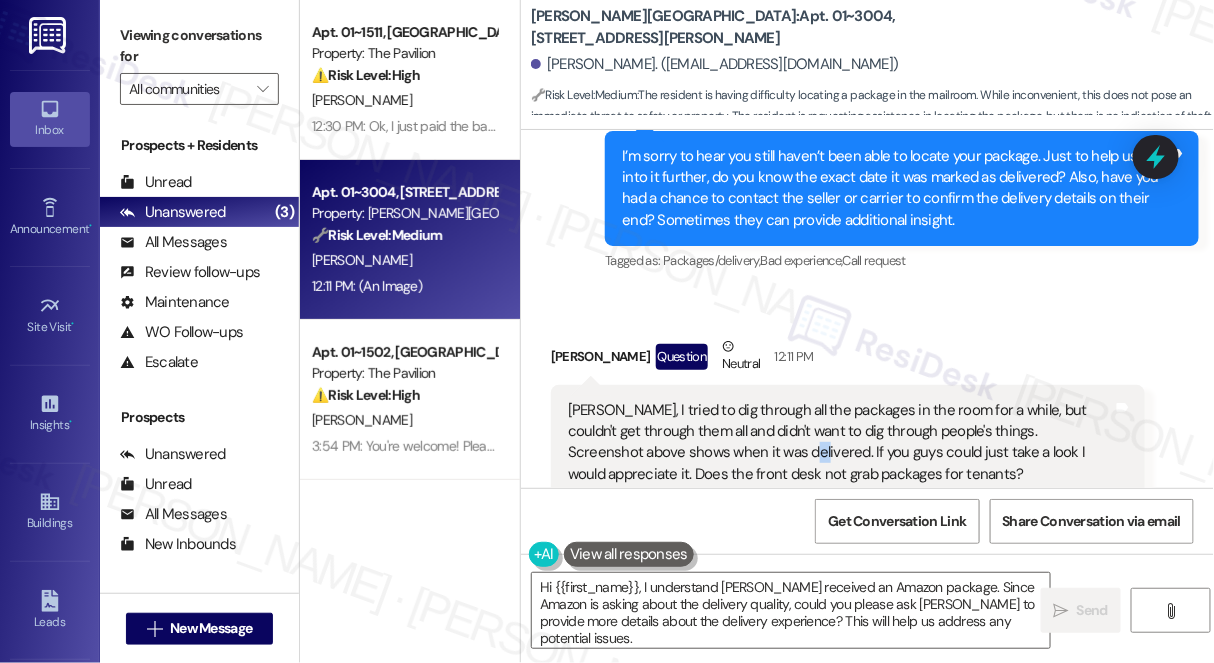 click on "[PERSON_NAME], I tried to dig through all the packages in the room for a while, but couldn't get through them all and didn't want to dig through people's things. Screenshot  above shows when it was delivered. If you guys could just take a look I would appreciate it. Does the front desk not grab packages for tenants?" at bounding box center (840, 443) 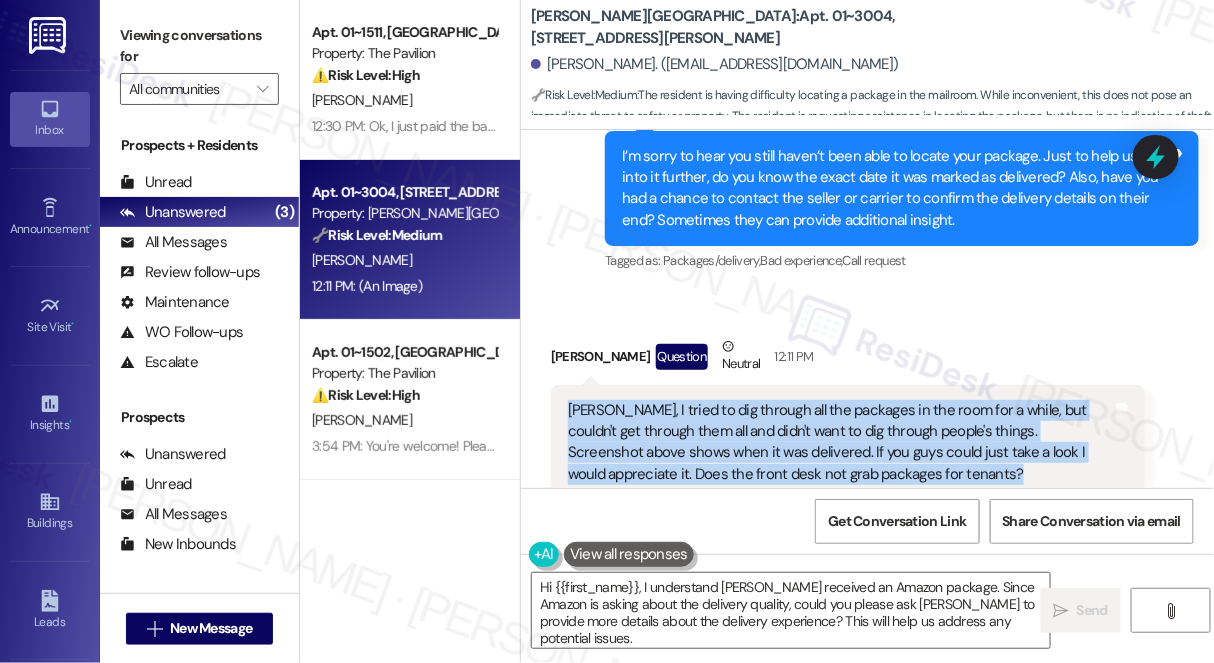 click on "[PERSON_NAME], I tried to dig through all the packages in the room for a while, but couldn't get through them all and didn't want to dig through people's things. Screenshot  above shows when it was delivered. If you guys could just take a look I would appreciate it. Does the front desk not grab packages for tenants?" at bounding box center (840, 443) 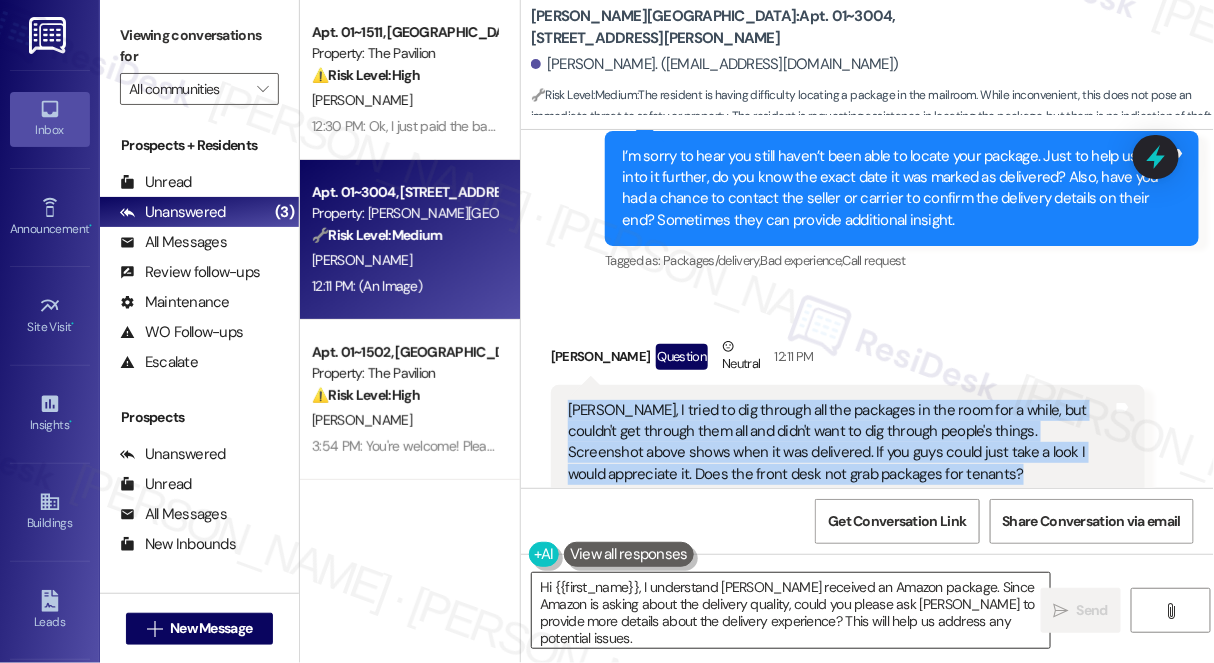 click on "Hi {{first_name}}, I understand [PERSON_NAME] received an Amazon package. Since Amazon is asking about the delivery quality, could you please ask [PERSON_NAME] to provide more details about the delivery experience? This will help us address any potential issues." at bounding box center [791, 610] 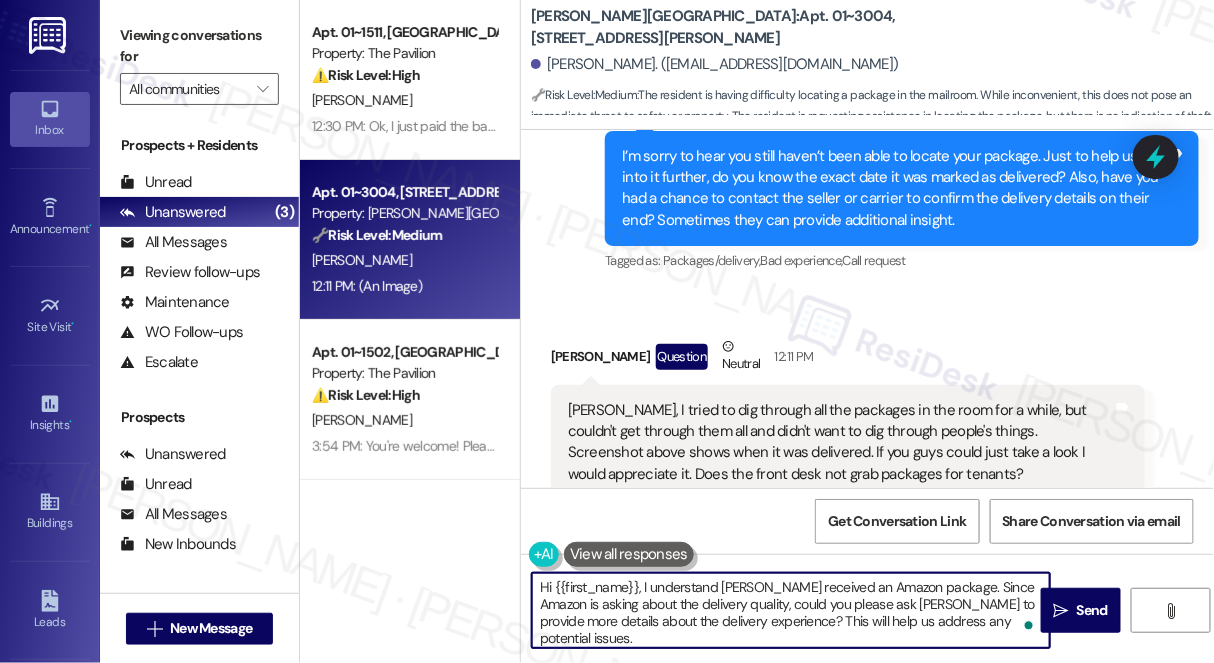 click on "Hi {{first_name}}, I understand [PERSON_NAME] received an Amazon package. Since Amazon is asking about the delivery quality, could you please ask [PERSON_NAME] to provide more details about the delivery experience? This will help us address any potential issues." at bounding box center [791, 610] 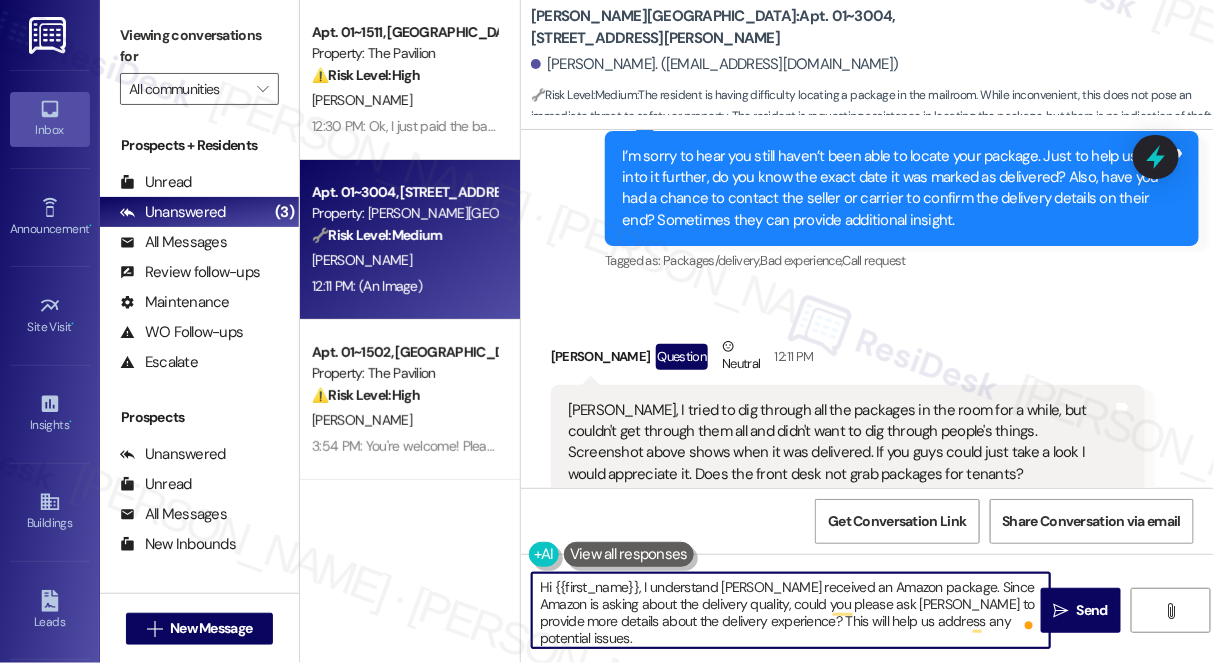 click on "Hi {{first_name}}, I understand [PERSON_NAME] received an Amazon package. Since Amazon is asking about the delivery quality, could you please ask [PERSON_NAME] to provide more details about the delivery experience? This will help us address any potential issues." at bounding box center [791, 610] 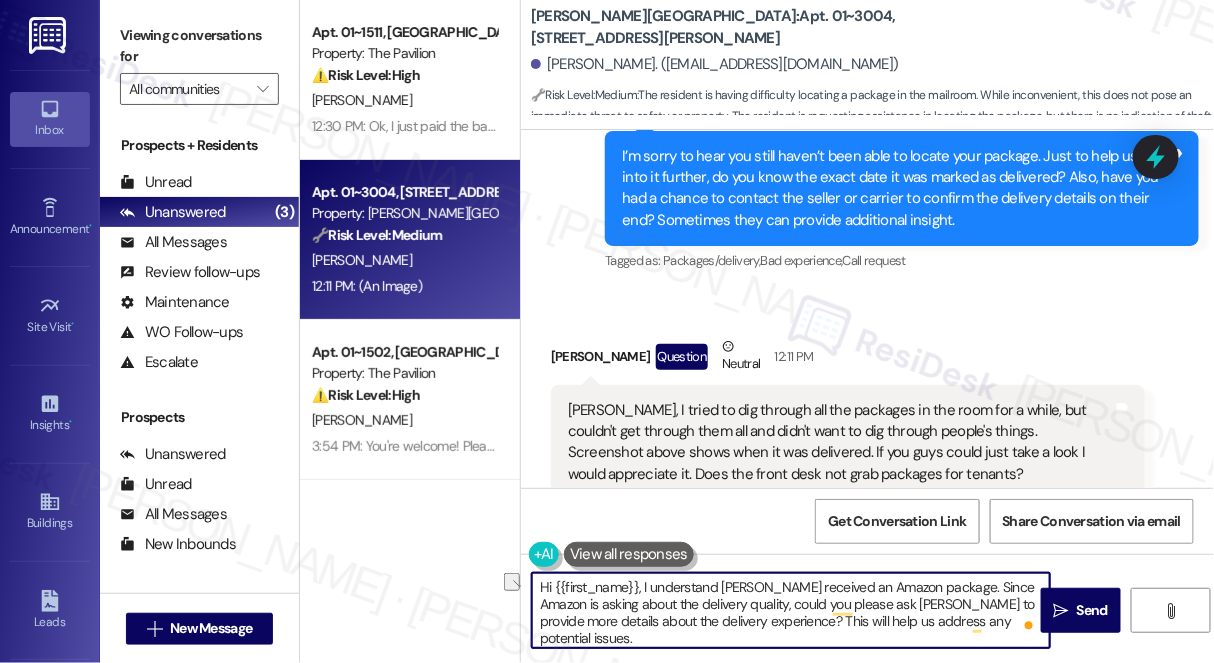 drag, startPoint x: 930, startPoint y: 584, endPoint x: 514, endPoint y: 590, distance: 416.04327 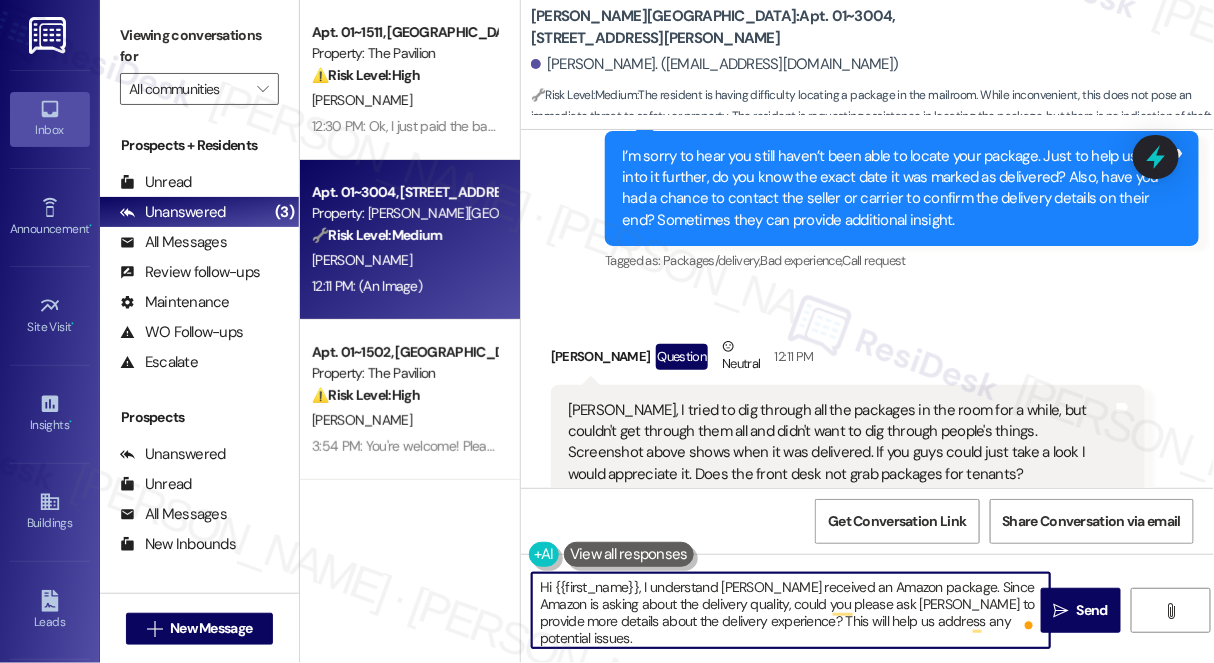 click on "Hi {{first_name}}, I understand [PERSON_NAME] received an Amazon package. Since Amazon is asking about the delivery quality, could you please ask [PERSON_NAME] to provide more details about the delivery experience? This will help us address any potential issues." at bounding box center (791, 610) 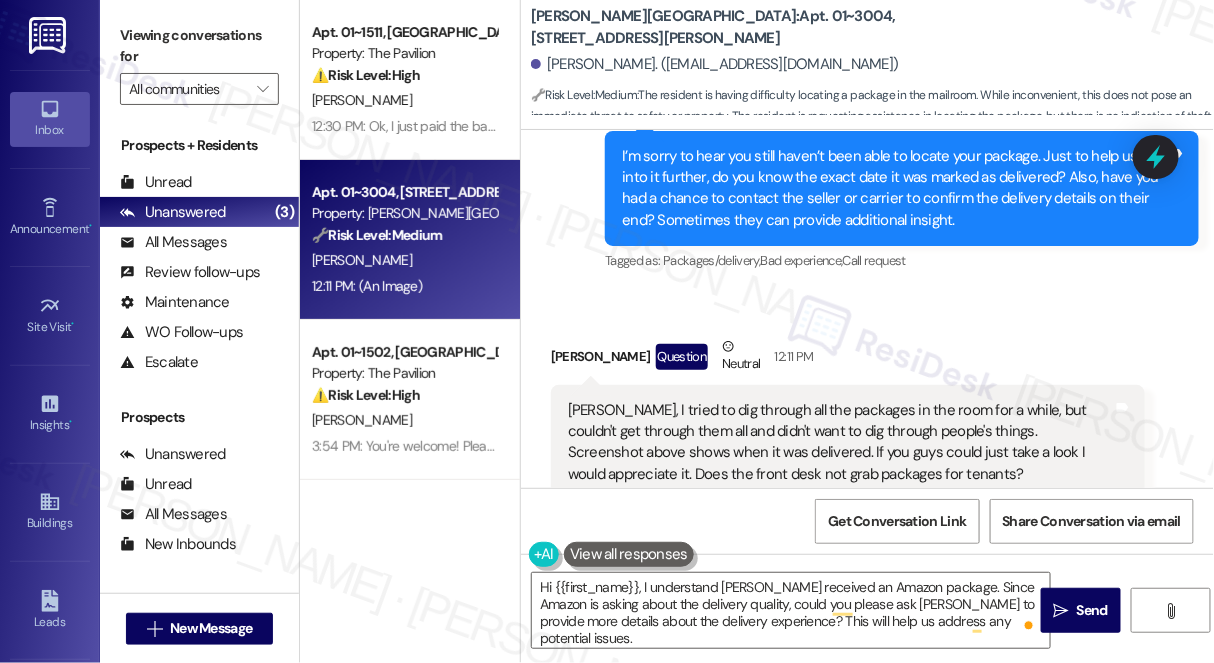 click on "[PERSON_NAME], I tried to dig through all the packages in the room for a while, but couldn't get through them all and didn't want to dig through people's things. Screenshot  above shows when it was delivered. If you guys could just take a look I would appreciate it. Does the front desk not grab packages for tenants?" at bounding box center [840, 443] 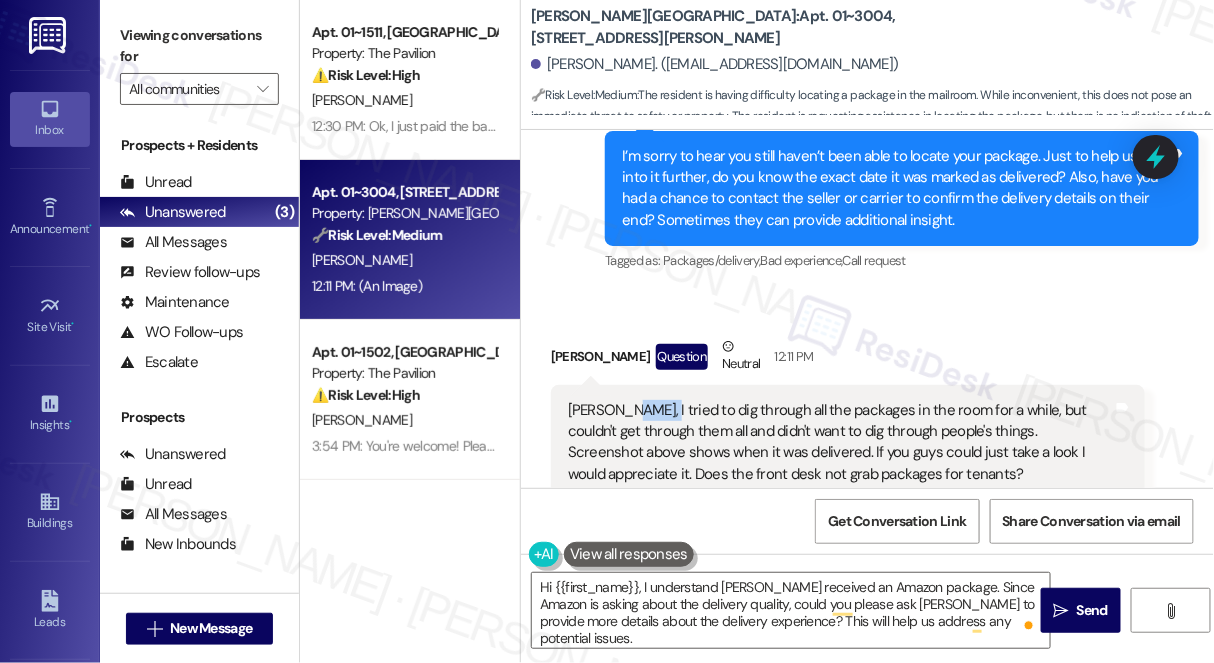 click on "[PERSON_NAME], I tried to dig through all the packages in the room for a while, but couldn't get through them all and didn't want to dig through people's things. Screenshot  above shows when it was delivered. If you guys could just take a look I would appreciate it. Does the front desk not grab packages for tenants?" at bounding box center (840, 443) 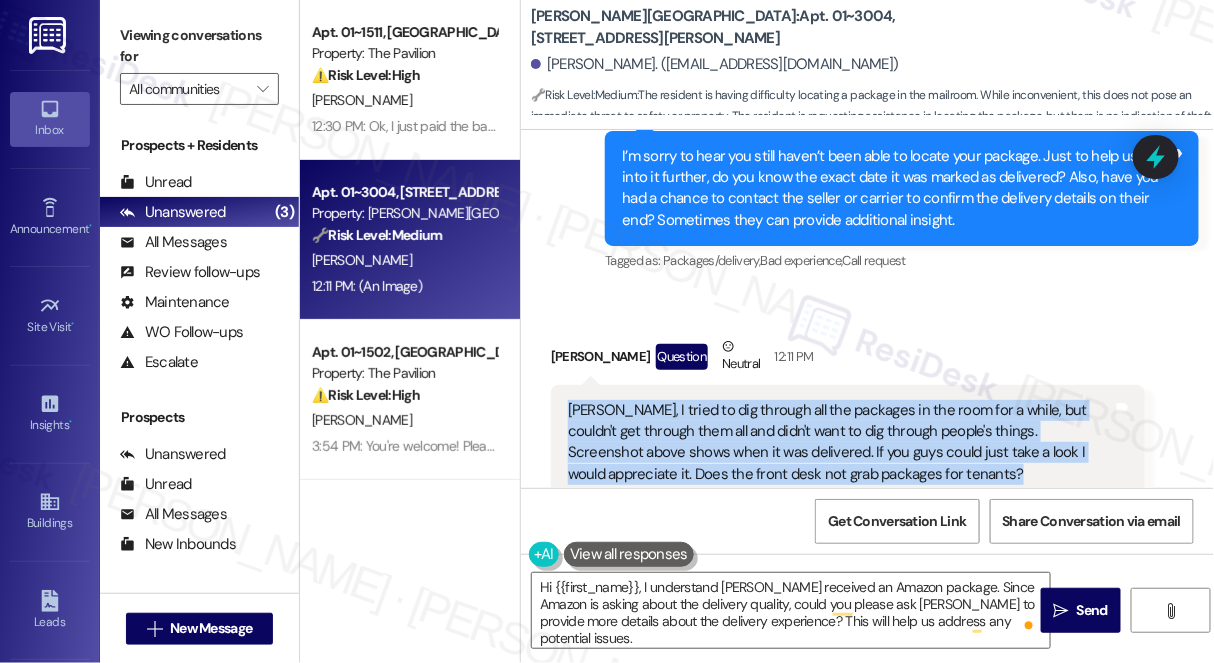 click on "[PERSON_NAME], I tried to dig through all the packages in the room for a while, but couldn't get through them all and didn't want to dig through people's things. Screenshot  above shows when it was delivered. If you guys could just take a look I would appreciate it. Does the front desk not grab packages for tenants?" at bounding box center (840, 443) 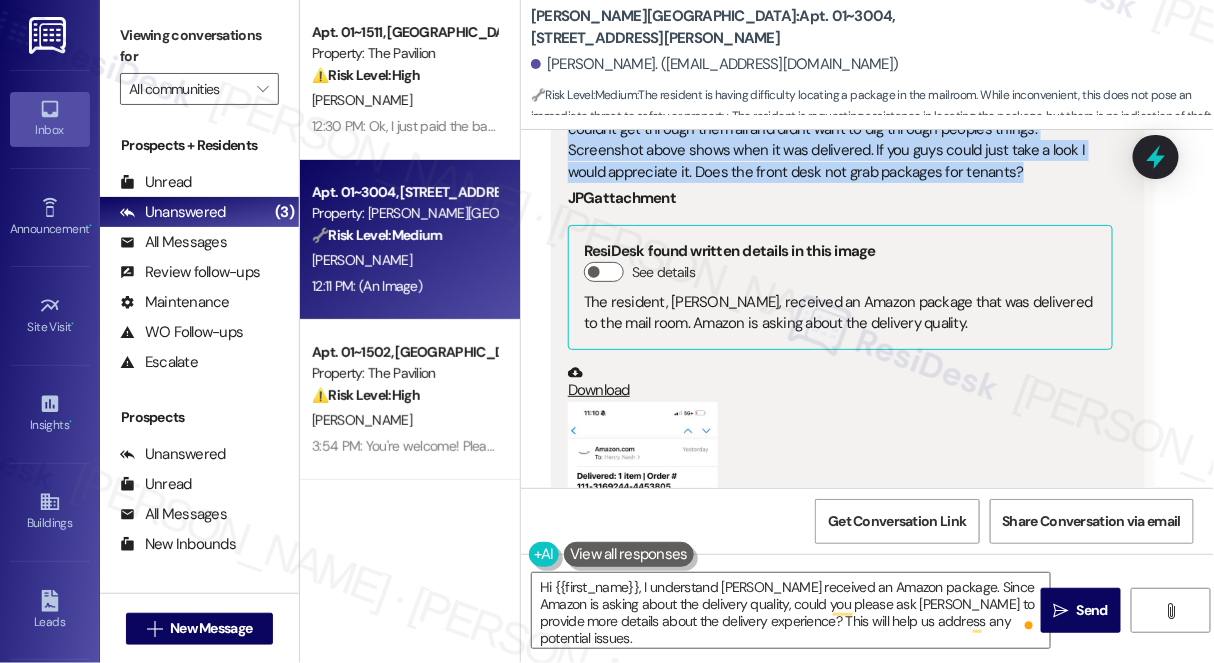 scroll, scrollTop: 15680, scrollLeft: 0, axis: vertical 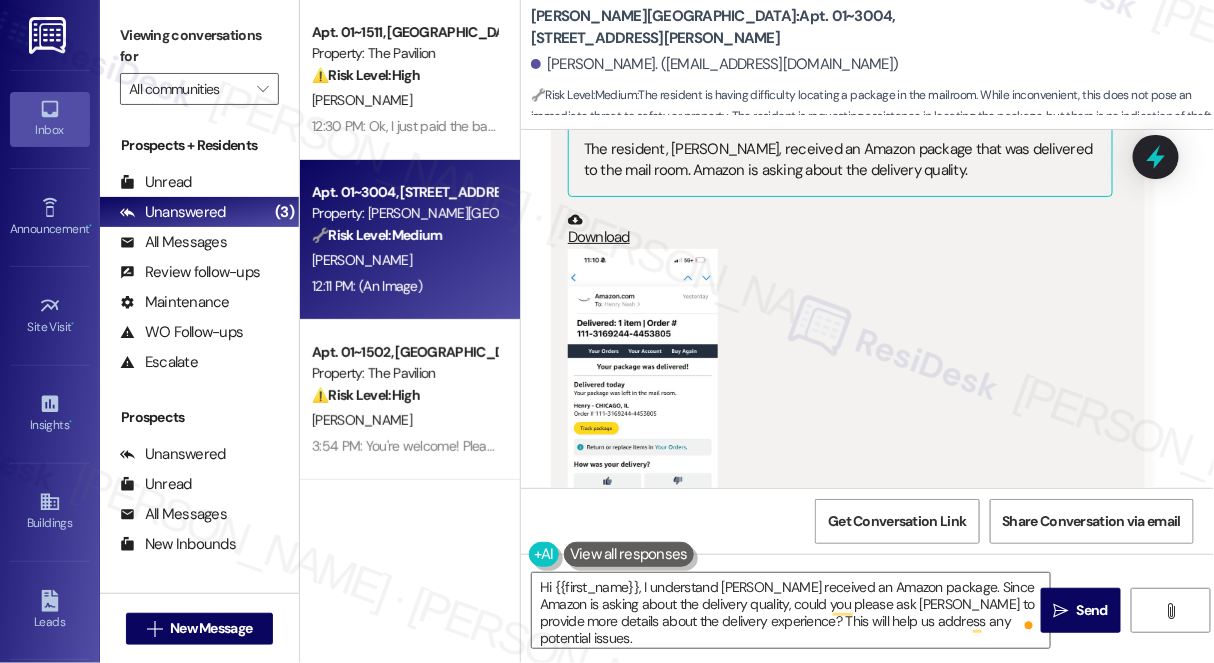 click on "[PERSON_NAME][GEOGRAPHIC_DATA]:  Apt. 01~[STREET_ADDRESS][PERSON_NAME]" at bounding box center (731, 27) 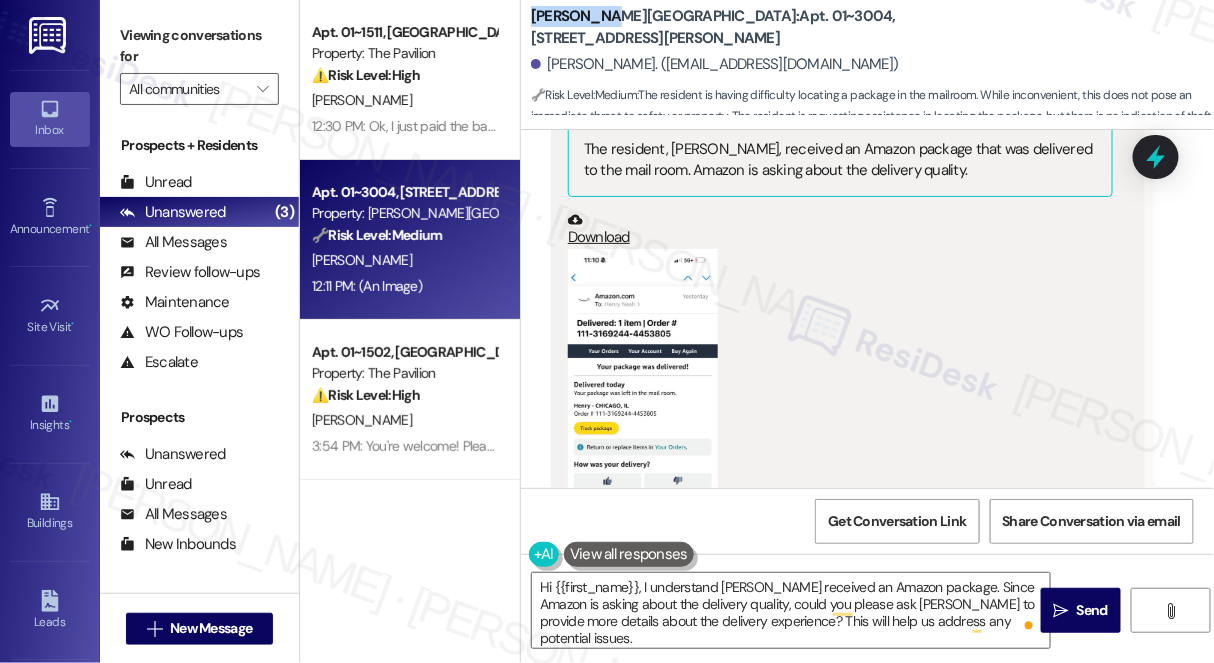 click on "[PERSON_NAME][GEOGRAPHIC_DATA]:  Apt. 01~[STREET_ADDRESS][PERSON_NAME]" at bounding box center (731, 27) 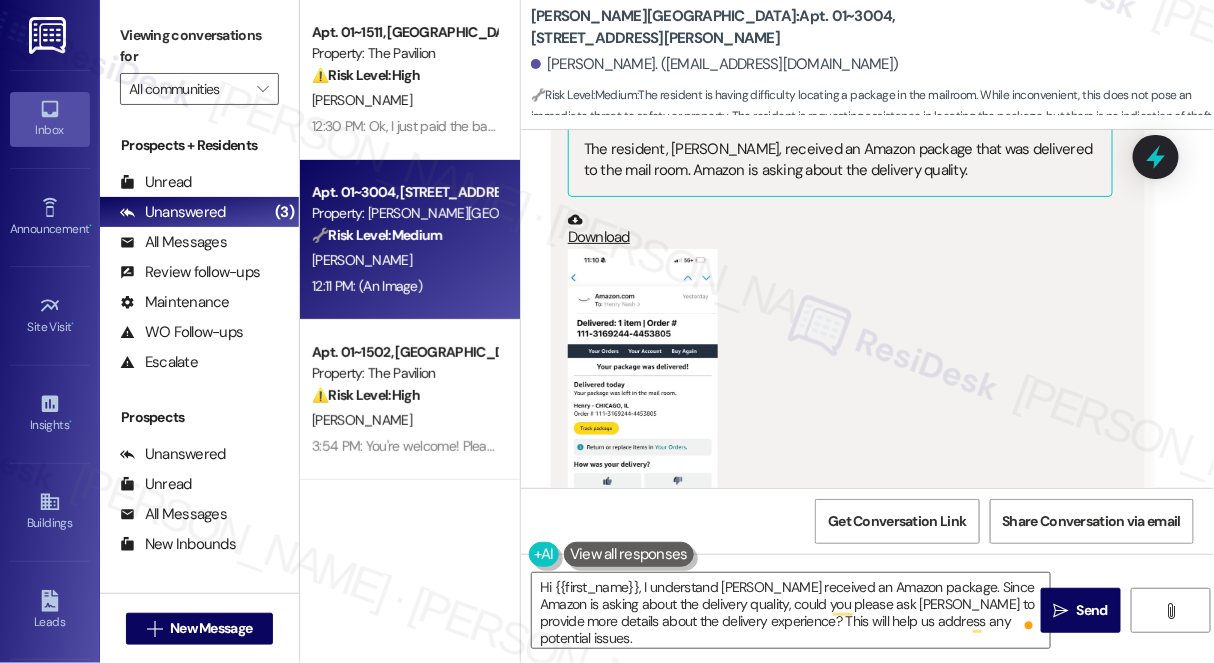 click on "Viewing conversations for" at bounding box center (199, 46) 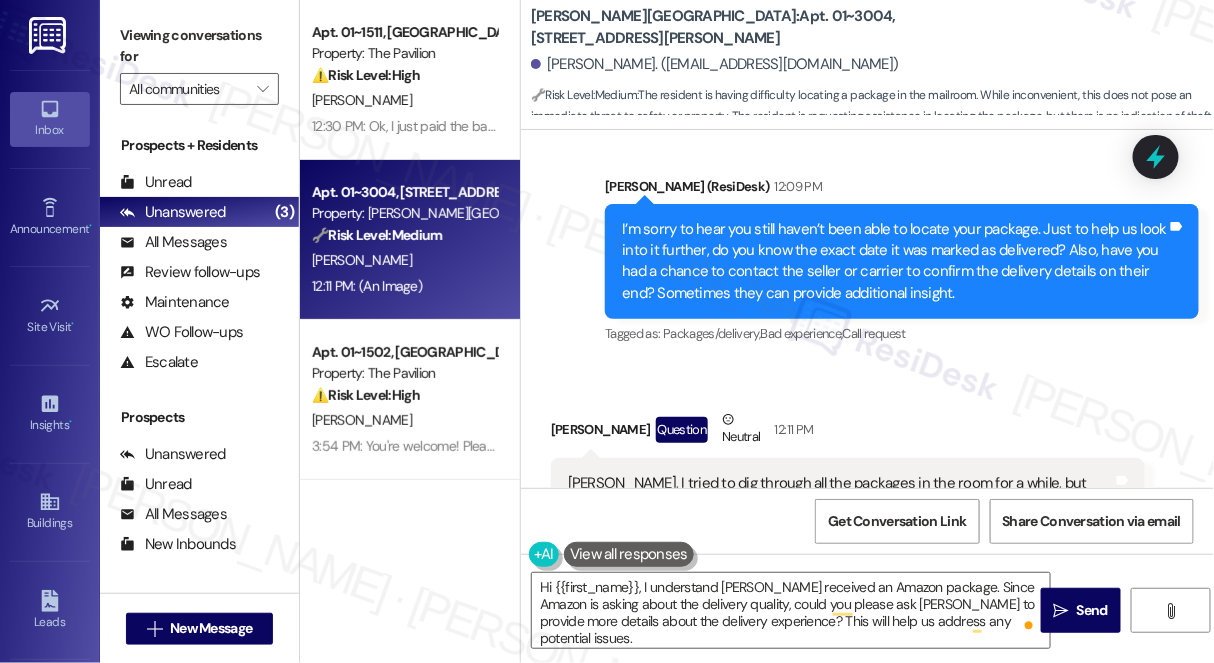 scroll, scrollTop: 15134, scrollLeft: 0, axis: vertical 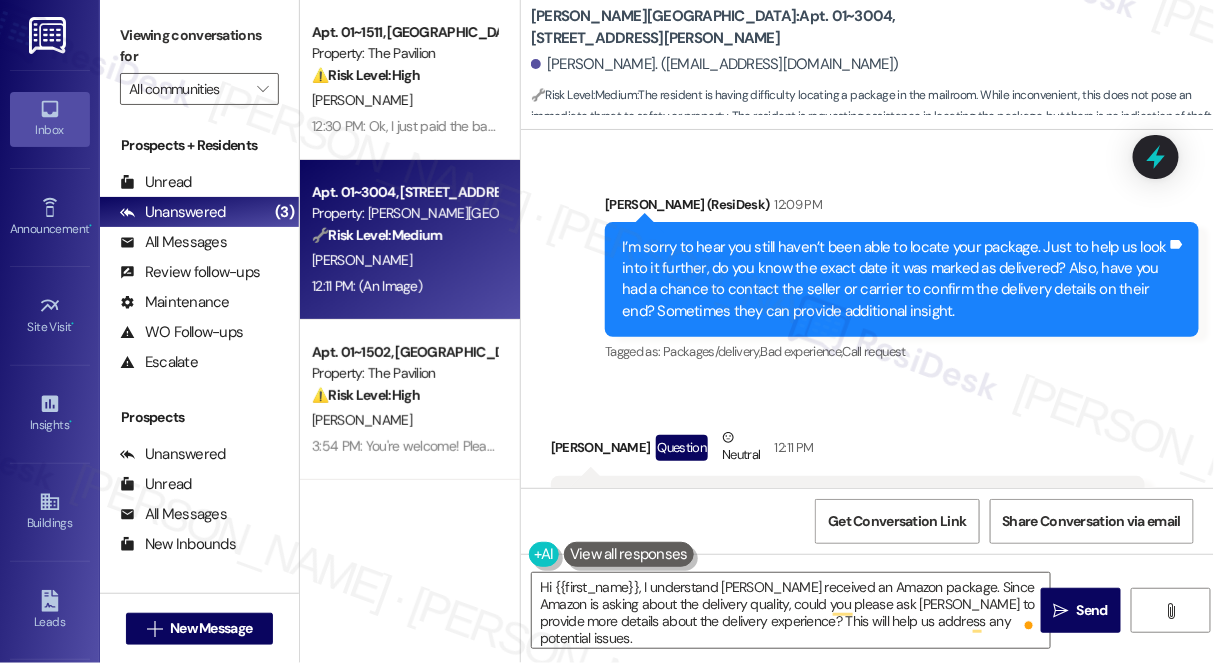 click on "[PERSON_NAME], I tried to dig through all the packages in the room for a while, but couldn't get through them all and didn't want to dig through people's things. Screenshot  above shows when it was delivered. If you guys could just take a look I would appreciate it. Does the front desk not grab packages for tenants?" at bounding box center [840, 534] 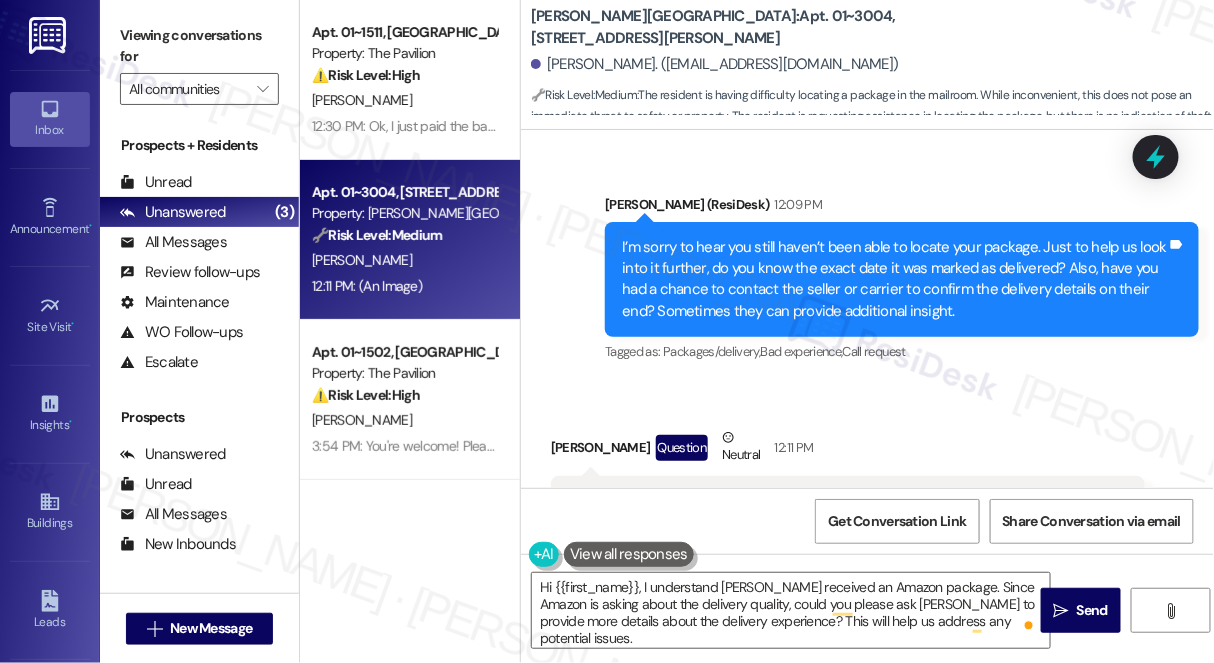 click on "Viewing conversations for" at bounding box center [199, 46] 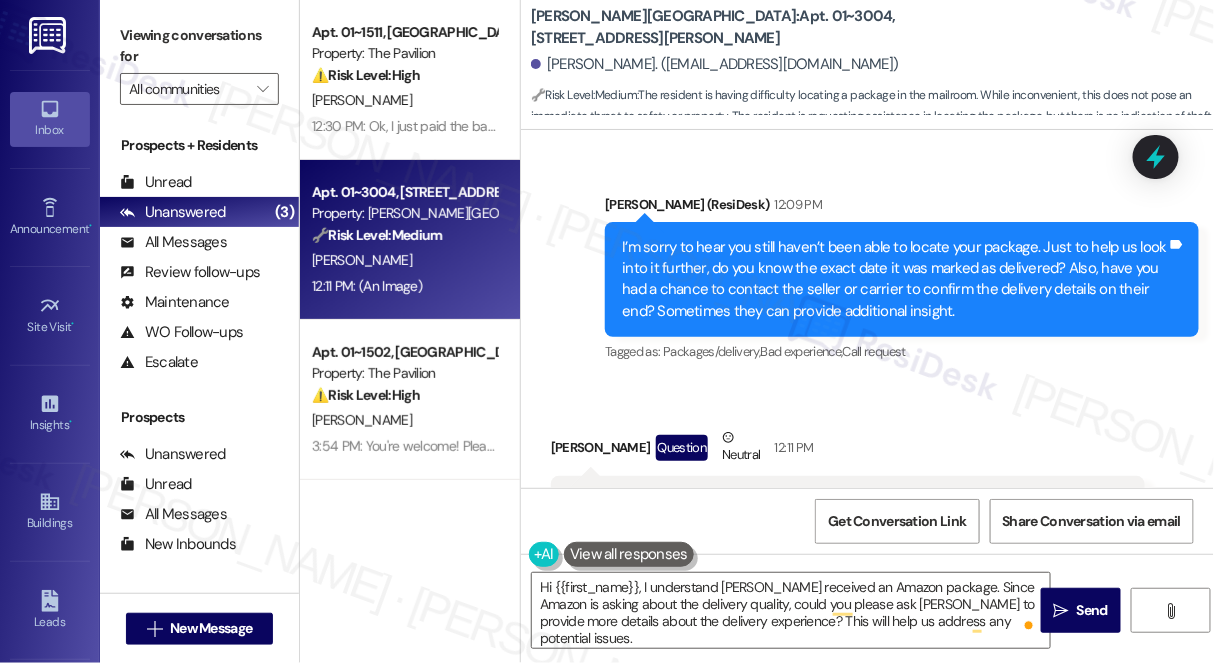 click on "[PERSON_NAME], I tried to dig through all the packages in the room for a while, but couldn't get through them all and didn't want to dig through people's things. Screenshot  above shows when it was delivered. If you guys could just take a look I would appreciate it. Does the front desk not grab packages for tenants?" at bounding box center (840, 534) 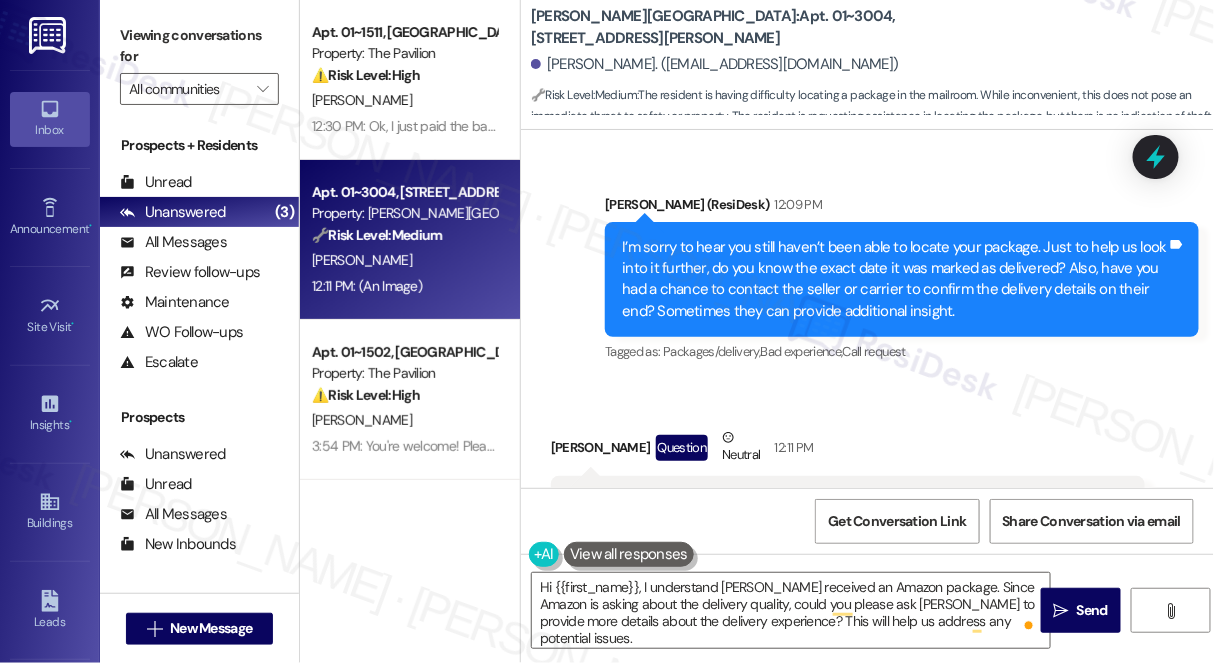 click on "Viewing conversations for" at bounding box center [199, 46] 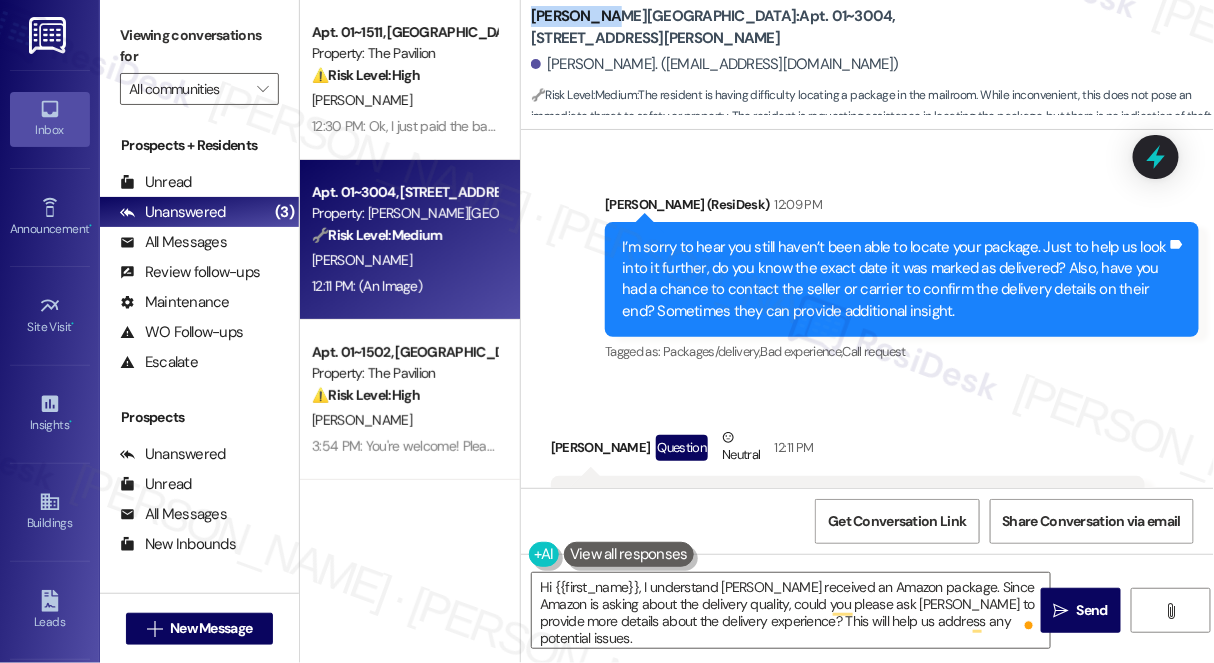 click on "[PERSON_NAME][GEOGRAPHIC_DATA]:  Apt. 01~[STREET_ADDRESS][PERSON_NAME]" at bounding box center [731, 27] 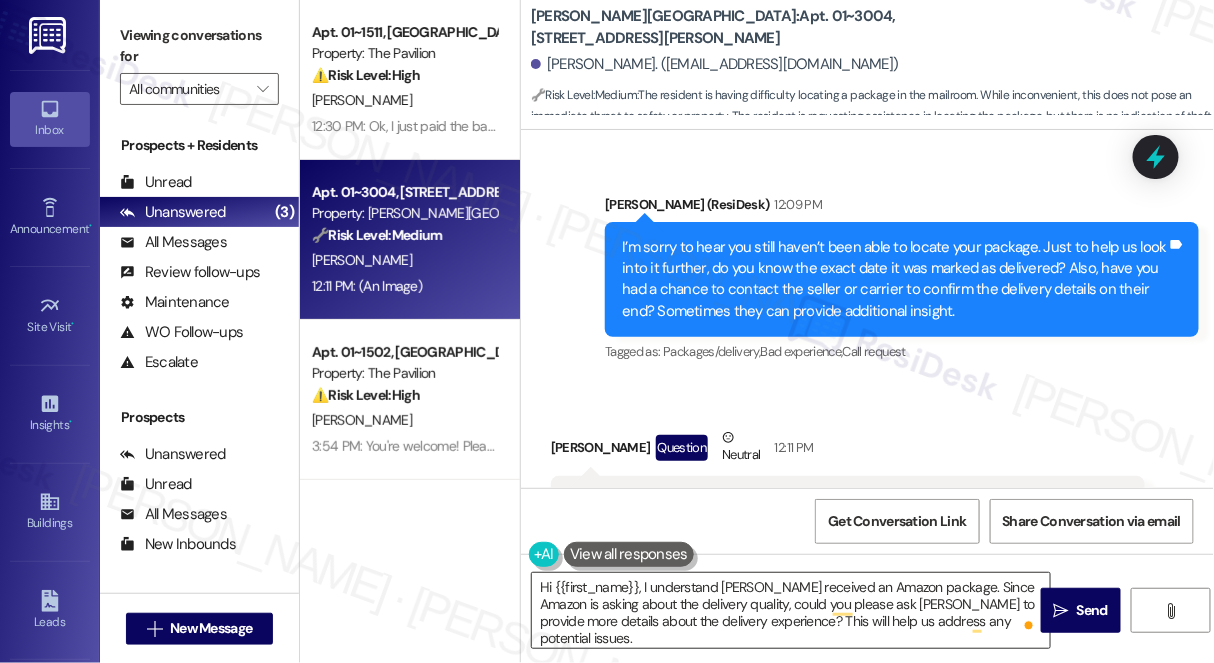 click on "Hi {{first_name}}, I understand [PERSON_NAME] received an Amazon package. Since Amazon is asking about the delivery quality, could you please ask [PERSON_NAME] to provide more details about the delivery experience? This will help us address any potential issues." at bounding box center (791, 610) 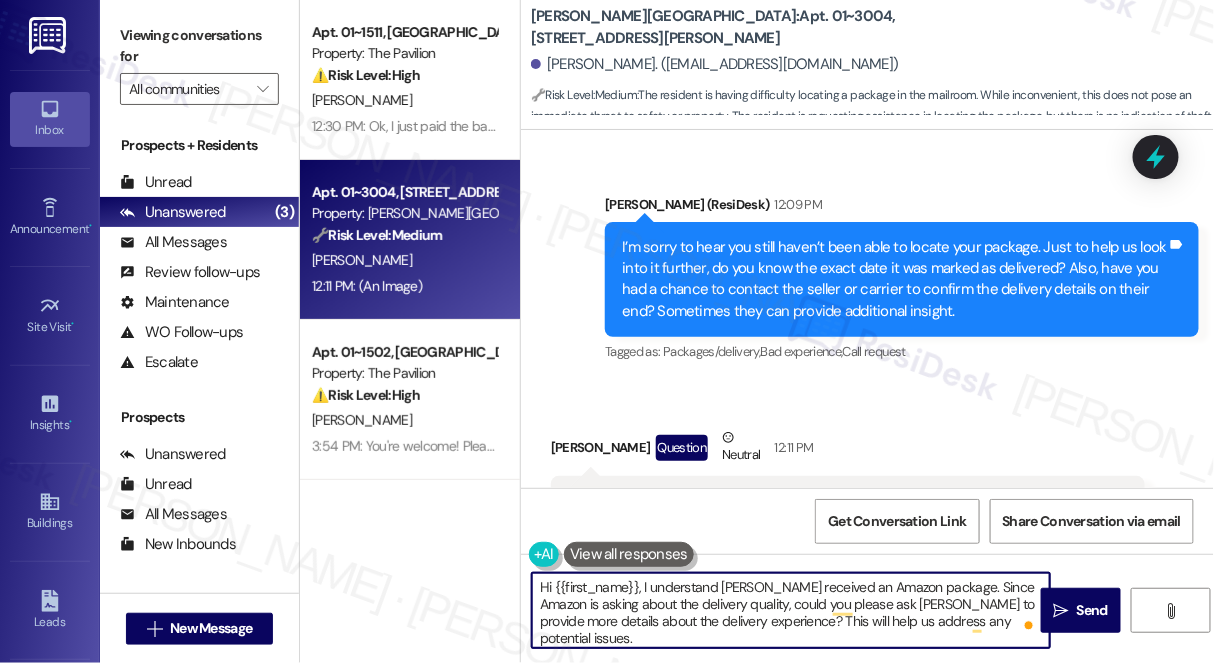 click on "Hi {{first_name}}, I understand [PERSON_NAME] received an Amazon package. Since Amazon is asking about the delivery quality, could you please ask [PERSON_NAME] to provide more details about the delivery experience? This will help us address any potential issues." at bounding box center (791, 610) 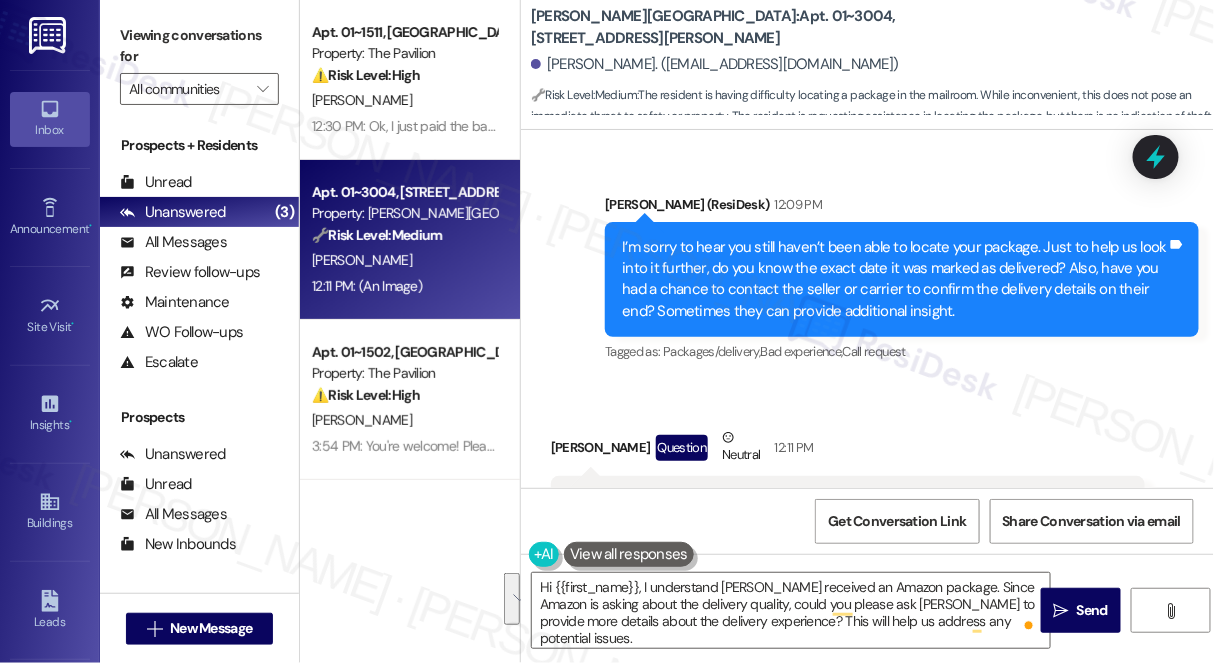 click on "[PERSON_NAME], I tried to dig through all the packages in the room for a while, but couldn't get through them all and didn't want to dig through people's things. Screenshot  above shows when it was delivered. If you guys could just take a look I would appreciate it. Does the front desk not grab packages for tenants?" at bounding box center (840, 534) 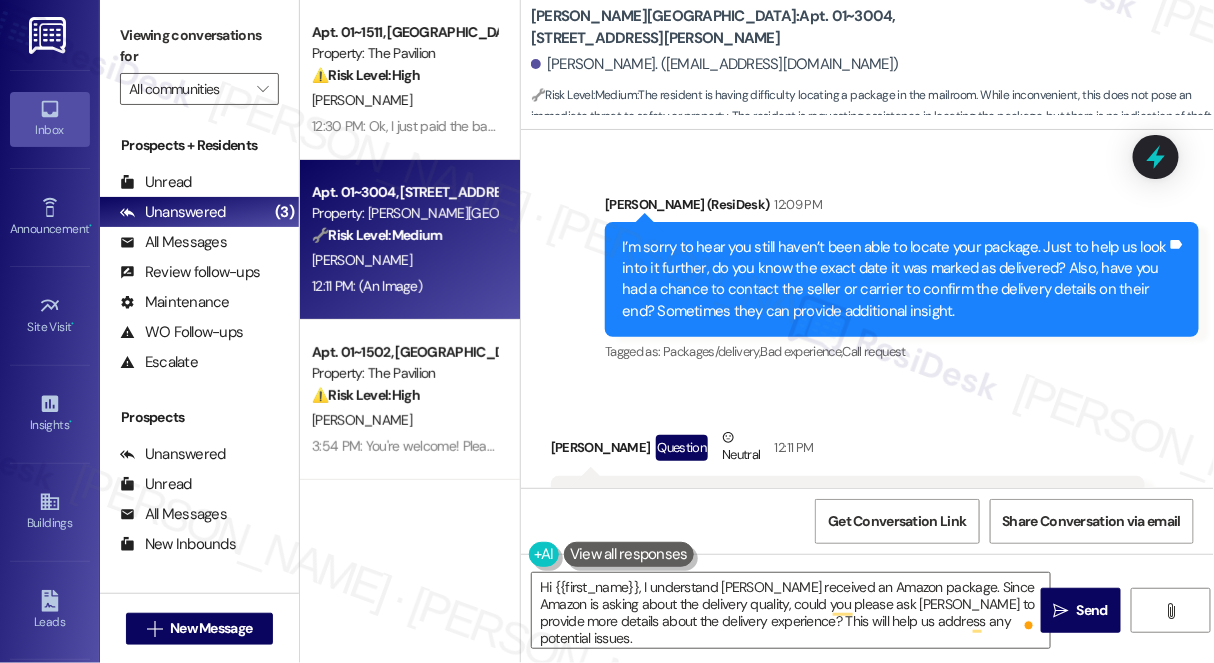 click on "[PERSON_NAME], I tried to dig through all the packages in the room for a while, but couldn't get through them all and didn't want to dig through people's things. Screenshot  above shows when it was delivered. If you guys could just take a look I would appreciate it. Does the front desk not grab packages for tenants?" at bounding box center (840, 534) 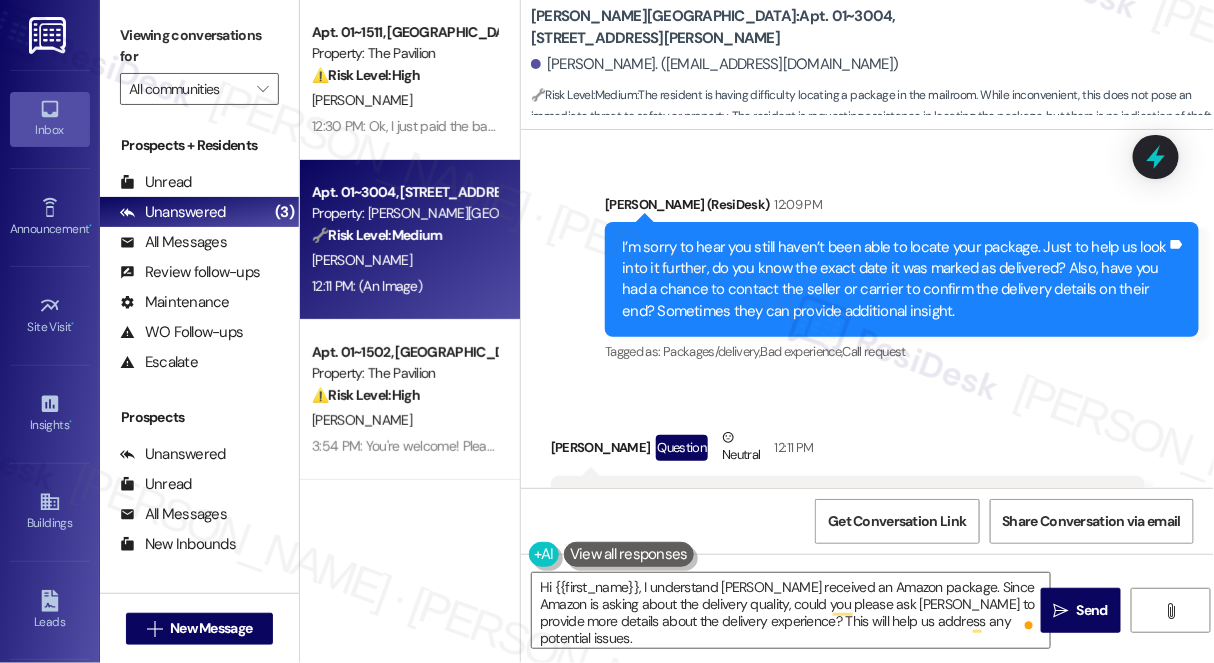 click on "[PERSON_NAME], I tried to dig through all the packages in the room for a while, but couldn't get through them all and didn't want to dig through people's things. Screenshot  above shows when it was delivered. If you guys could just take a look I would appreciate it. Does the front desk not grab packages for tenants?" at bounding box center (840, 534) 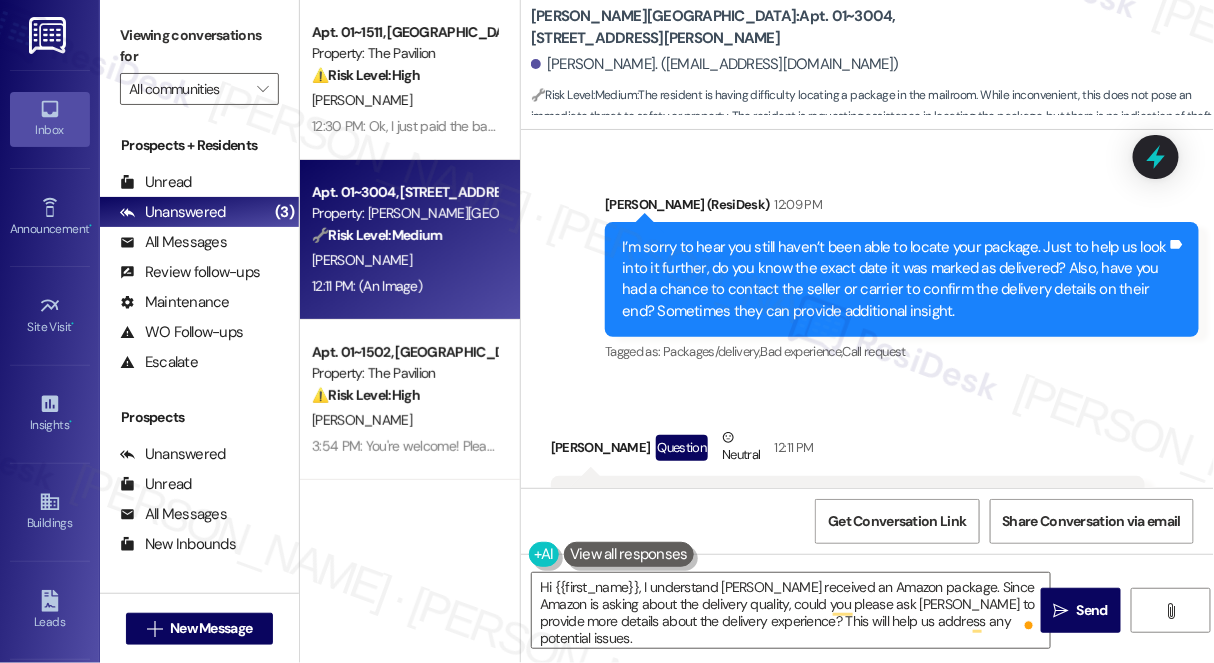 click on "Received via SMS [PERSON_NAME] Question   Neutral 12:11 PM [PERSON_NAME], I tried to dig through all the packages in the room for a while, but couldn't get through them all and didn't want to dig through people's things. Screenshot  above shows when it was delivered. If you guys could just take a look I would appreciate it. Does the front desk not grab packages for tenants? JPG  attachment ResiDesk found written details in this image   See details The resident, [PERSON_NAME], received an Amazon package that was delivered to the mail room. Amazon is asking about the delivery quality.
Download   (Click to zoom) Tags and notes Tagged as:   Packages/delivery ,  Click to highlight conversations about Packages/delivery Access ,  Click to highlight conversations about Access Amenities Click to highlight conversations about Amenities" at bounding box center (867, 795) 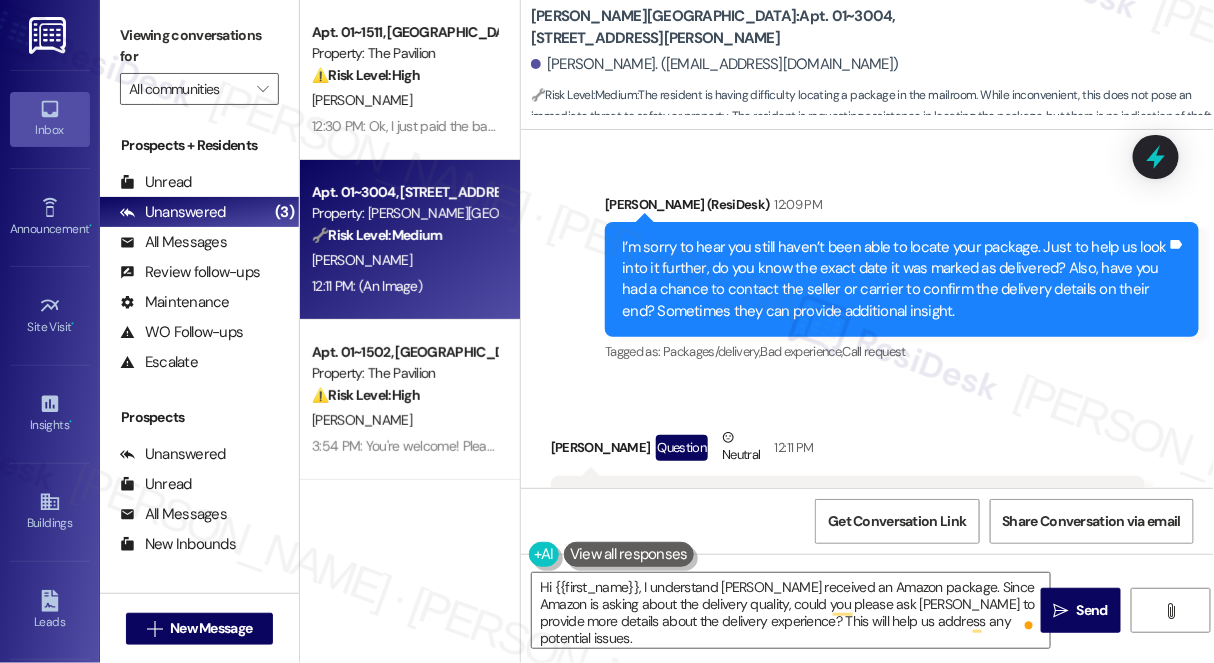 click on "[PERSON_NAME], I tried to dig through all the packages in the room for a while, but couldn't get through them all and didn't want to dig through people's things. Screenshot  above shows when it was delivered. If you guys could just take a look I would appreciate it. Does the front desk not grab packages for tenants? JPG  attachment ResiDesk found written details in this image   See details The resident, [PERSON_NAME], received an Amazon package that was delivered to the mail room. Amazon is asking about the delivery quality.
Download   (Click to zoom) Tags and notes" at bounding box center [848, 819] 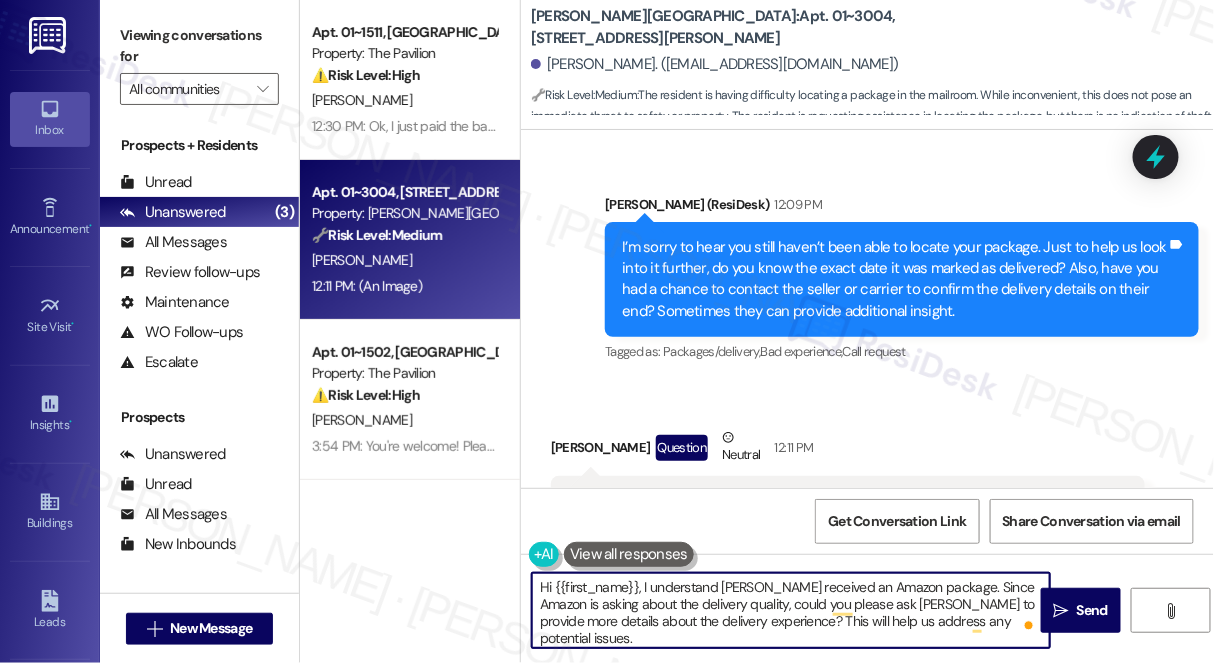 click on "Hi {{first_name}}, I understand [PERSON_NAME] received an Amazon package. Since Amazon is asking about the delivery quality, could you please ask [PERSON_NAME] to provide more details about the delivery experience? This will help us address any potential issues." at bounding box center [791, 610] 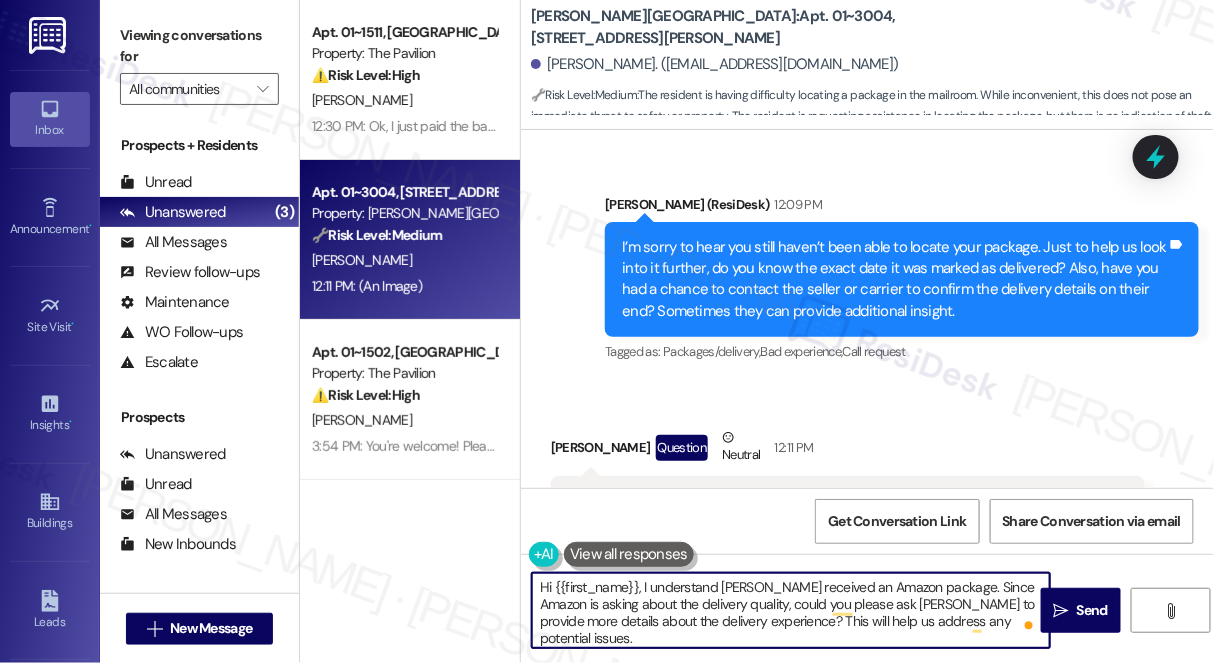 click on "[PERSON_NAME], I tried to dig through all the packages in the room for a while, but couldn't get through them all and didn't want to dig through people's things. Screenshot  above shows when it was delivered. If you guys could just take a look I would appreciate it. Does the front desk not grab packages for tenants?" at bounding box center (840, 534) 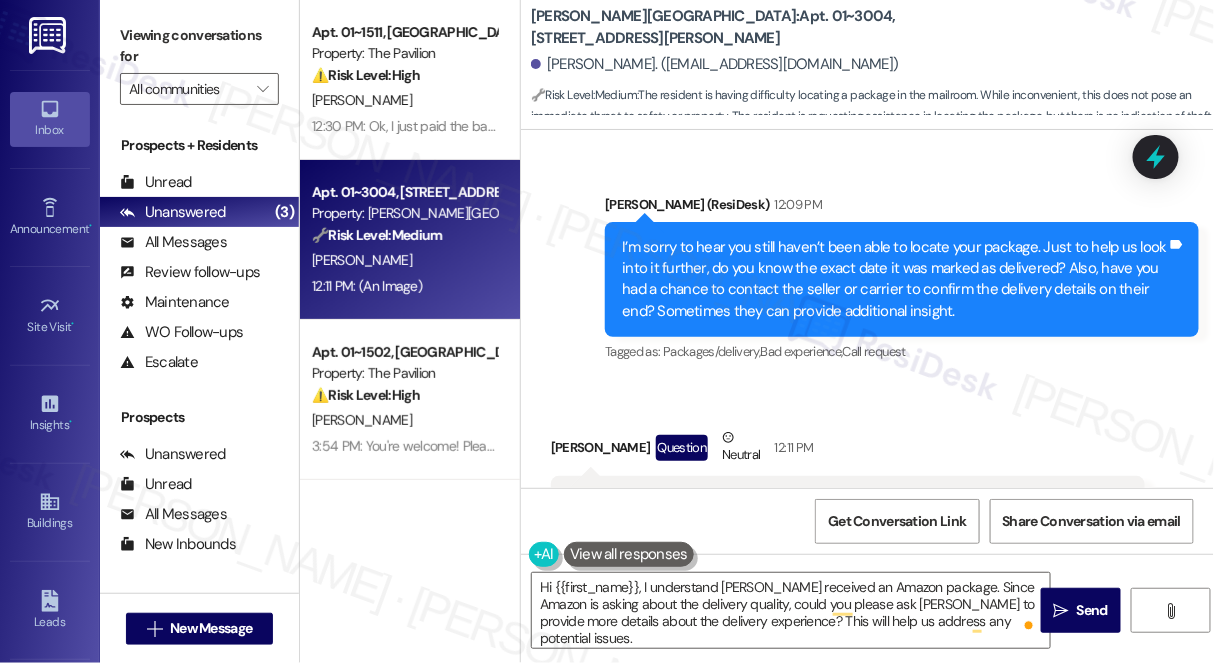 click on "[PERSON_NAME], I tried to dig through all the packages in the room for a while, but couldn't get through them all and didn't want to dig through people's things. Screenshot  above shows when it was delivered. If you guys could just take a look I would appreciate it. Does the front desk not grab packages for tenants?" at bounding box center (840, 534) 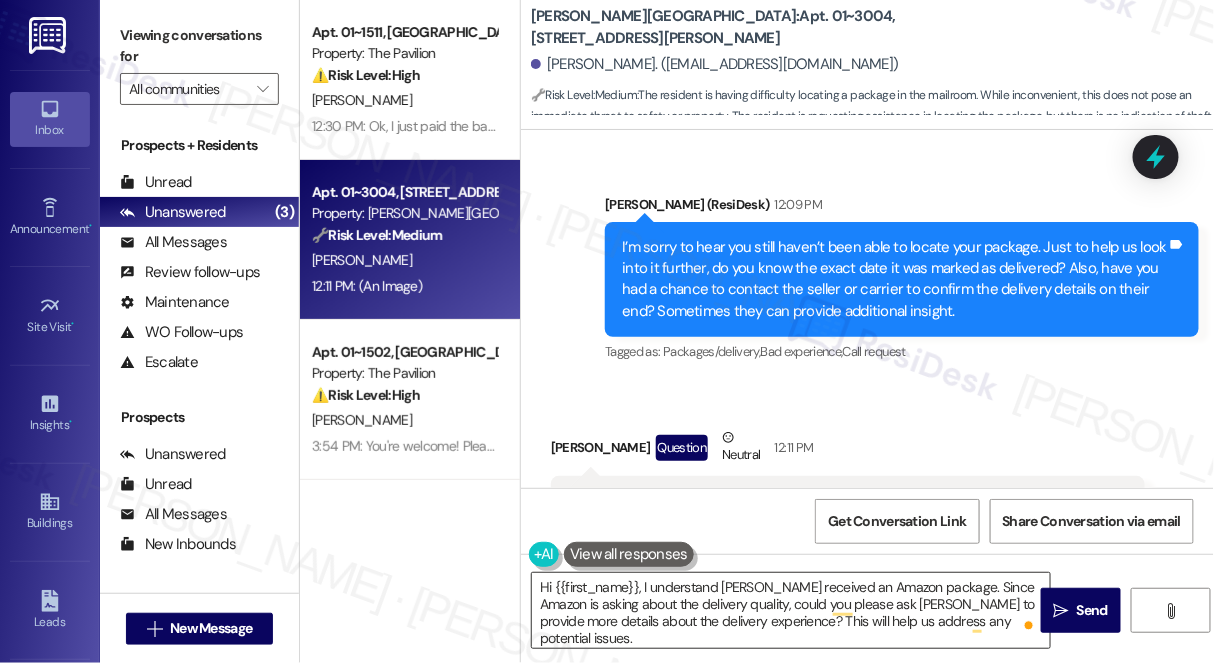 click on "Hi {{first_name}}, I understand [PERSON_NAME] received an Amazon package. Since Amazon is asking about the delivery quality, could you please ask [PERSON_NAME] to provide more details about the delivery experience? This will help us address any potential issues." at bounding box center (791, 610) 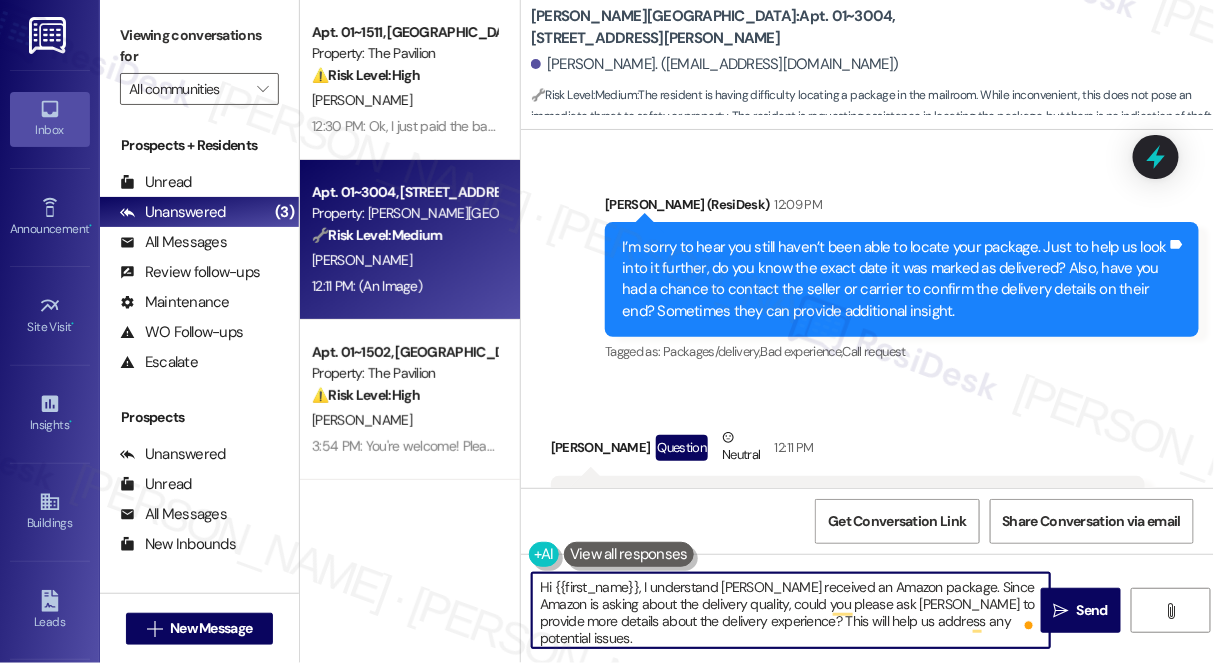 click on "Hi {{first_name}}, I understand [PERSON_NAME] received an Amazon package. Since Amazon is asking about the delivery quality, could you please ask [PERSON_NAME] to provide more details about the delivery experience? This will help us address any potential issues." at bounding box center (791, 610) 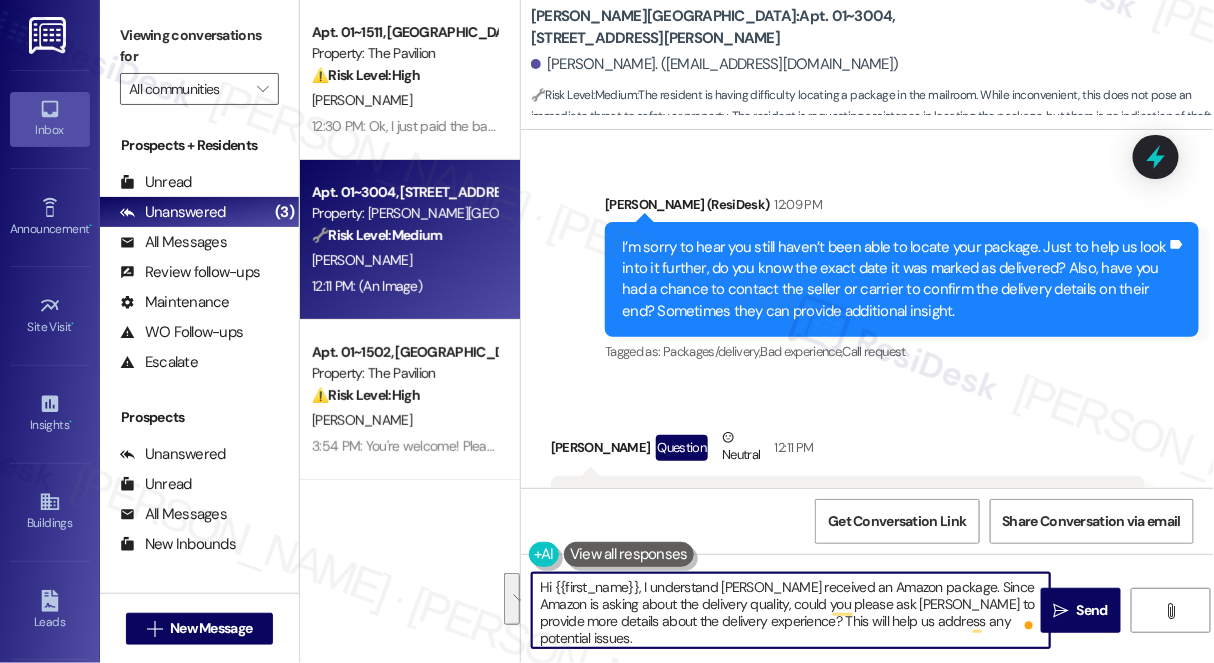 paste on "Thanks for reaching out—and I completely understand your hesitation about going through other residents' packages. That can definitely be uncomfortable. I appreciate you sharing the delivery screenshot; I’ll go ahead and follow up with the site team to see if someone can take a closer look for you.
To clarify, the front desk doesn’t typically retrieve packages for residents, but I’ll check if there’s any way they can assist in this case. I’ll keep you posted once I hear back" 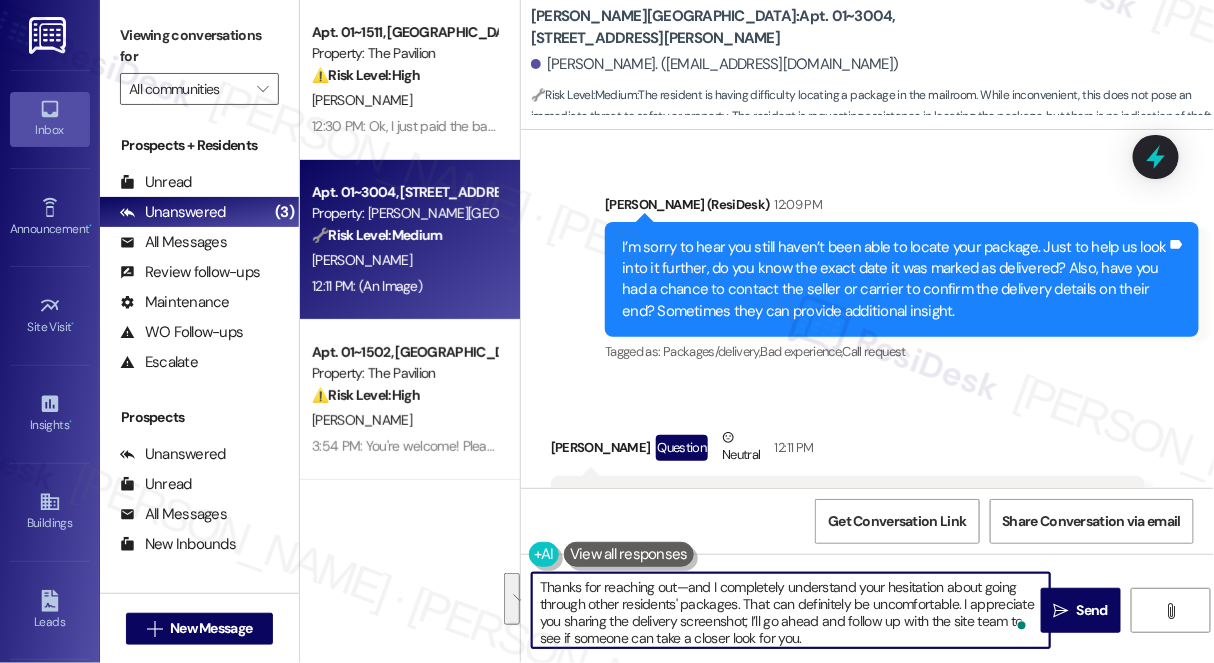 scroll, scrollTop: 50, scrollLeft: 0, axis: vertical 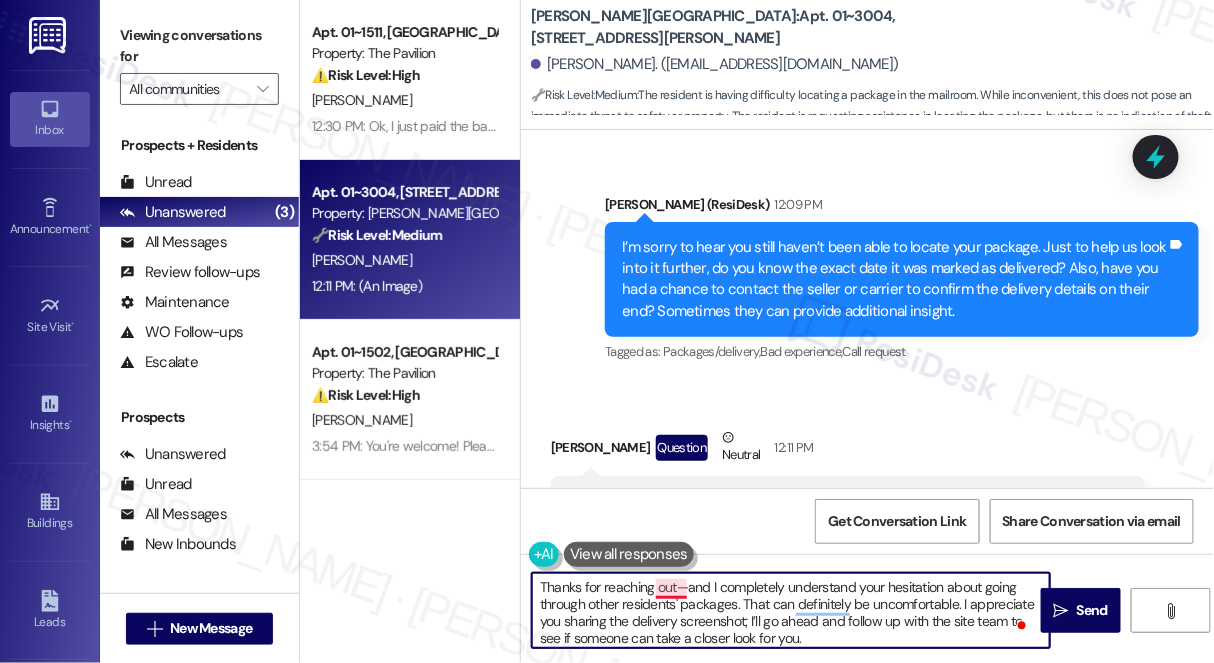 click on "Thanks for reaching out—and I completely understand your hesitation about going through other residents' packages. That can definitely be uncomfortable. I appreciate you sharing the delivery screenshot; I’ll go ahead and follow up with the site team to see if someone can take a closer look for you.
To clarify, the front desk doesn’t typically retrieve packages for residents, but I’ll check if there’s any way they can assist in this case. I’ll keep you posted once I hear back." at bounding box center [791, 610] 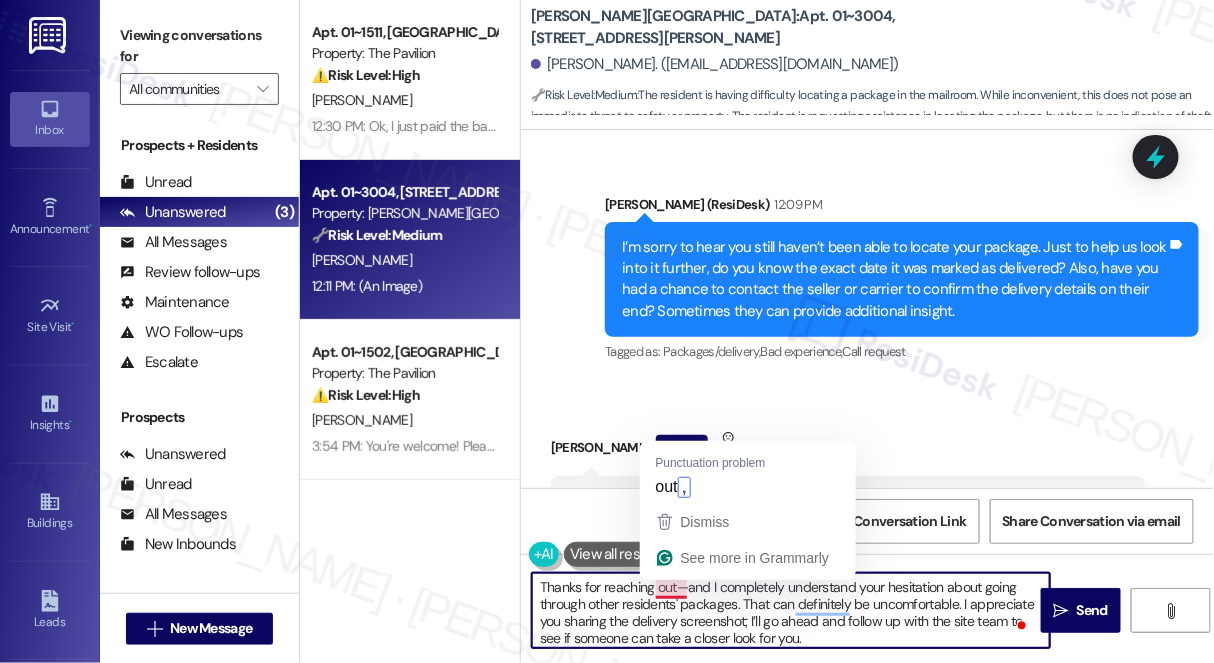 click on "Thanks for reaching out—and I completely understand your hesitation about going through other residents' packages. That can definitely be uncomfortable. I appreciate you sharing the delivery screenshot; I’ll go ahead and follow up with the site team to see if someone can take a closer look for you.
To clarify, the front desk doesn’t typically retrieve packages for residents, but I’ll check if there’s any way they can assist in this case. I’ll keep you posted once I hear back." at bounding box center [791, 610] 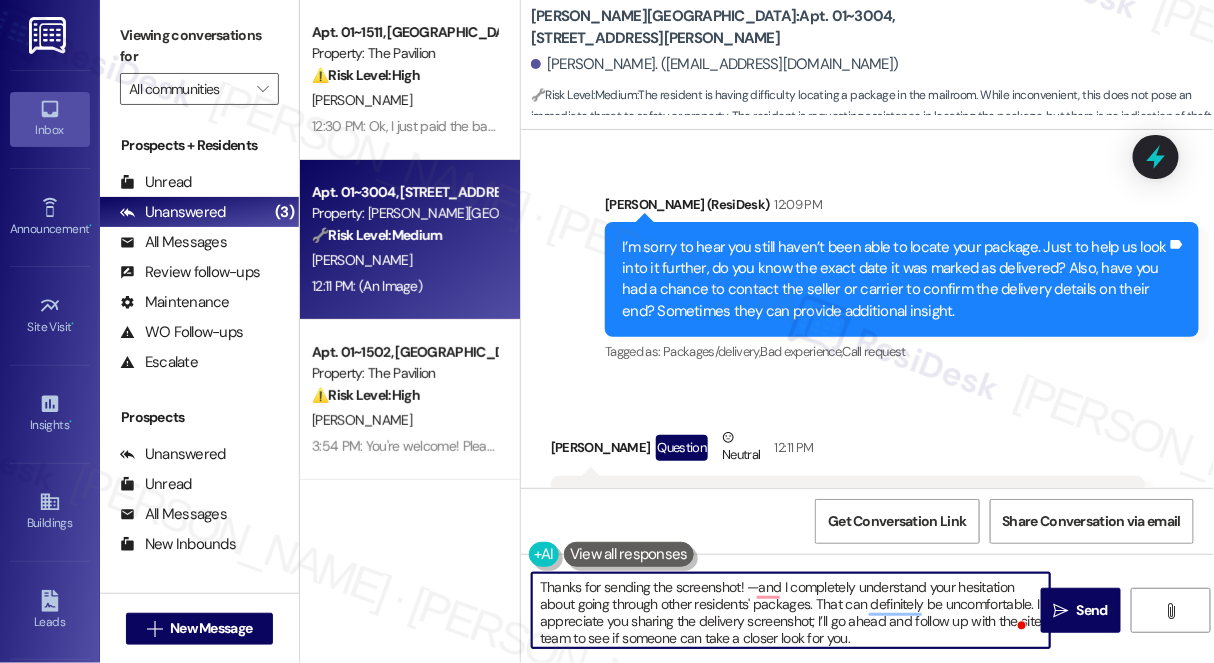 click on "Thanks for sending the screenshot! —and I completely understand your hesitation about going through other residents' packages. That can definitely be uncomfortable. I appreciate you sharing the delivery screenshot; I’ll go ahead and follow up with the site team to see if someone can take a closer look for you.
To clarify, the front desk doesn’t typically retrieve packages for residents, but I’ll check if there’s any way they can assist in this case. I’ll keep you posted once I hear back." at bounding box center [791, 610] 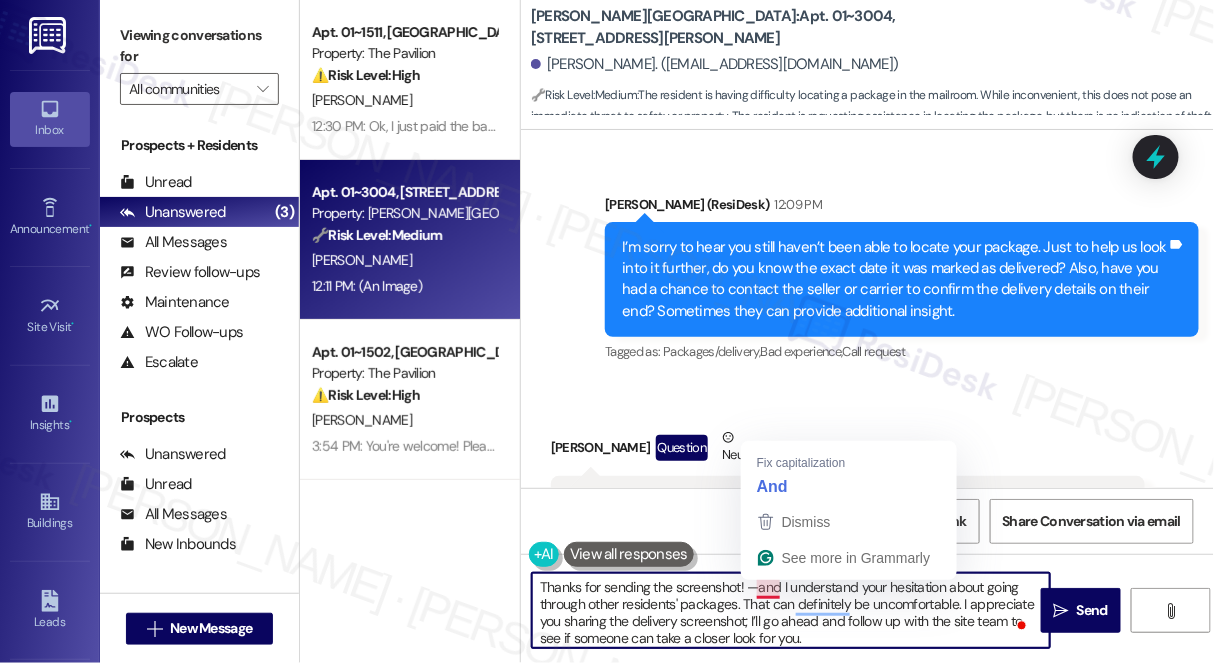 click on "Thanks for sending the screenshot! —and I understand your hesitation about going through other residents' packages. That can definitely be uncomfortable. I appreciate you sharing the delivery screenshot; I’ll go ahead and follow up with the site team to see if someone can take a closer look for you.
To clarify, the front desk doesn’t typically retrieve packages for residents, but I’ll check if there’s any way they can assist in this case. I’ll keep you posted once I hear back." at bounding box center (791, 610) 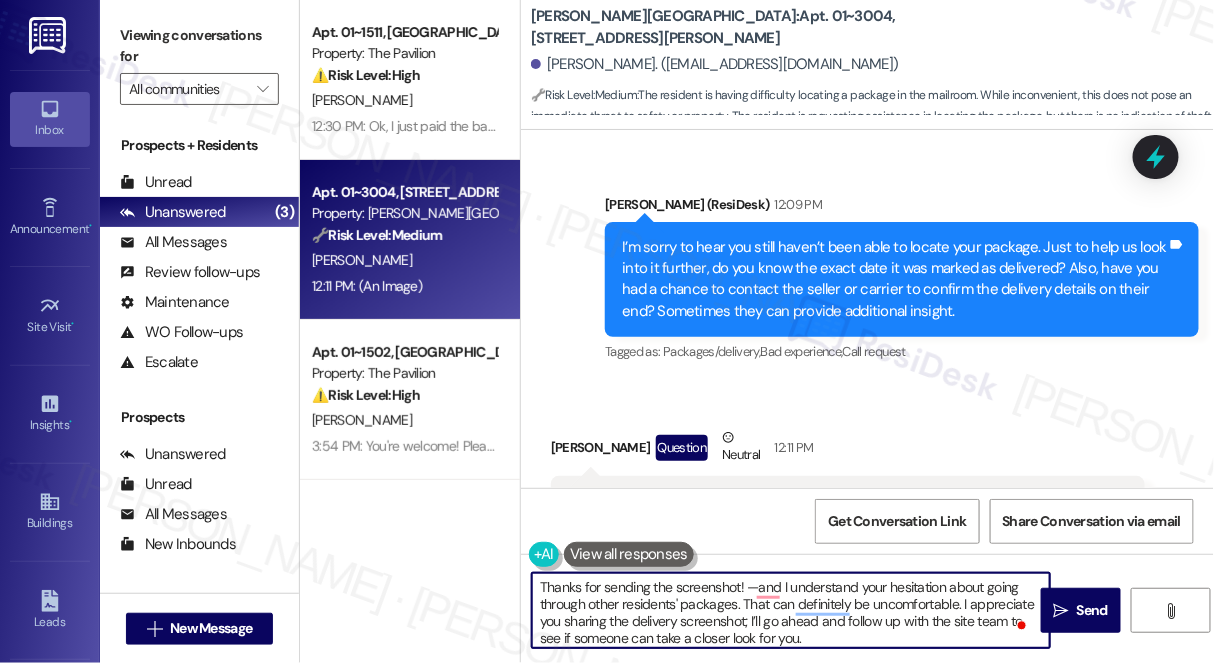 drag, startPoint x: 780, startPoint y: 590, endPoint x: 750, endPoint y: 584, distance: 30.594116 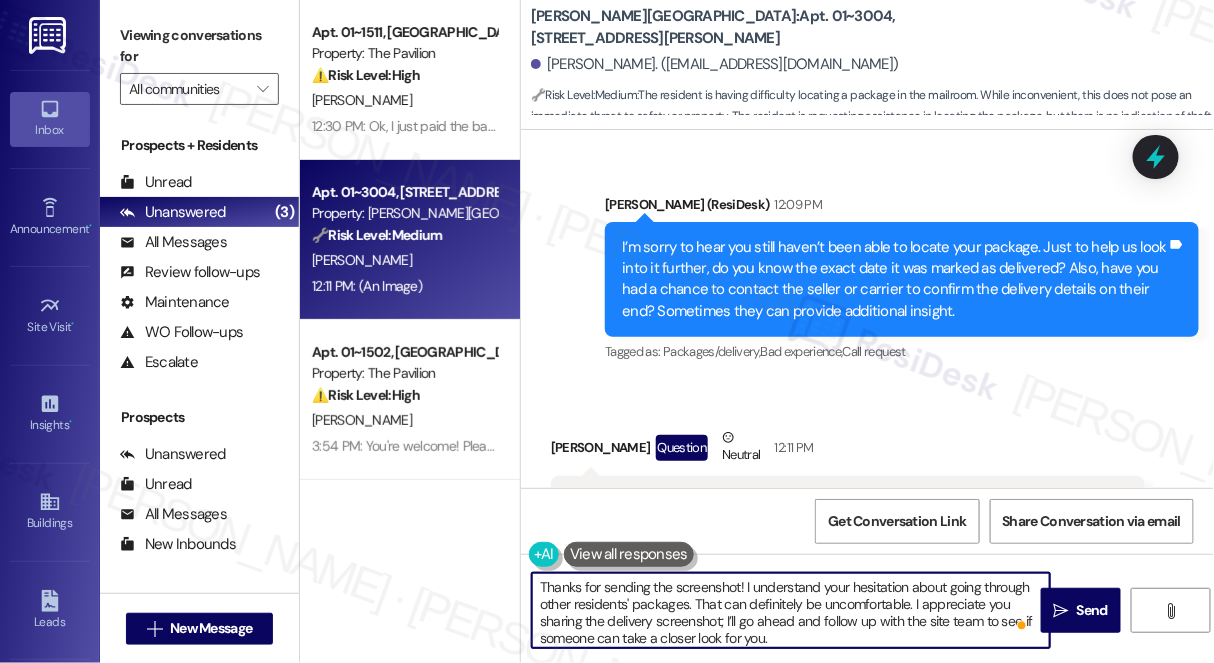 click on "Thanks for sending the screenshot! I understand your hesitation about going through other residents' packages. That can definitely be uncomfortable. I appreciate you sharing the delivery screenshot; I’ll go ahead and follow up with the site team to see if someone can take a closer look for you.
To clarify, the front desk doesn’t typically retrieve packages for residents, but I’ll check if there’s any way they can assist in this case. I’ll keep you posted once I hear back." at bounding box center (791, 610) 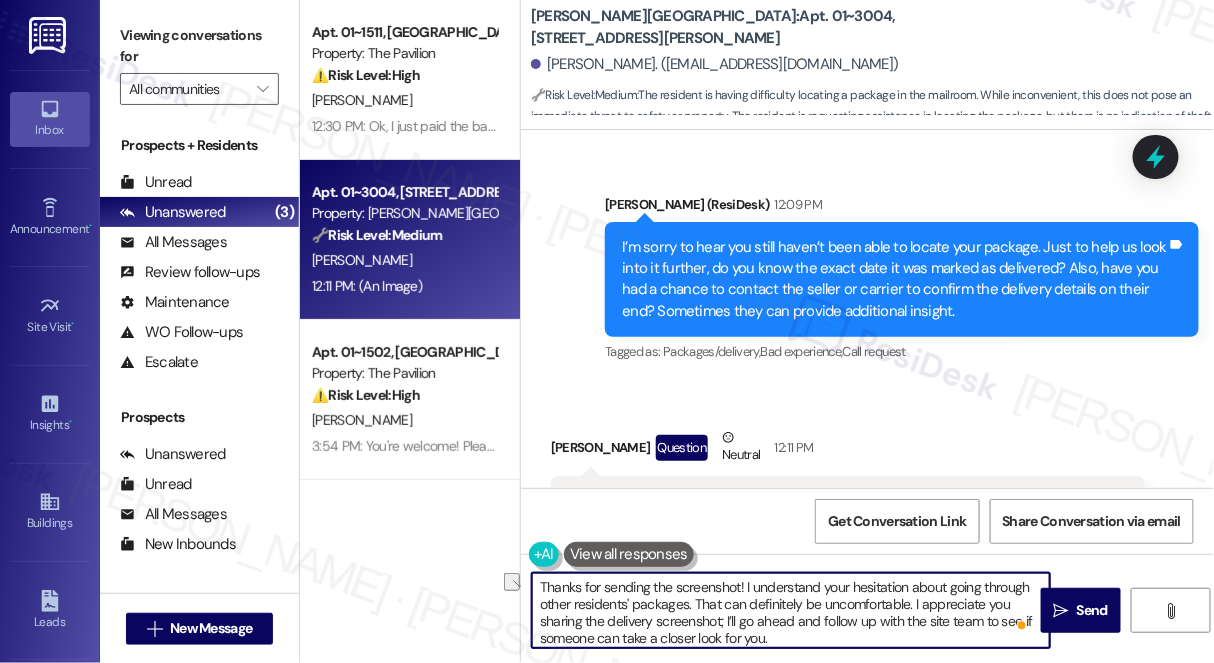 drag, startPoint x: 912, startPoint y: 606, endPoint x: 692, endPoint y: 600, distance: 220.0818 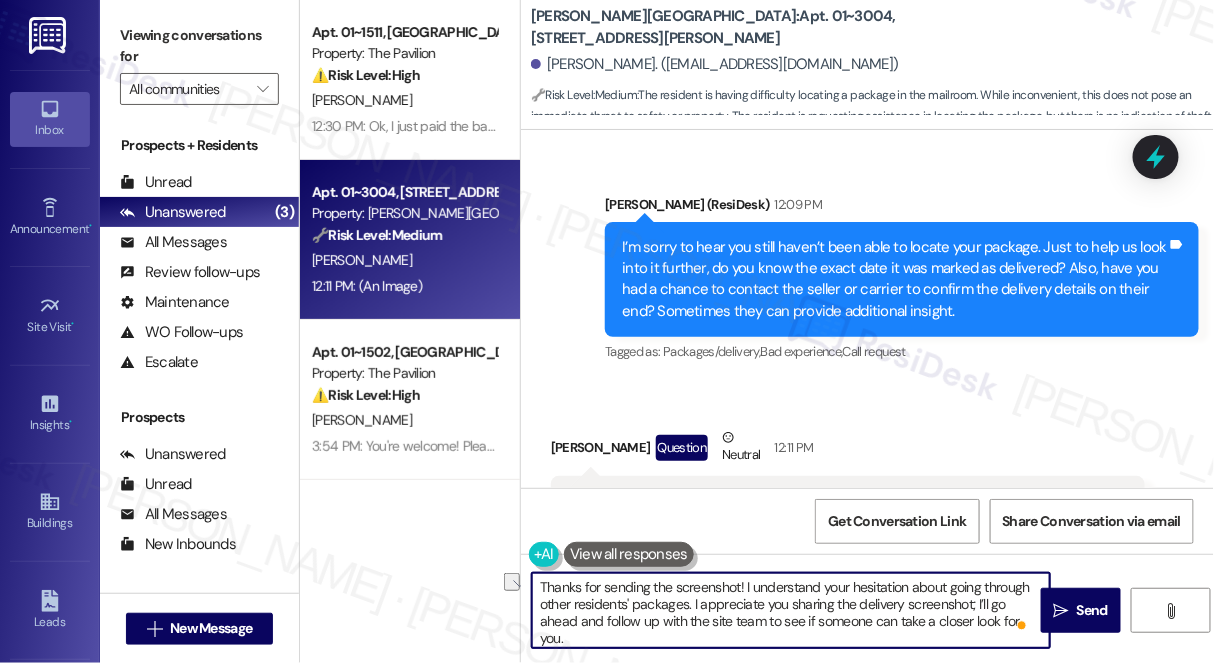 drag, startPoint x: 690, startPoint y: 605, endPoint x: 982, endPoint y: 600, distance: 292.04282 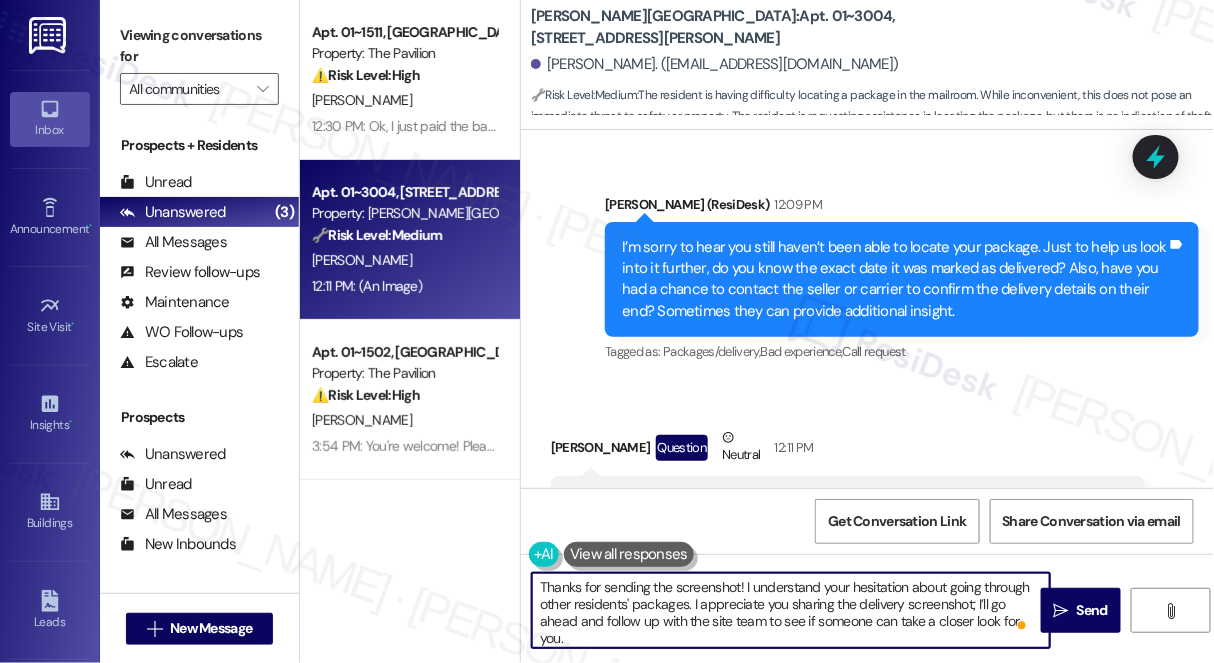 scroll, scrollTop: 56, scrollLeft: 0, axis: vertical 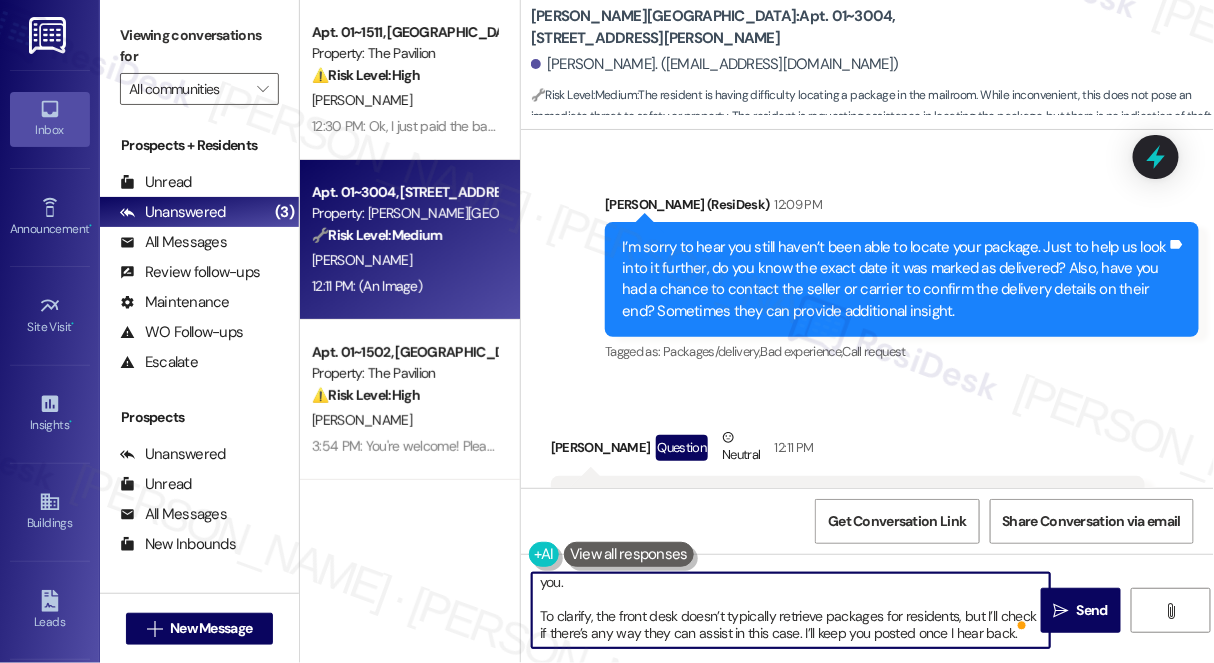 click on "Thanks for sending the screenshot! I understand your hesitation about going through other residents' packages. I appreciate you sharing the delivery screenshot; I’ll go ahead and follow up with the site team to see if someone can take a closer look for you.
To clarify, the front desk doesn’t typically retrieve packages for residents, but I’ll check if there’s any way they can assist in this case. I’ll keep you posted once I hear back." at bounding box center (791, 610) 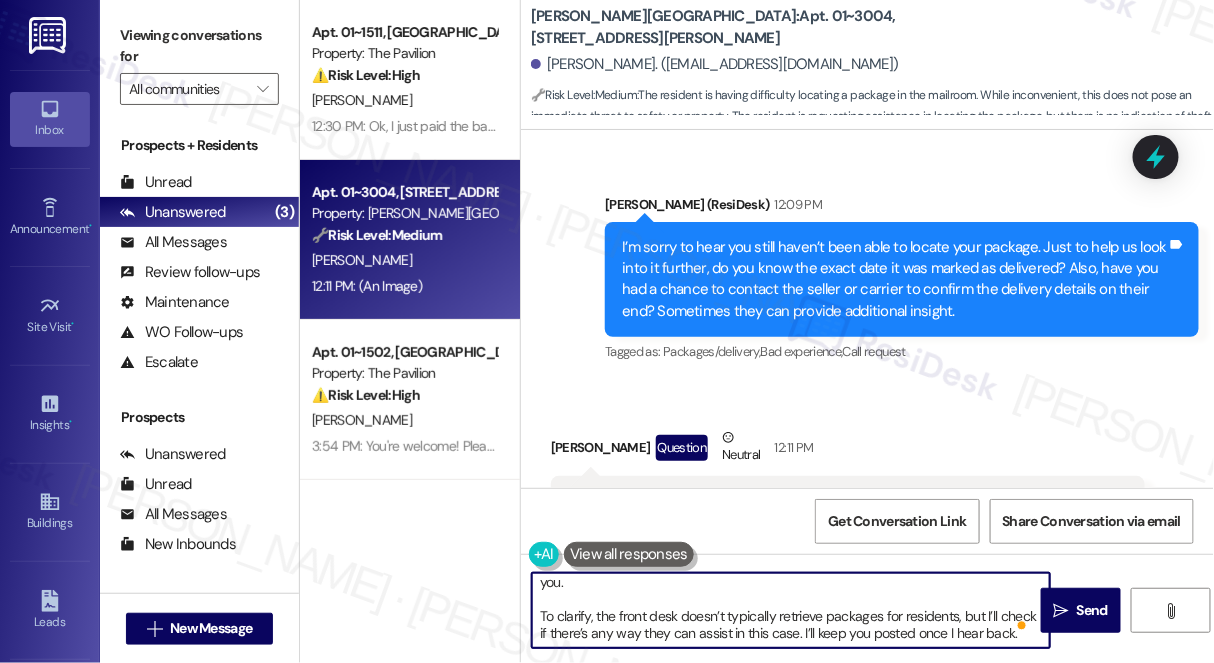 drag, startPoint x: 761, startPoint y: 617, endPoint x: 868, endPoint y: 617, distance: 107 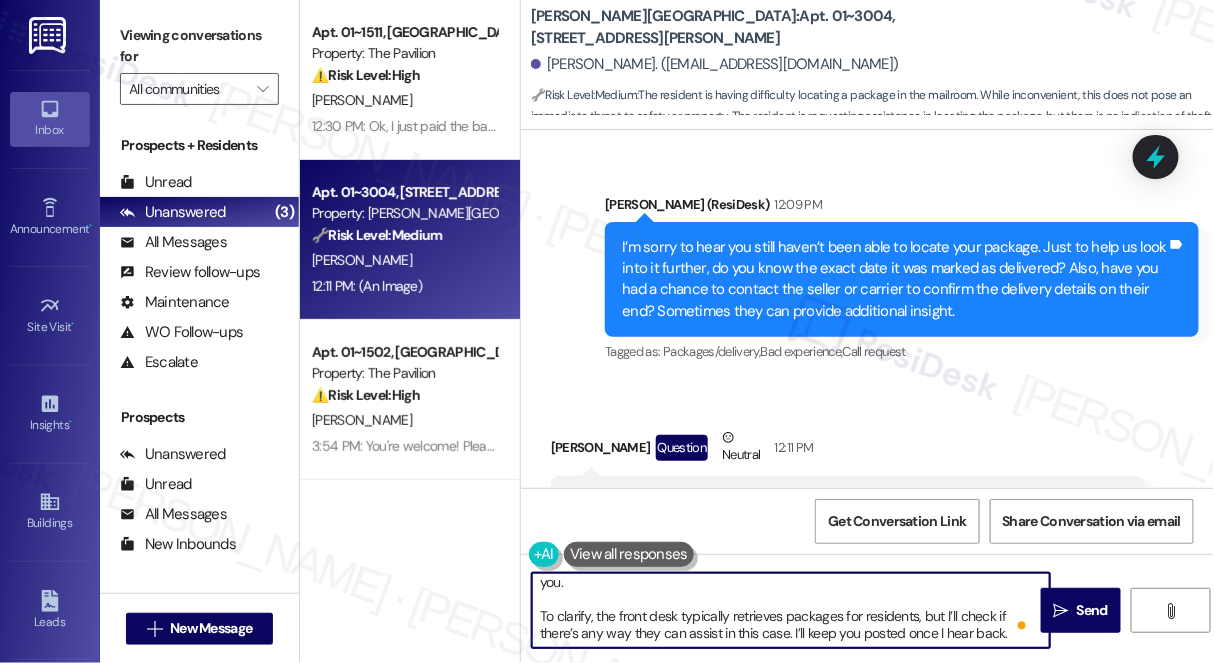 click on "Thanks for sending the screenshot! I understand your hesitation about going through other residents' packages. I appreciate you sharing the delivery screenshot; I’ll go ahead and follow up with the site team to see if someone can take a closer look for you.
To clarify, the front desk typically retrieves packages for residents, but I’ll check if there’s any way they can assist in this case. I’ll keep you posted once I hear back." at bounding box center (791, 610) 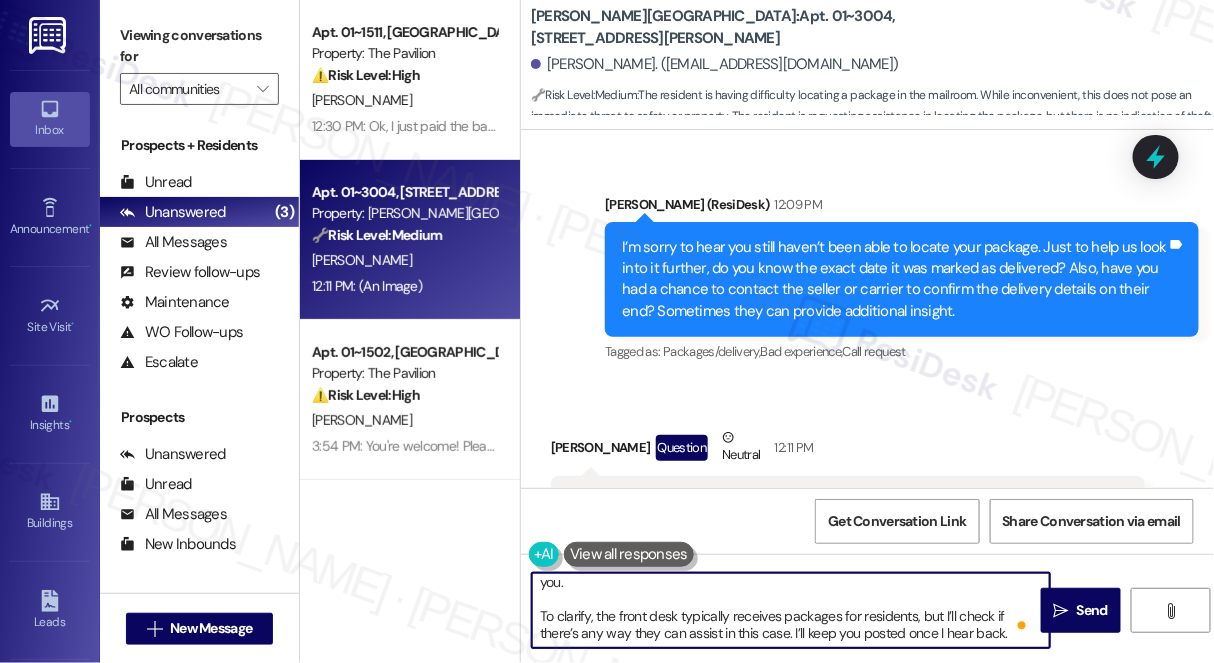 click on "Thanks for sending the screenshot! I understand your hesitation about going through other residents' packages. I appreciate you sharing the delivery screenshot; I’ll go ahead and follow up with the site team to see if someone can take a closer look for you.
To clarify, the front desk typically receives packages for residents, but I’ll check if there’s any way they can assist in this case. I’ll keep you posted once I hear back." at bounding box center (791, 610) 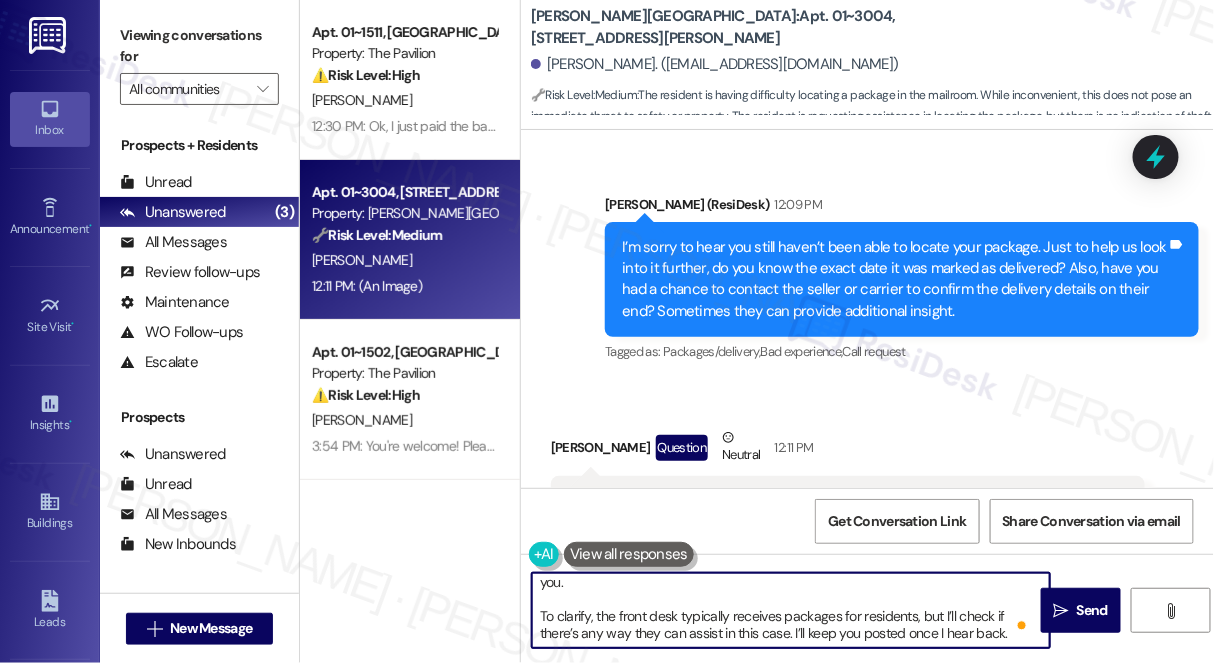 click on "Thanks for sending the screenshot! I understand your hesitation about going through other residents' packages. I appreciate you sharing the delivery screenshot; I’ll go ahead and follow up with the site team to see if someone can take a closer look for you.
To clarify, the front desk typically receives packages for residents, but I’ll check if there’s any way they can assist in this case. I’ll keep you posted once I hear back." at bounding box center (791, 610) 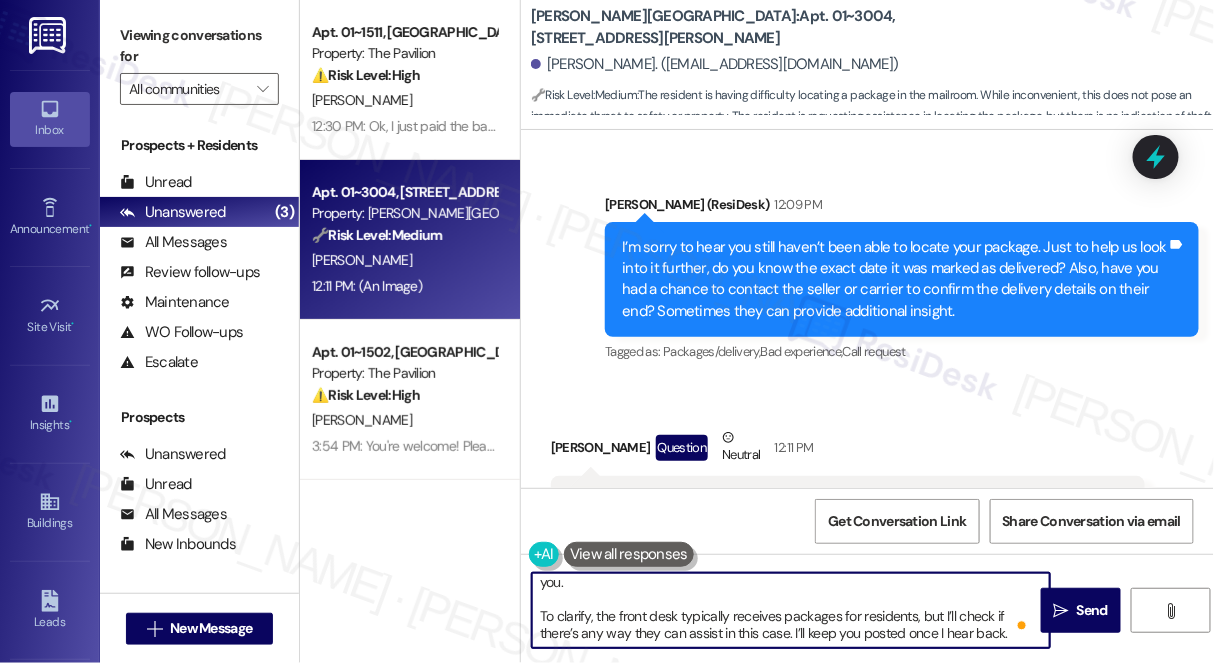 drag, startPoint x: 912, startPoint y: 619, endPoint x: 922, endPoint y: 617, distance: 10.198039 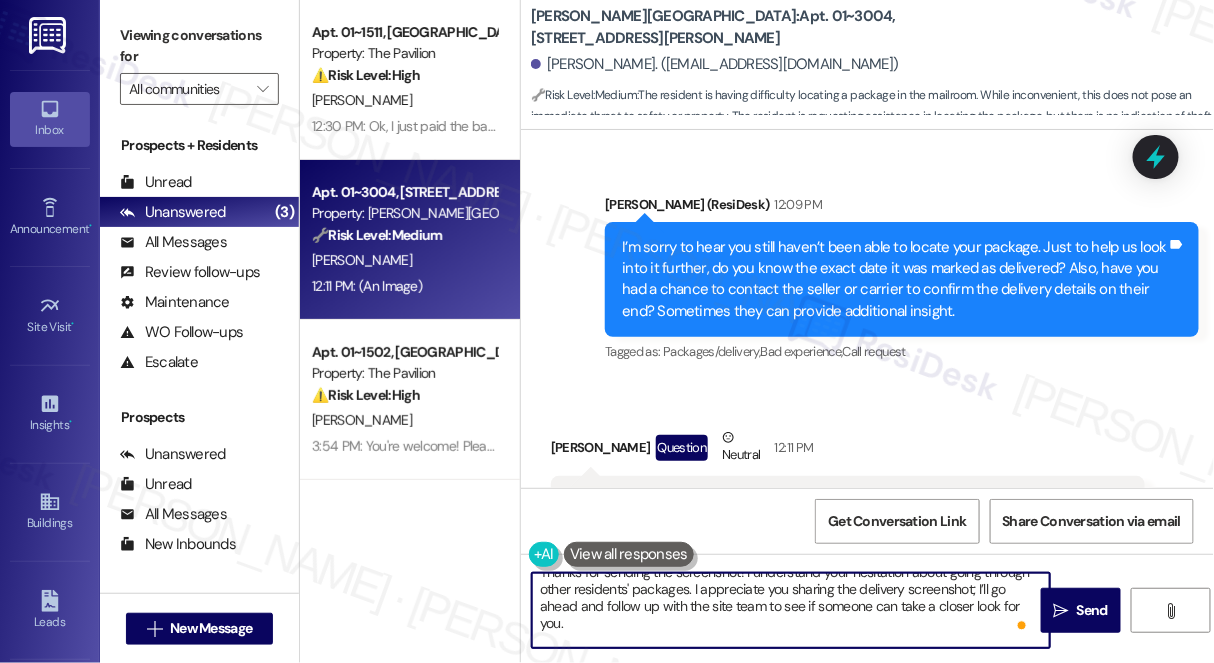 scroll, scrollTop: 0, scrollLeft: 0, axis: both 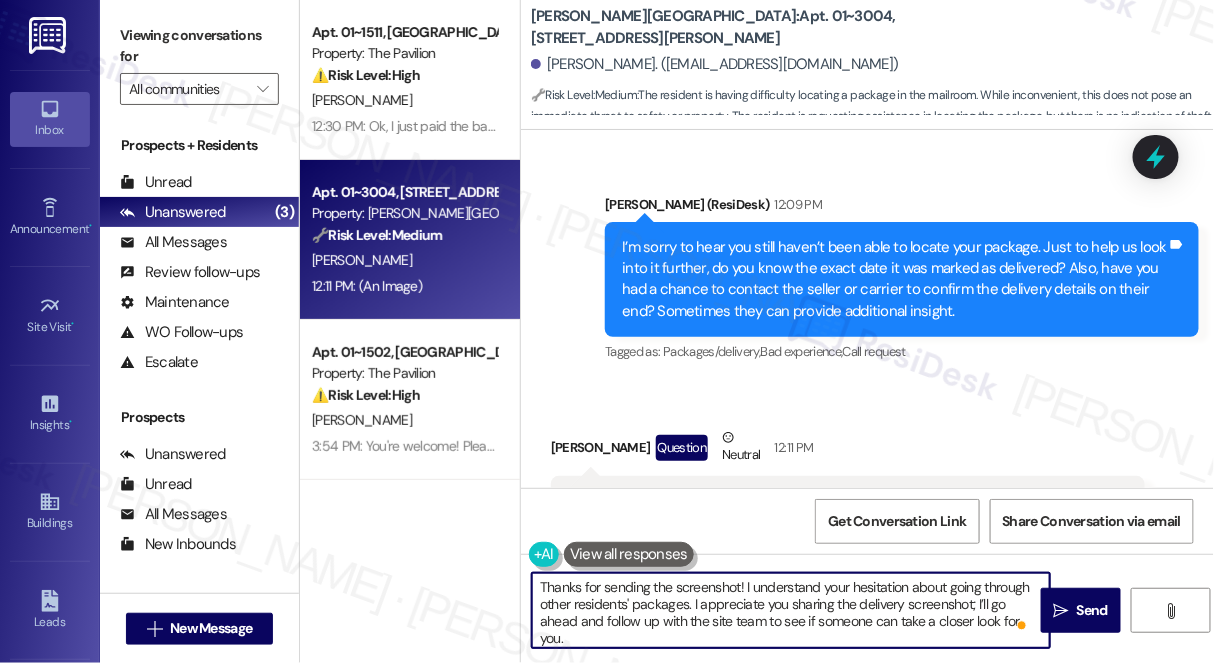 click on "Thanks for sending the screenshot! I understand your hesitation about going through other residents' packages. I appreciate you sharing the delivery screenshot; I’ll go ahead and follow up with the site team to see if someone can take a closer look for you.
To clarify, the front desk typically receives packages for residents, but I’ll check if there’s any way they can assist in this case. I’ll keep you posted once I hear back." at bounding box center [791, 610] 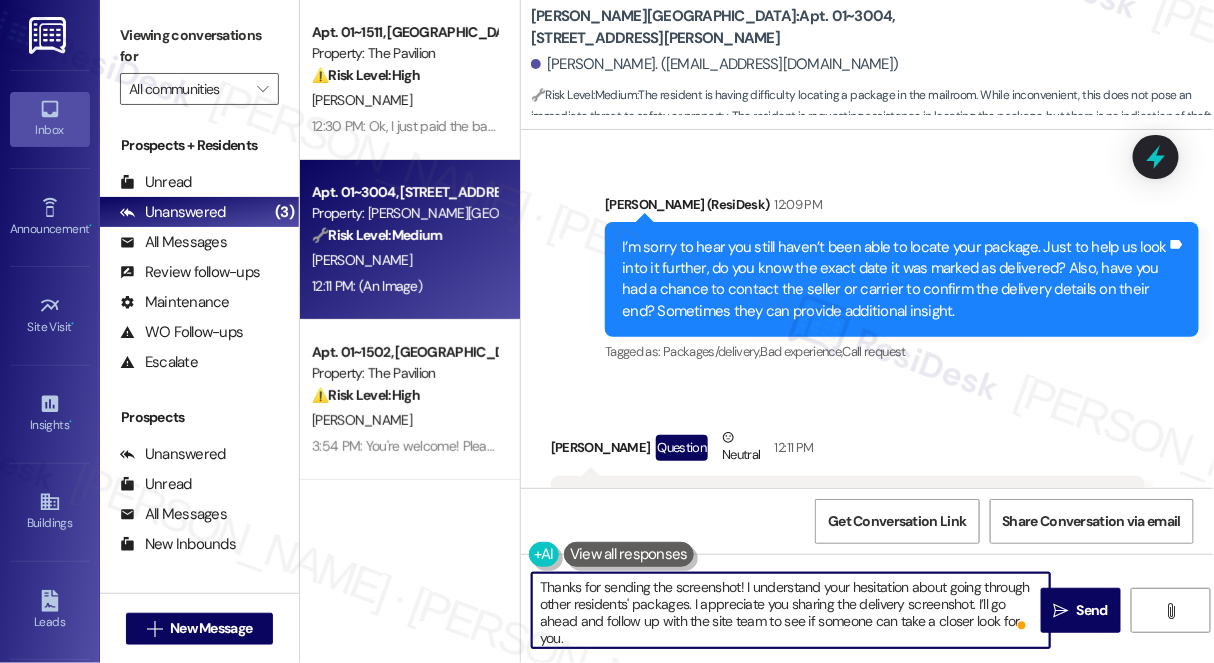 click on "Thanks for sending the screenshot! I understand your hesitation about going through other residents' packages. I appreciate you sharing the delivery screenshot. I’ll go ahead and follow up with the site team to see if someone can take a closer look for you.
To clarify, the front desk typically receives packages for residents, but I’ll check if there’s any way they can assist in this case. I’ll keep you posted once I hear back." at bounding box center (791, 610) 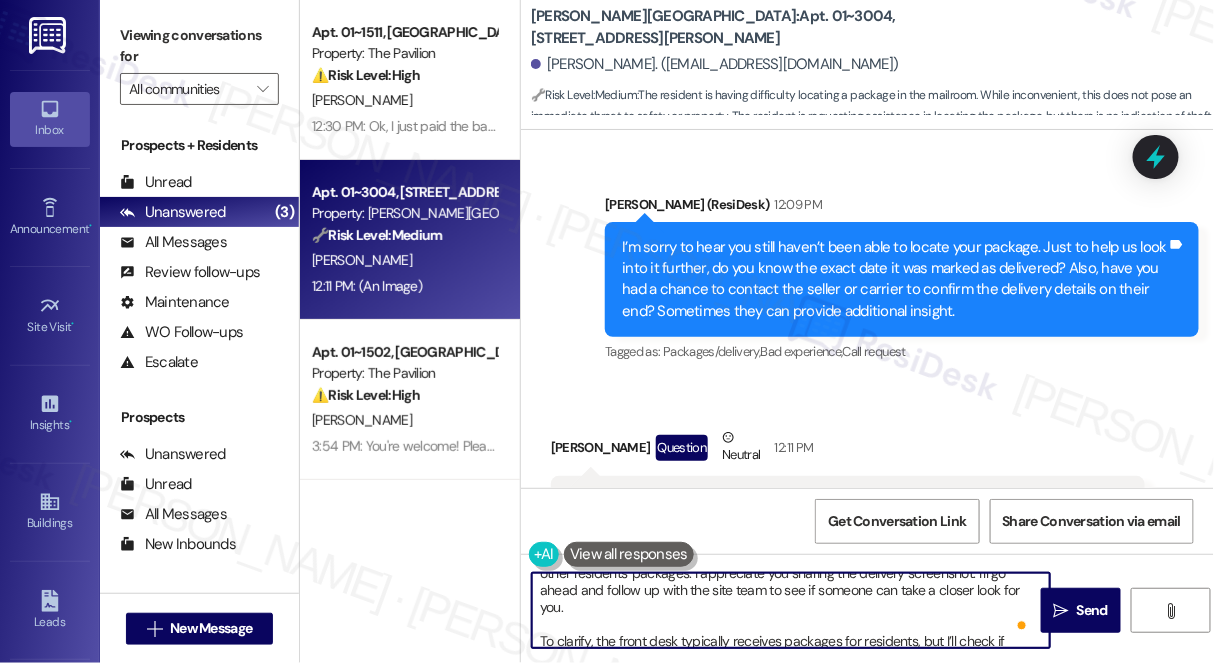 scroll, scrollTop: 56, scrollLeft: 0, axis: vertical 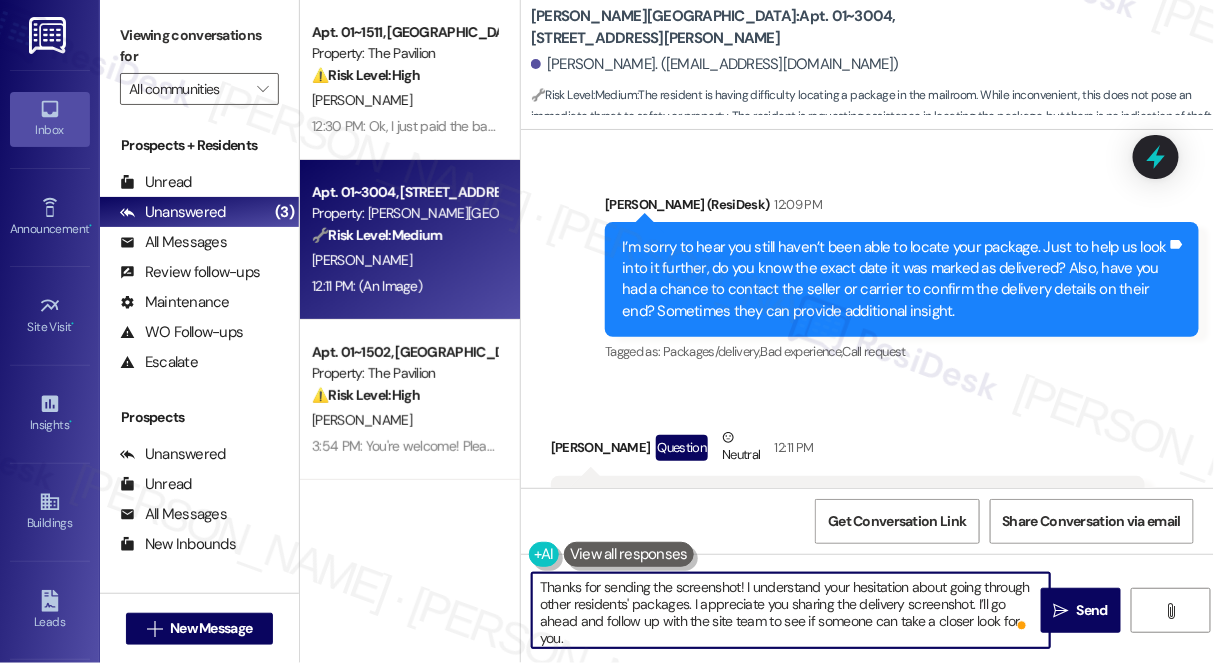 click on "Thanks for sending the screenshot! I understand your hesitation about going through other residents' packages. I appreciate you sharing the delivery screenshot. I’ll go ahead and follow up with the site team to see if someone can take a closer look for you.
To clarify, the front desk typically receives packages for residents, but I’ll check if there’s any way they can assist in this case. I’ll keep you posted once I hear back." at bounding box center (791, 610) 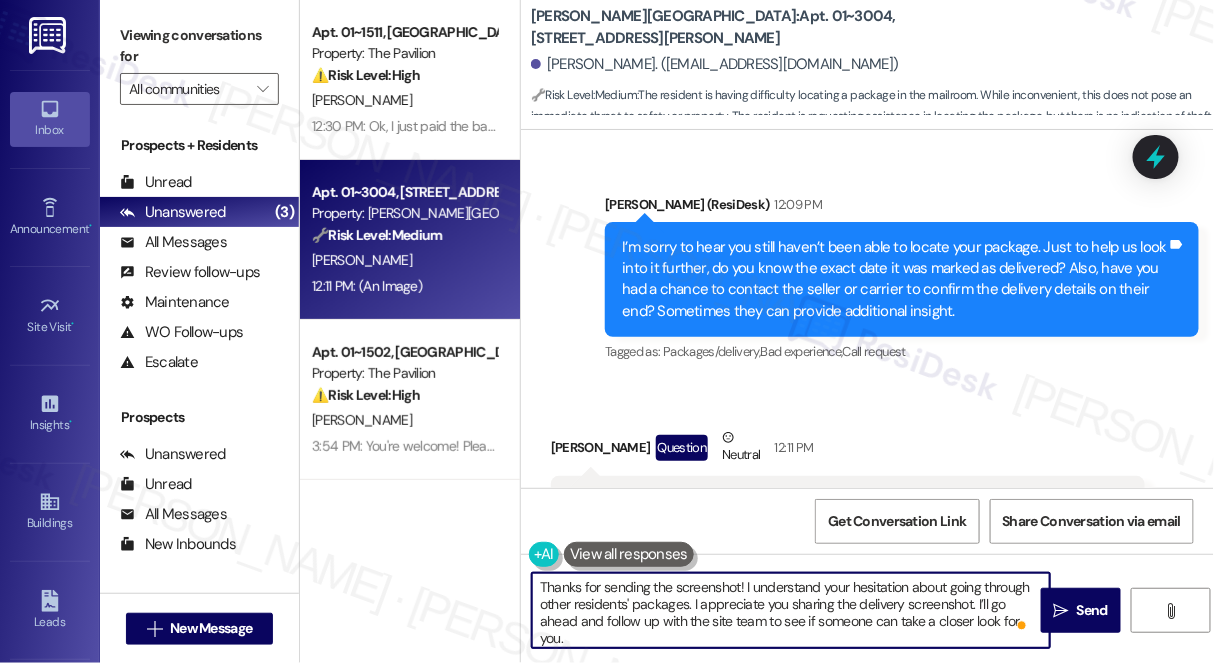 drag, startPoint x: 605, startPoint y: 596, endPoint x: 771, endPoint y: 616, distance: 167.20049 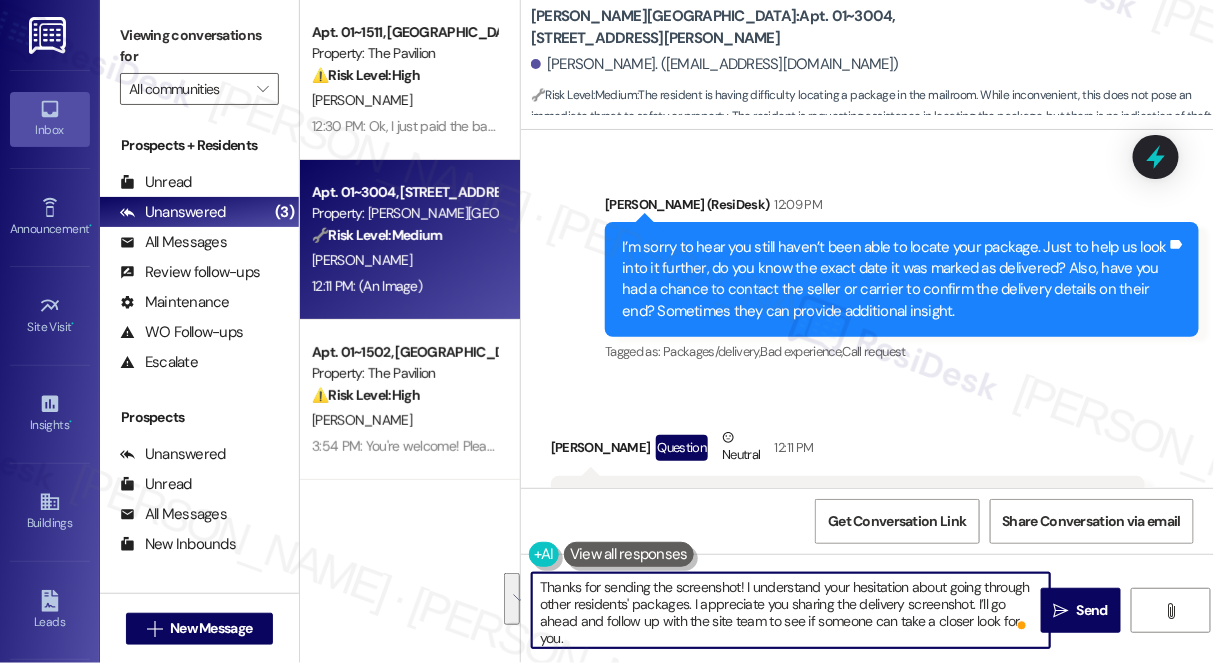 click on "Thanks for sending the screenshot! I understand your hesitation about going through other residents' packages. I appreciate you sharing the delivery screenshot. I’ll go ahead and follow up with the site team to see if someone can take a closer look for you.
To clarify, the front desk typically receives packages for residents, but I’ll check if there’s any way they can assist in this case. I’ll keep you posted once I hear back." at bounding box center [791, 610] 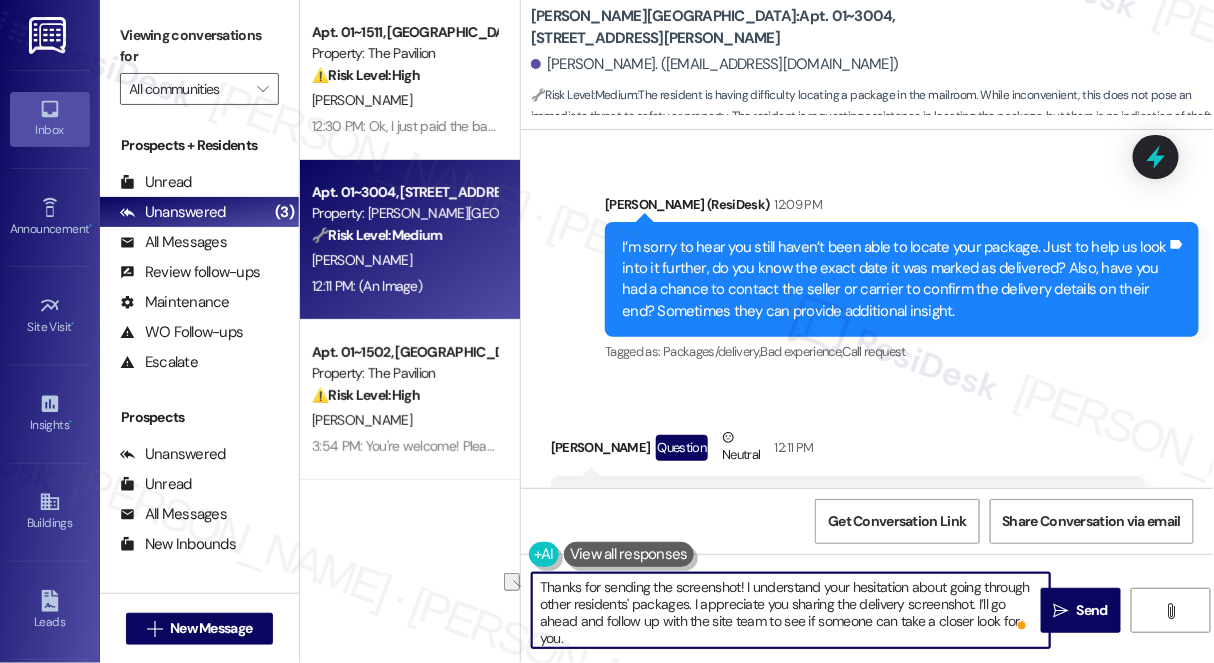 drag, startPoint x: 693, startPoint y: 606, endPoint x: 978, endPoint y: 602, distance: 285.02808 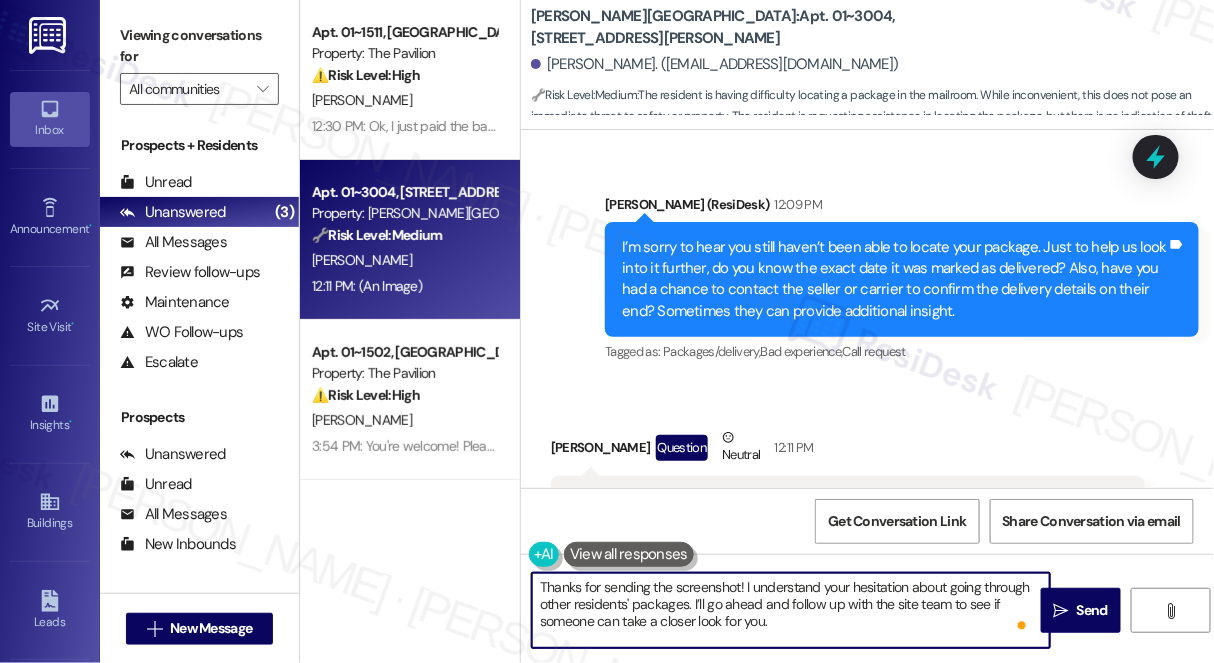 scroll, scrollTop: 25, scrollLeft: 0, axis: vertical 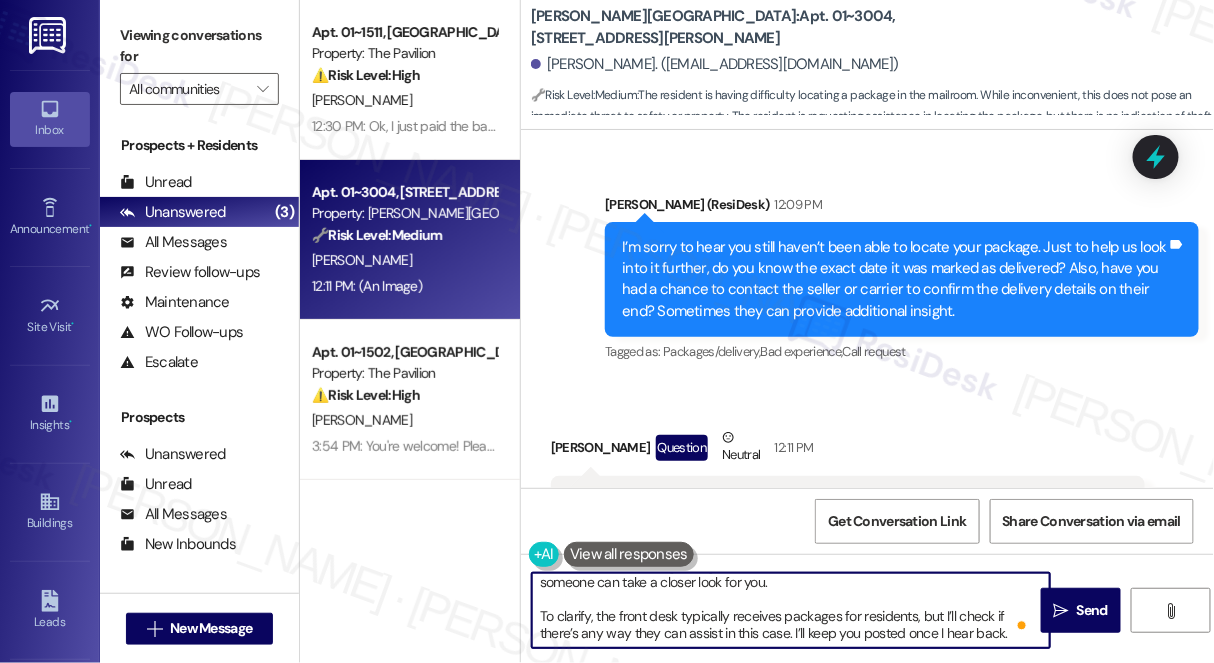 drag, startPoint x: 594, startPoint y: 614, endPoint x: 717, endPoint y: 614, distance: 123 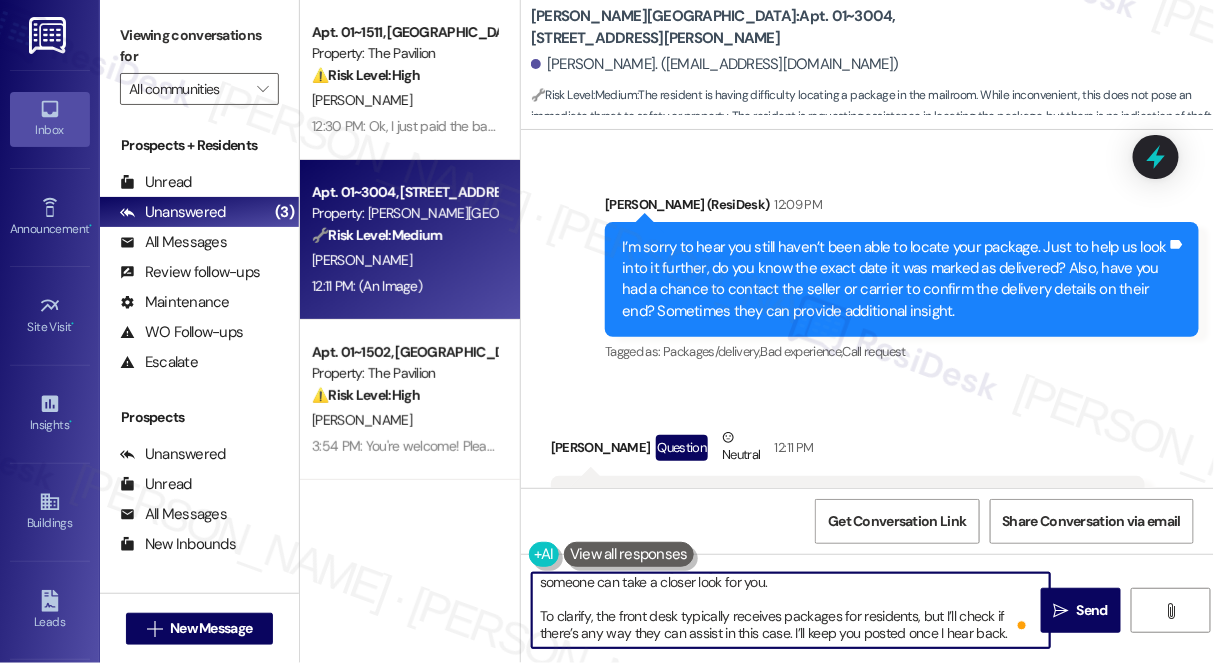 click on "Thanks for sending the screenshot! I understand your hesitation about going through other residents' packages. I’ll go ahead and follow up with the site team to see if someone can take a closer look for you.
To clarify, the front desk typically receives packages for residents, but I’ll check if there’s any way they can assist in this case. I’ll keep you posted once I hear back." at bounding box center (791, 610) 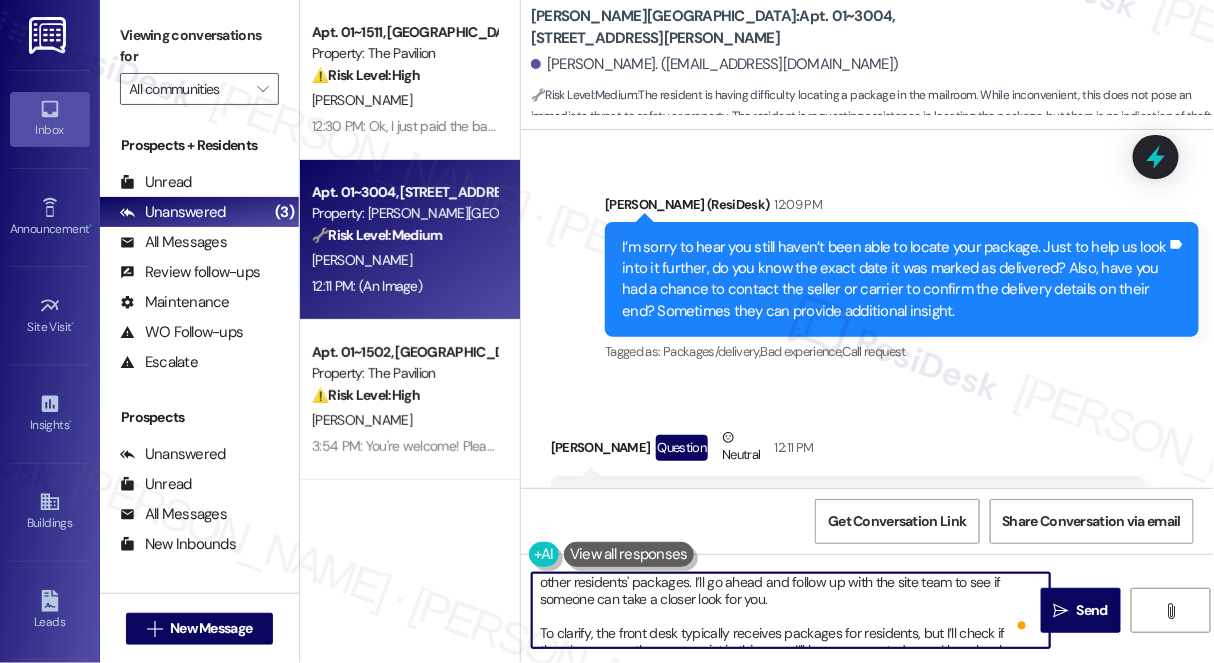 scroll, scrollTop: 0, scrollLeft: 0, axis: both 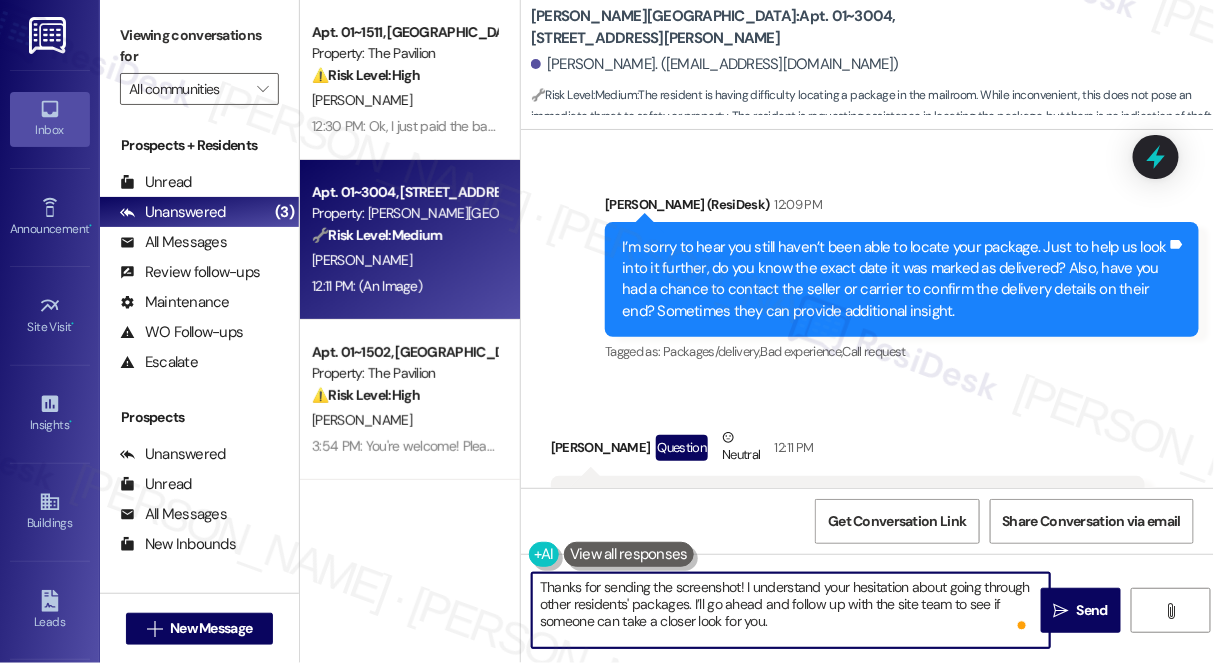 click on "Thanks for sending the screenshot! I understand your hesitation about going through other residents' packages. I’ll go ahead and follow up with the site team to see if someone can take a closer look for you.
To clarify, the front desk typically receives packages for residents, but I’ll check if there’s any way they can assist in this case. I’ll keep you posted once I hear back." at bounding box center [791, 610] 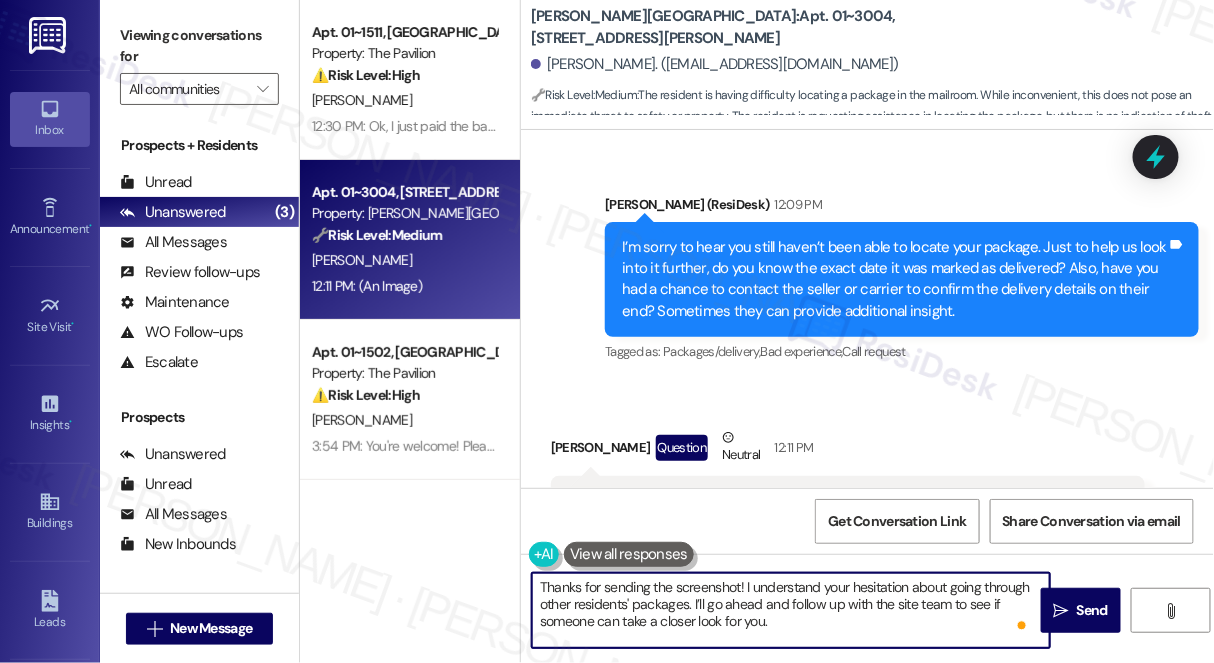 click on "Thanks for sending the screenshot! I understand your hesitation about going through other residents' packages. I’ll go ahead and follow up with the site team to see if someone can take a closer look for you.
To clarify, the front desk typically receives packages for residents, but I’ll check if there’s any way they can assist in this case. I’ll keep you posted once I hear back." at bounding box center (791, 610) 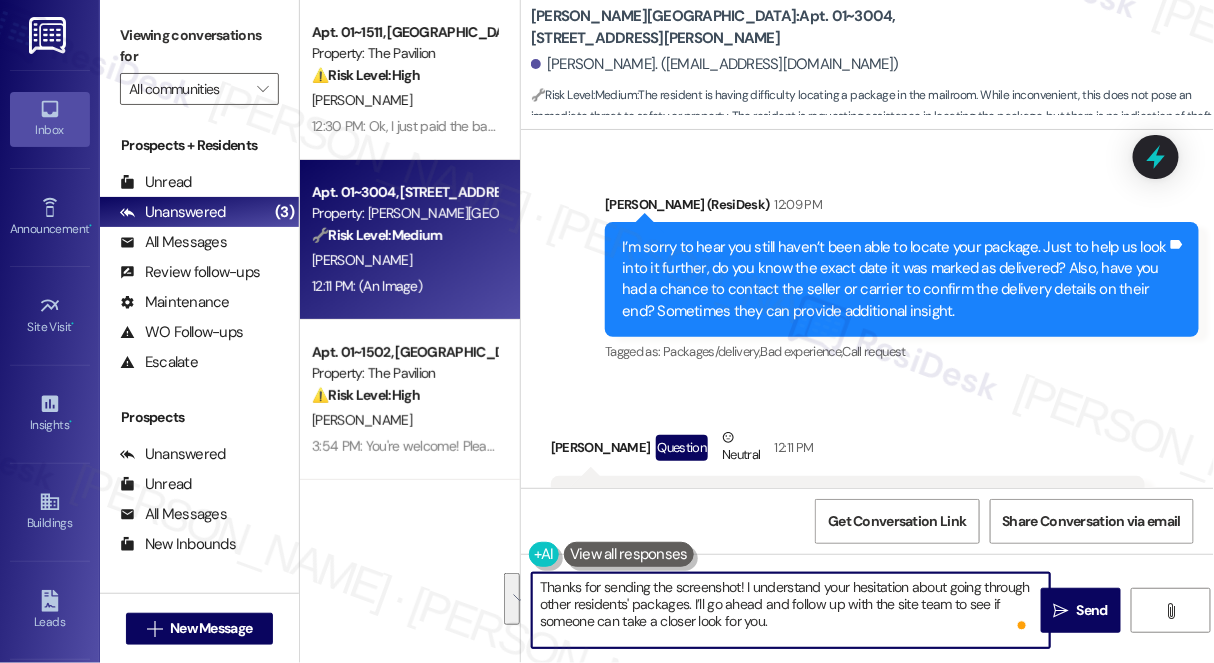 click on "Thanks for sending the screenshot! I understand your hesitation about going through other residents' packages. I’ll go ahead and follow up with the site team to see if someone can take a closer look for you.
To clarify, the front desk typically receives packages for residents, but I’ll check if there’s any way they can assist in this case. I’ll keep you posted once I hear back." at bounding box center [791, 610] 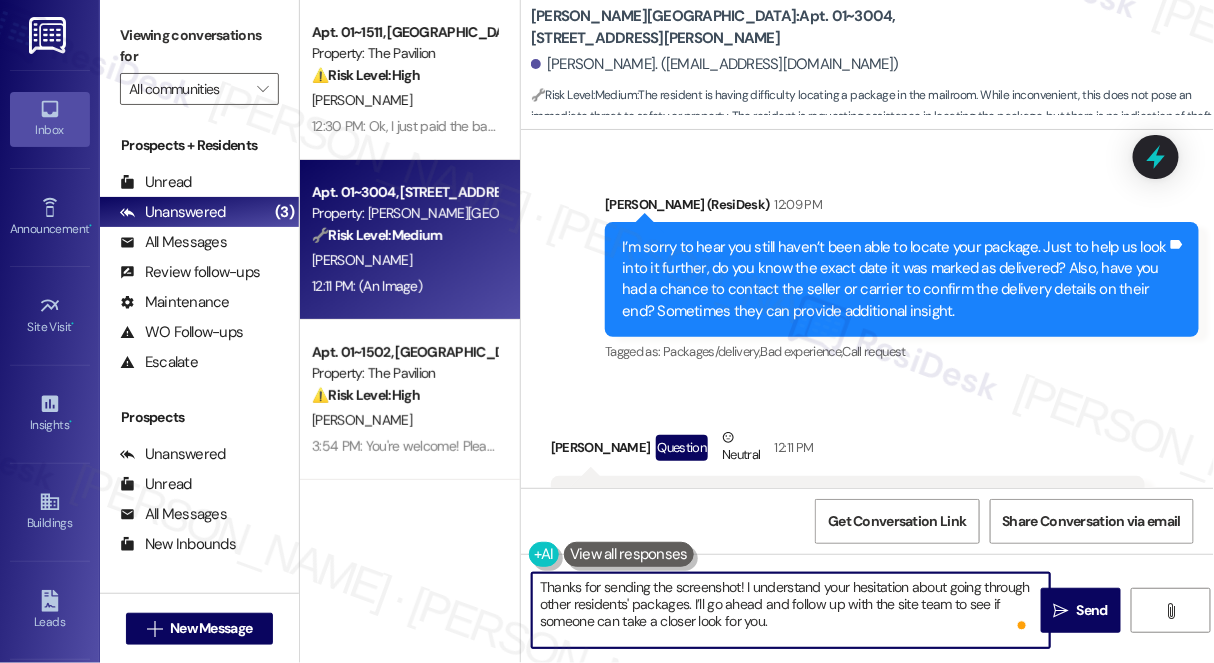 click on "Thanks for sending the screenshot! I understand your hesitation about going through other residents' packages. I’ll go ahead and follow up with the site team to see if someone can take a closer look for you.
To clarify, the front desk typically receives packages for residents, but I’ll check if there’s any way they can assist in this case. I’ll keep you posted once I hear back." at bounding box center (791, 610) 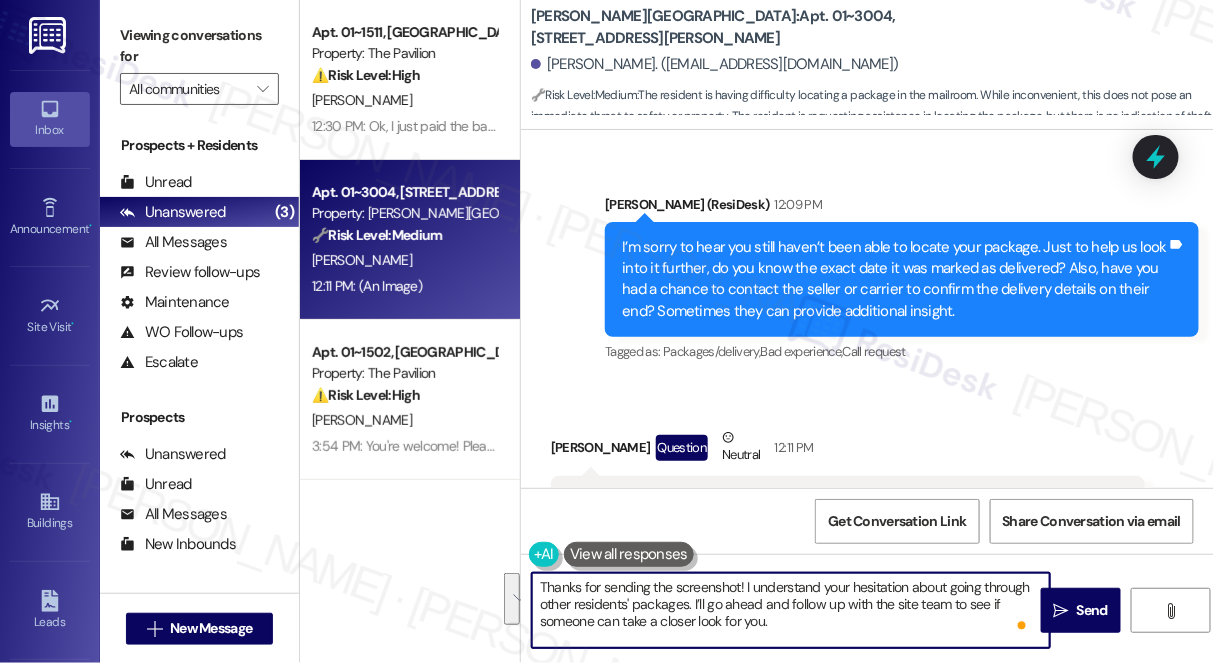 scroll, scrollTop: 39, scrollLeft: 0, axis: vertical 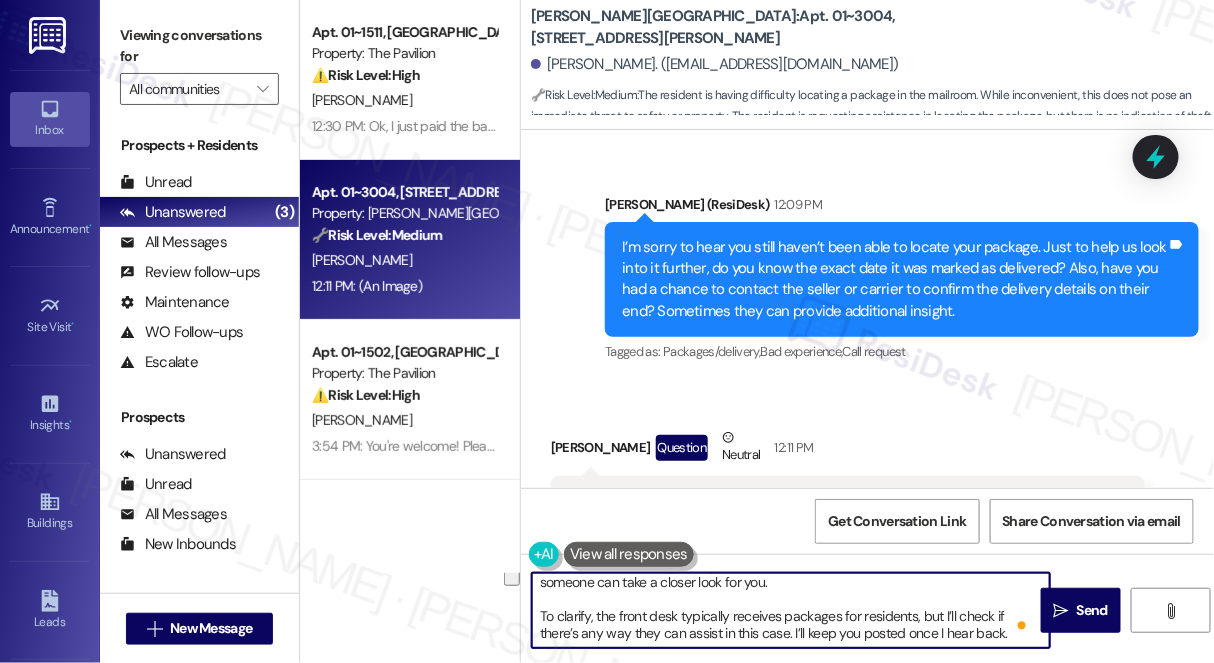 click on "Thanks for sending the screenshot! I understand your hesitation about going through other residents' packages. I’ll go ahead and follow up with the site team to see if someone can take a closer look for you.
To clarify, the front desk typically receives packages for residents, but I’ll check if there’s any way they can assist in this case. I’ll keep you posted once I hear back." at bounding box center (791, 610) 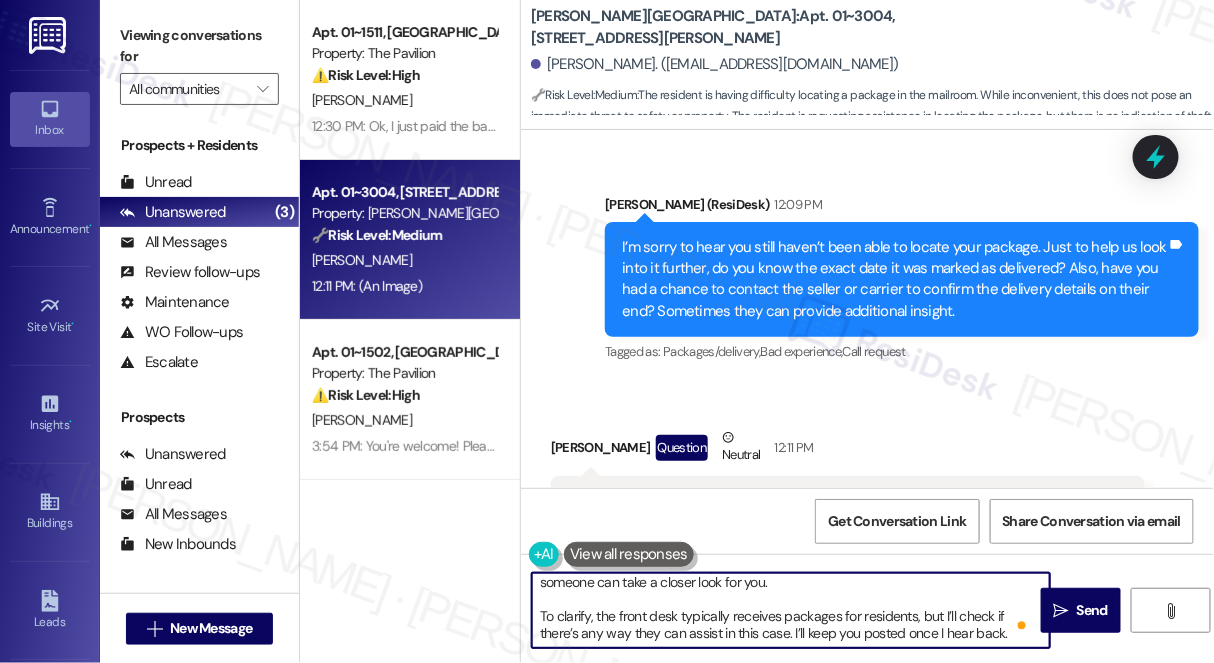 click on "Thanks for sending the screenshot! I understand your hesitation about going through other residents' packages. I’ll go ahead and follow up with the site team to see if someone can take a closer look for you.
To clarify, the front desk typically receives packages for residents, but I’ll check if there’s any way they can assist in this case. I’ll keep you posted once I hear back." at bounding box center [791, 610] 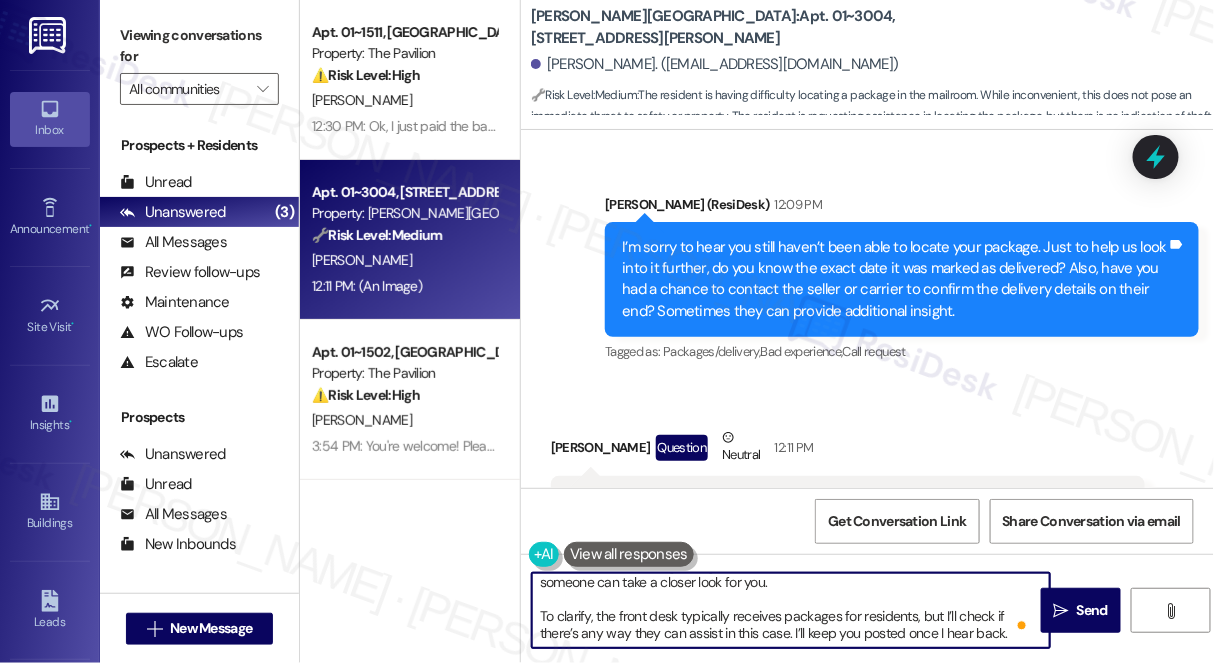 drag, startPoint x: 917, startPoint y: 615, endPoint x: 786, endPoint y: 635, distance: 132.51793 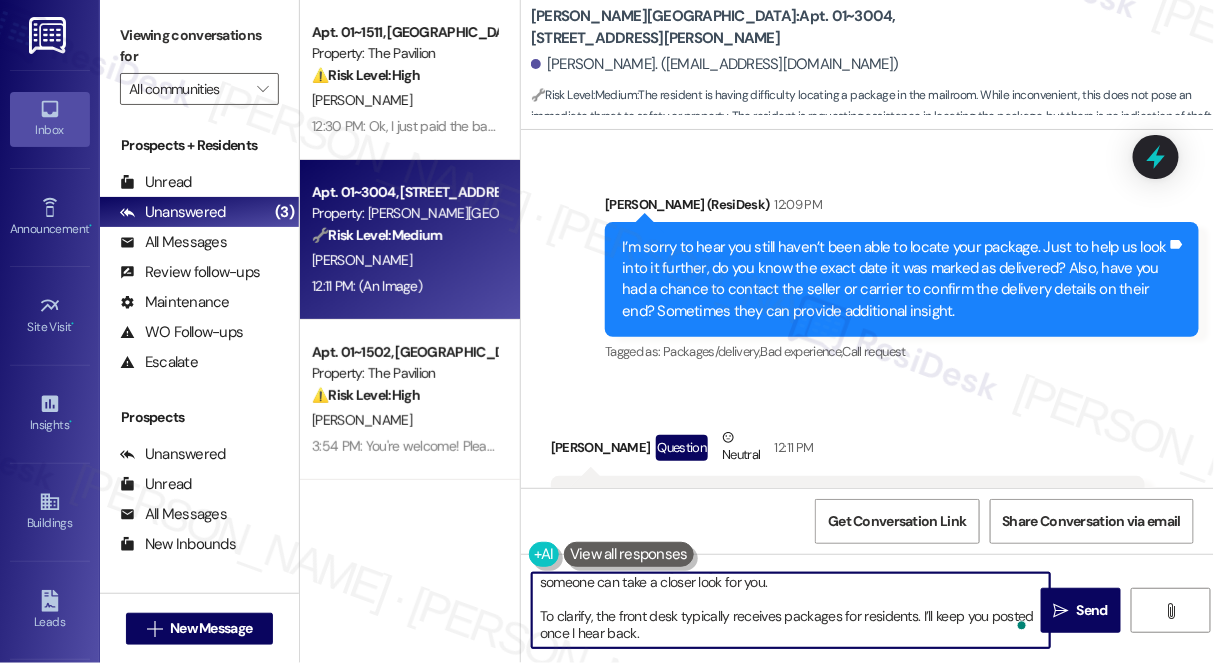 click on "Thanks for sending the screenshot! I understand your hesitation about going through other residents' packages. I’ll go ahead and follow up with the site team to see if someone can take a closer look for you.
To clarify, the front desk typically receives packages for residents. I’ll keep you posted once I hear back." at bounding box center (791, 610) 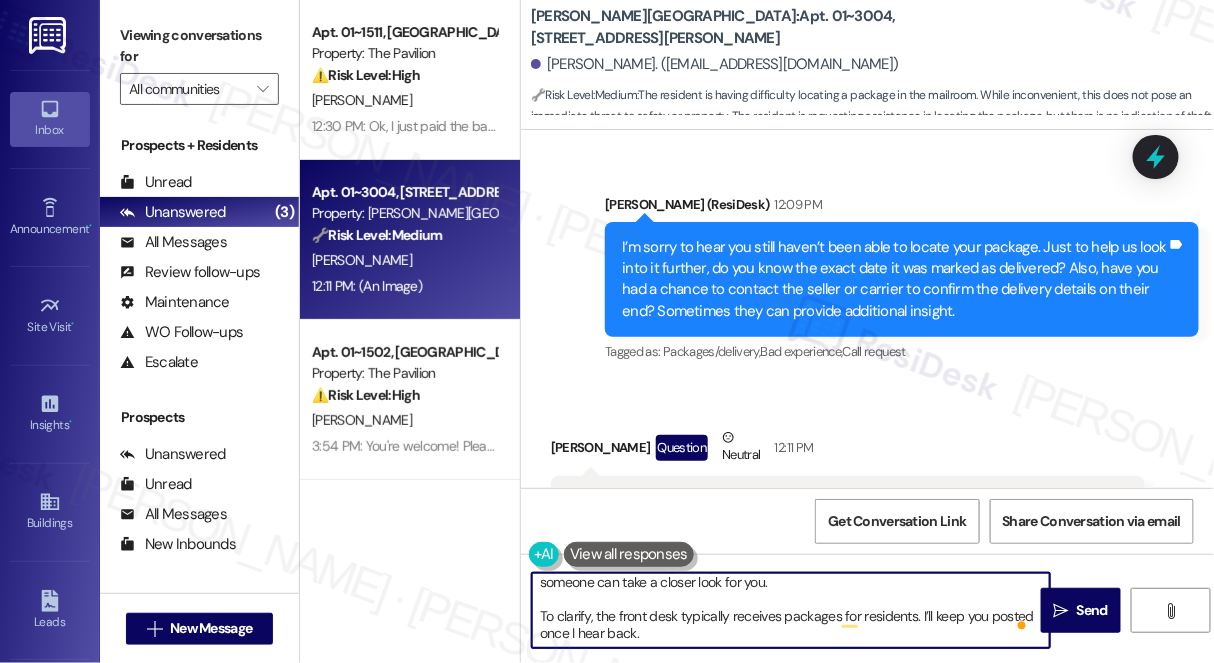 click on "Thanks for sending the screenshot! I understand your hesitation about going through other residents' packages. I’ll go ahead and follow up with the site team to see if someone can take a closer look for you.
To clarify, the front desk typically receives packages for residents. I’ll keep you posted once I hear back." at bounding box center [791, 610] 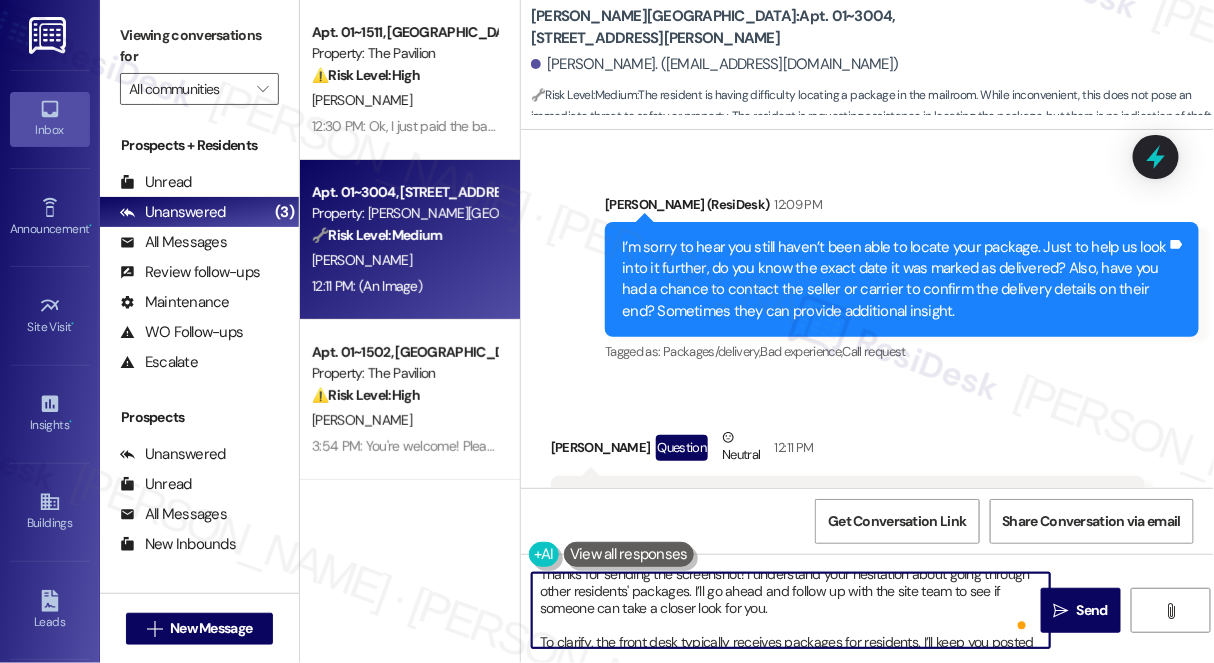 scroll, scrollTop: 0, scrollLeft: 0, axis: both 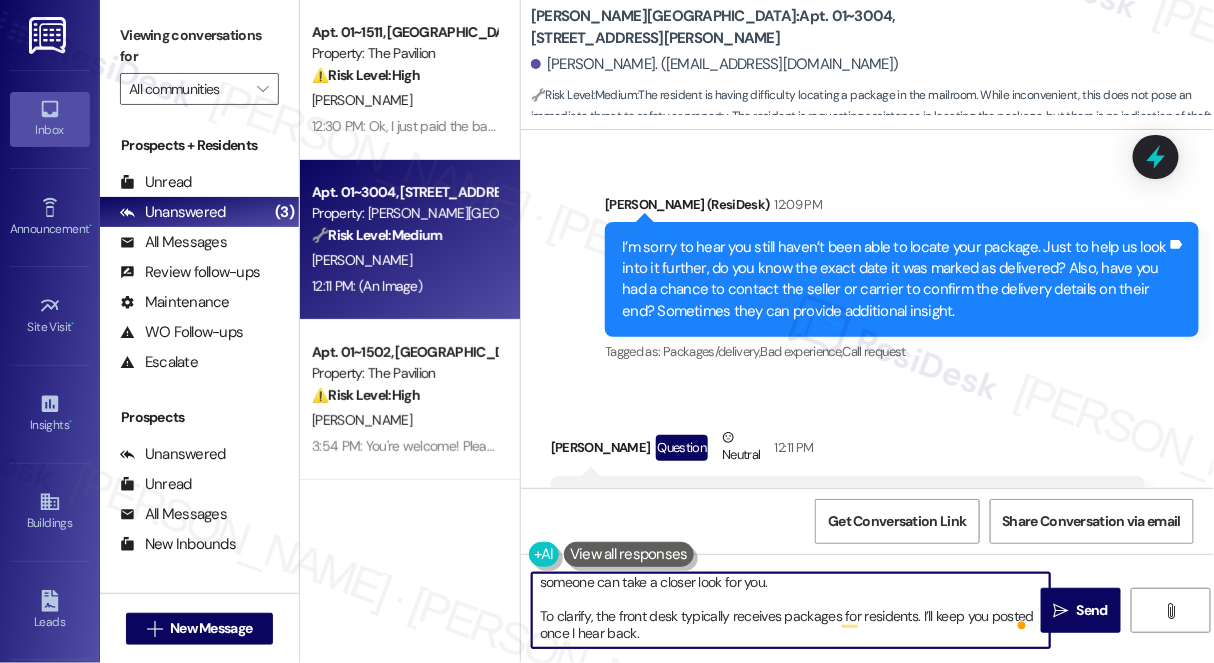 drag, startPoint x: 920, startPoint y: 614, endPoint x: 937, endPoint y: 628, distance: 22.022715 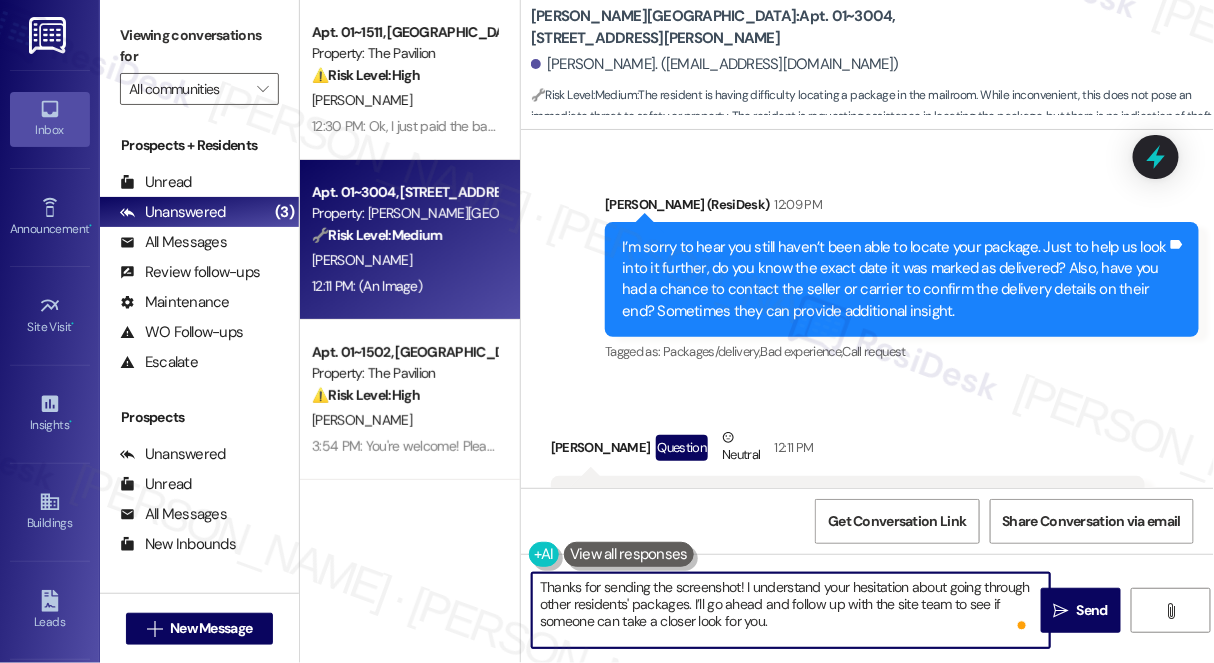click on "Thanks for sending the screenshot! I understand your hesitation about going through other residents' packages. I’ll go ahead and follow up with the site team to see if someone can take a closer look for you.
To clarify, the front desk typically receives packages for residents. I’ll keep you posted once I hear back." at bounding box center [791, 610] 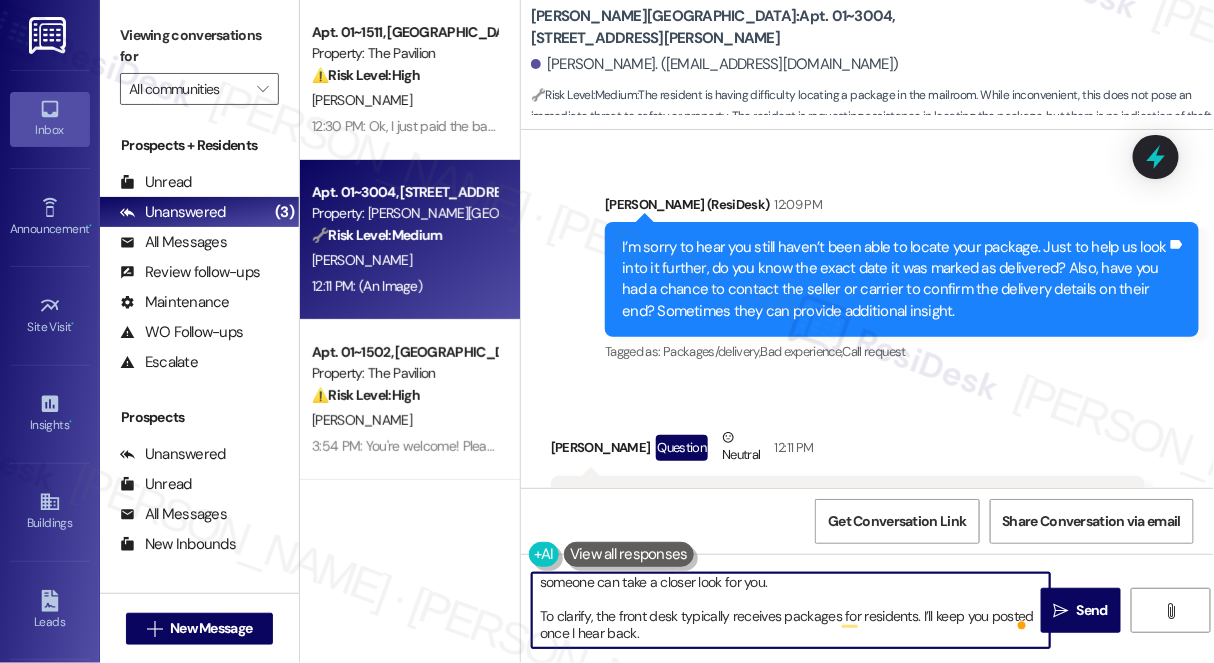 click on "Thanks for sending the screenshot! I understand your hesitation about going through other residents' packages. I’ll go ahead and follow up with the site team to see if someone can take a closer look for you.
To clarify, the front desk typically receives packages for residents. I’ll keep you posted once I hear back." at bounding box center [791, 610] 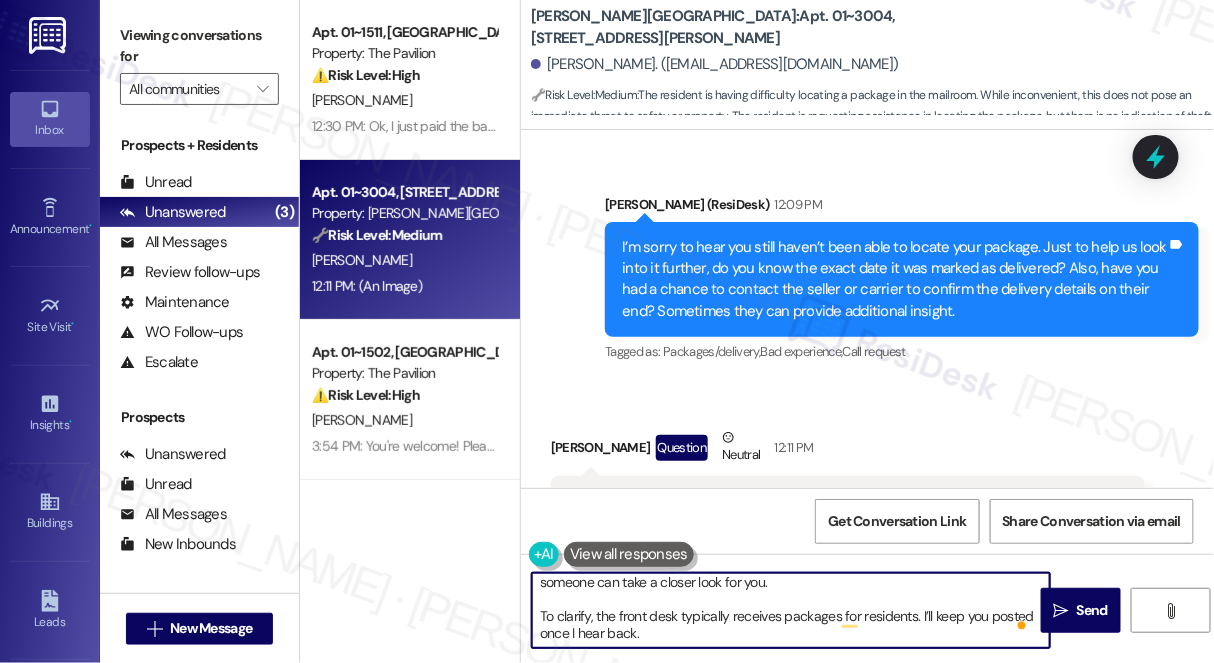 drag, startPoint x: 768, startPoint y: 635, endPoint x: 920, endPoint y: 611, distance: 153.88307 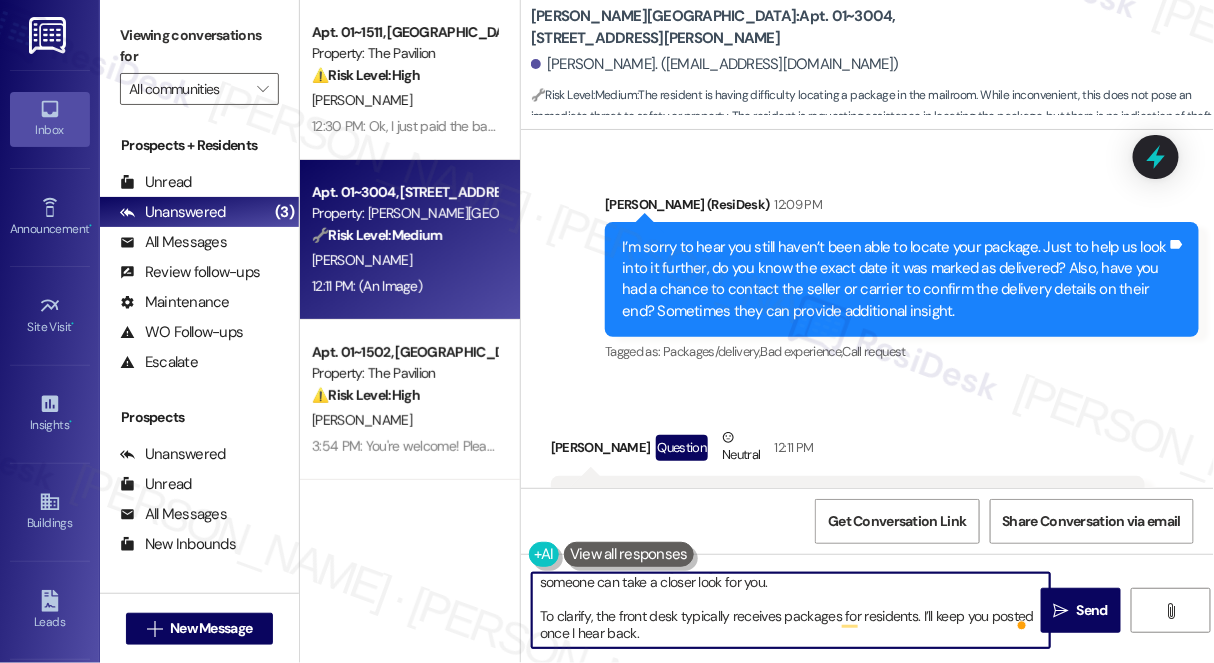 drag, startPoint x: 536, startPoint y: 620, endPoint x: 916, endPoint y: 615, distance: 380.0329 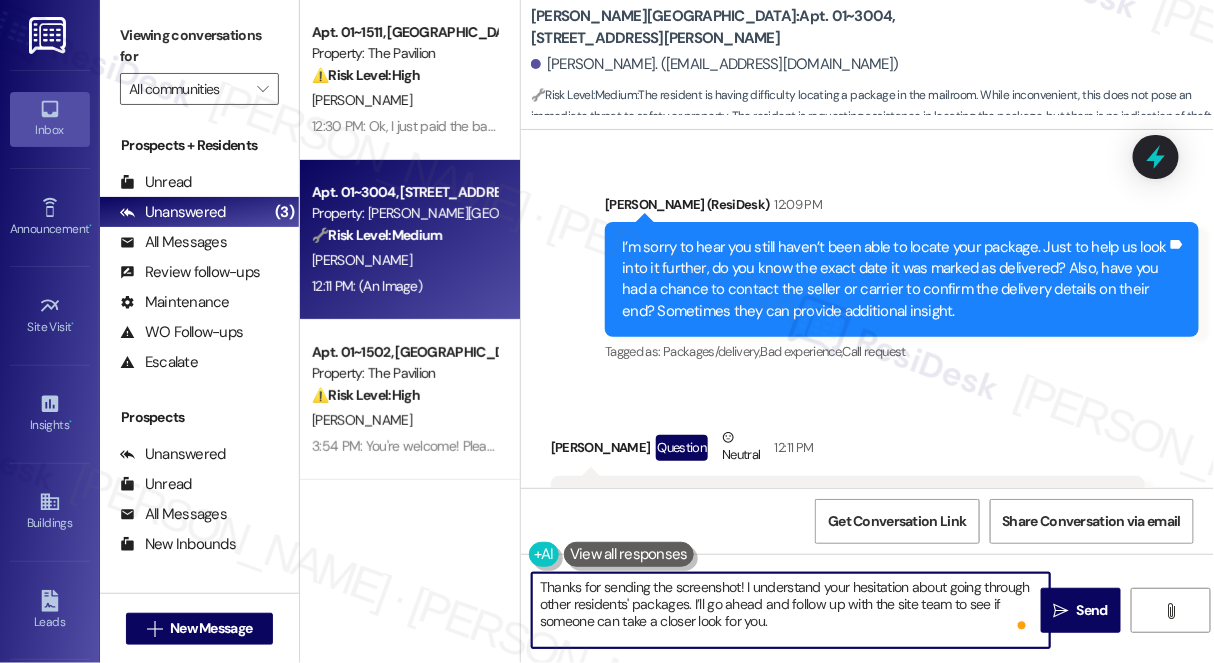 drag, startPoint x: 744, startPoint y: 586, endPoint x: 754, endPoint y: 584, distance: 10.198039 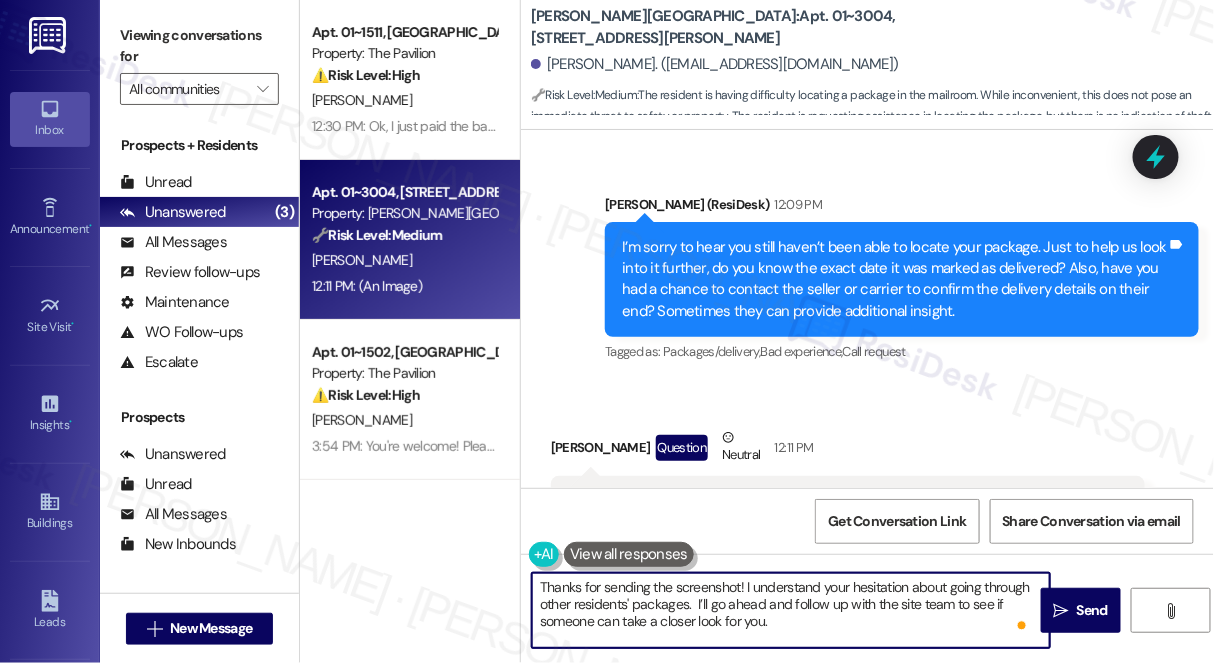 paste on "To clarify, the front desk typically receives packages for residents." 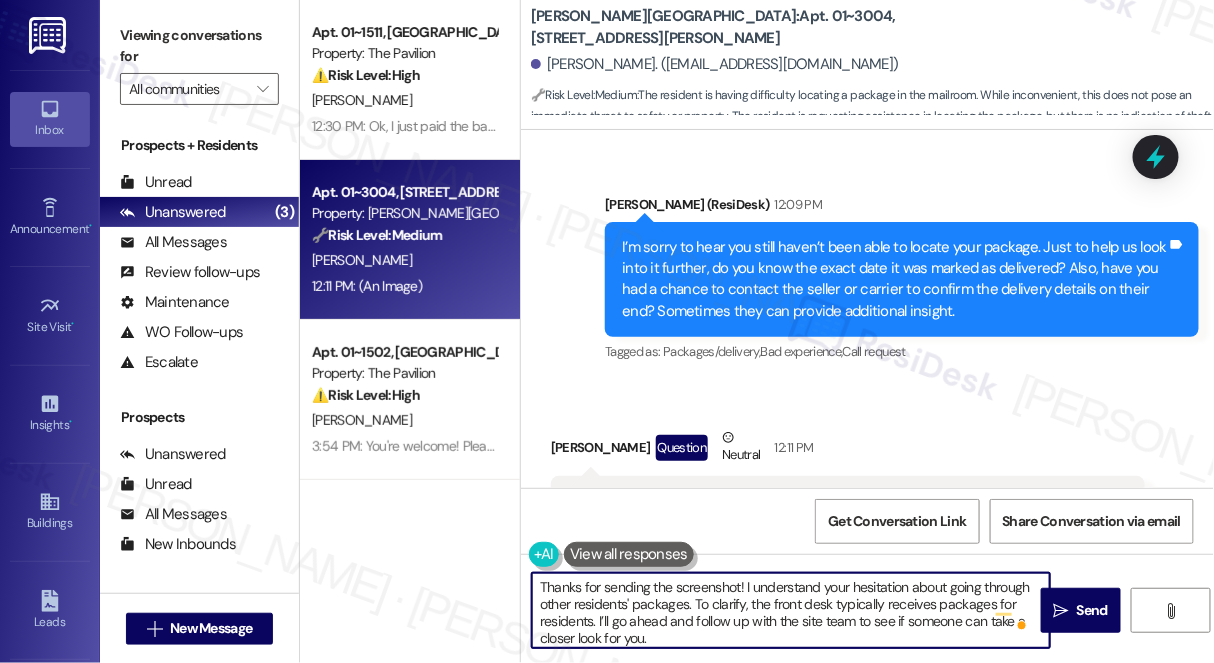click on "Thanks for sending the screenshot! I understand your hesitation about going through other residents' packages. To clarify, the front desk typically receives packages for residents. I’ll go ahead and follow up with the site team to see if someone can take a closer look for you.
I’ll keep you posted once I hear back." at bounding box center [791, 610] 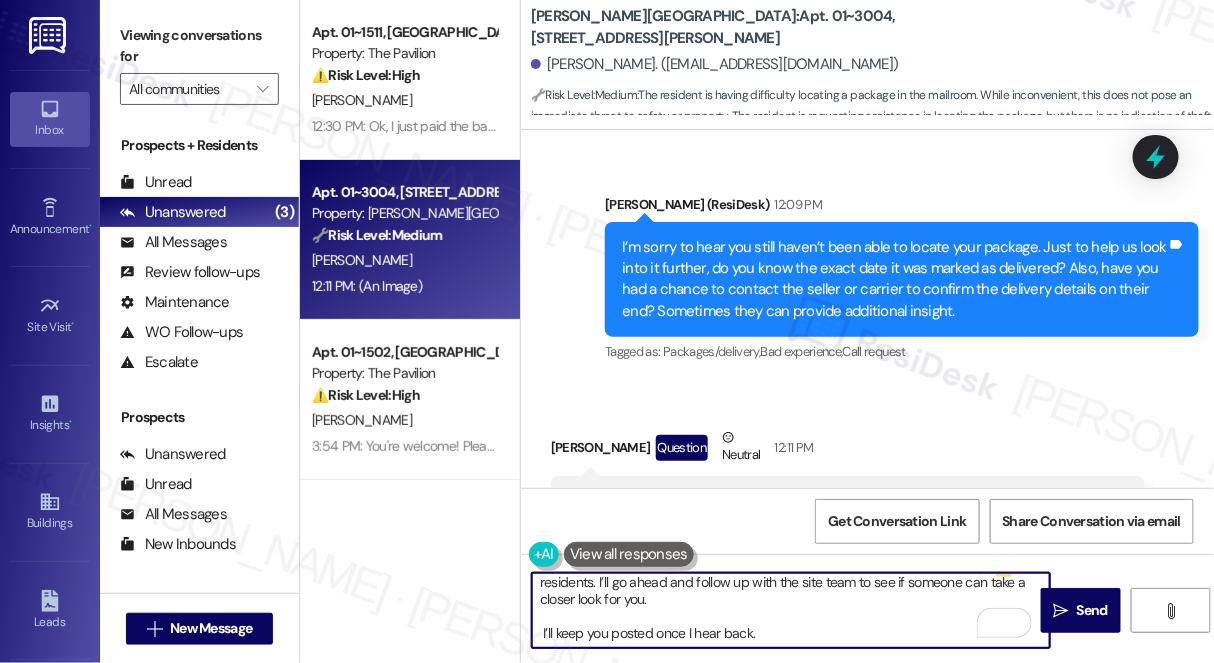 drag, startPoint x: 783, startPoint y: 635, endPoint x: 528, endPoint y: 635, distance: 255 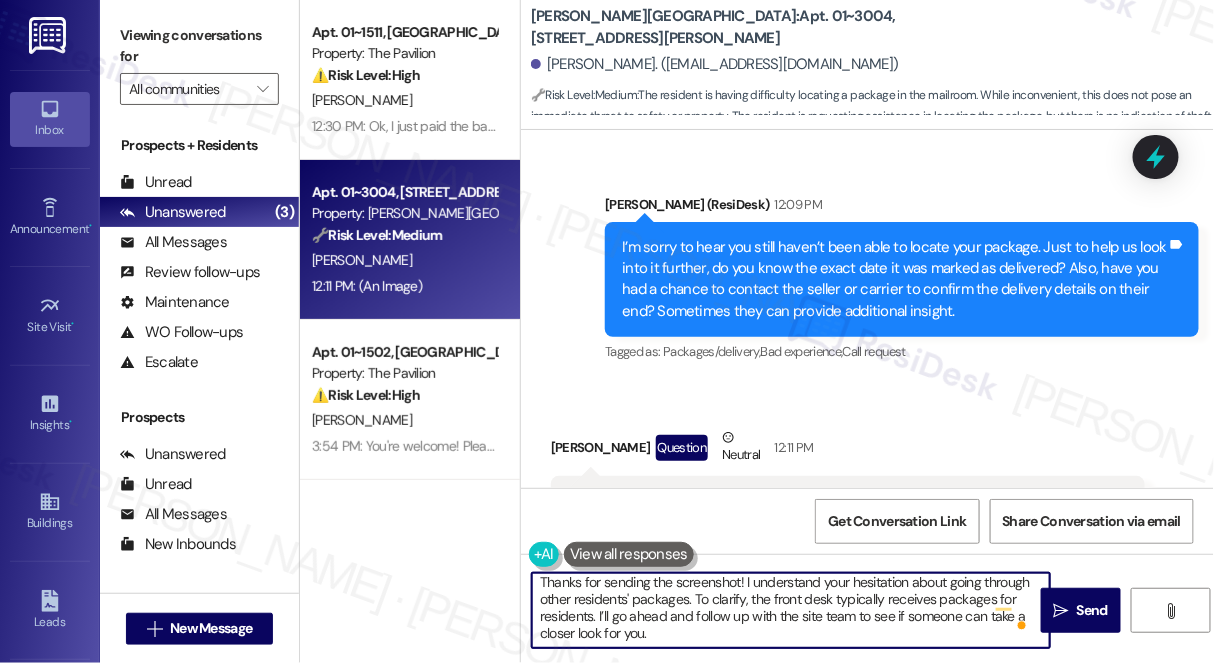 paste on "To clarify, the front desk typically receives packages for residents." 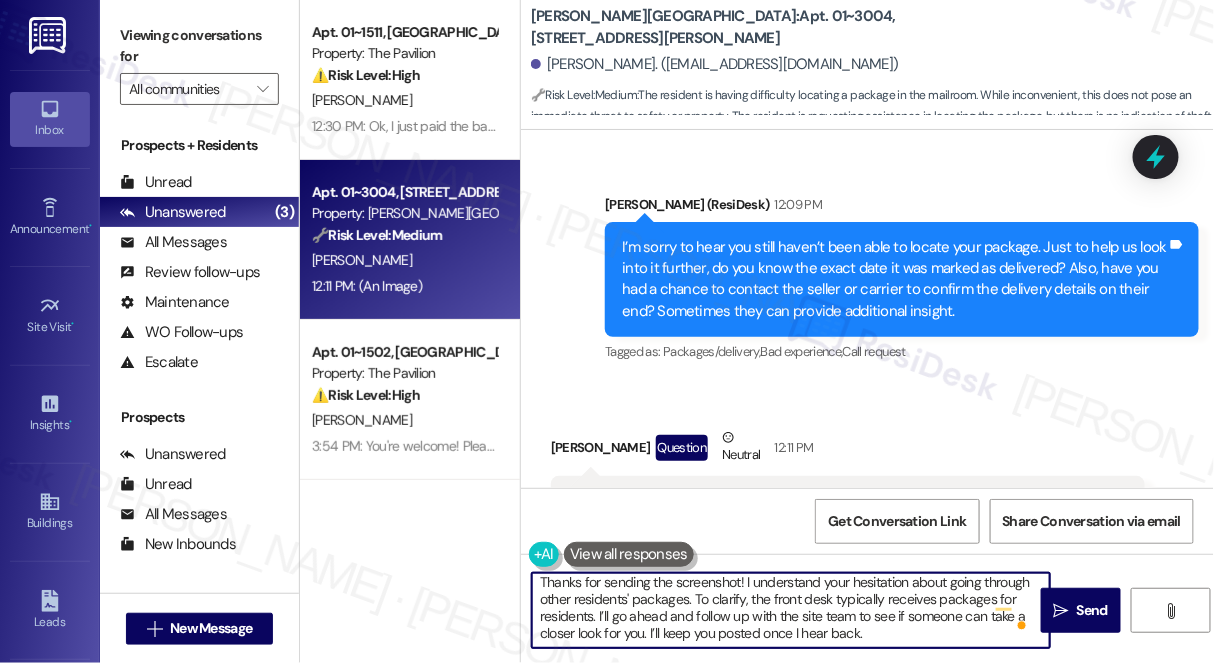scroll, scrollTop: 0, scrollLeft: 0, axis: both 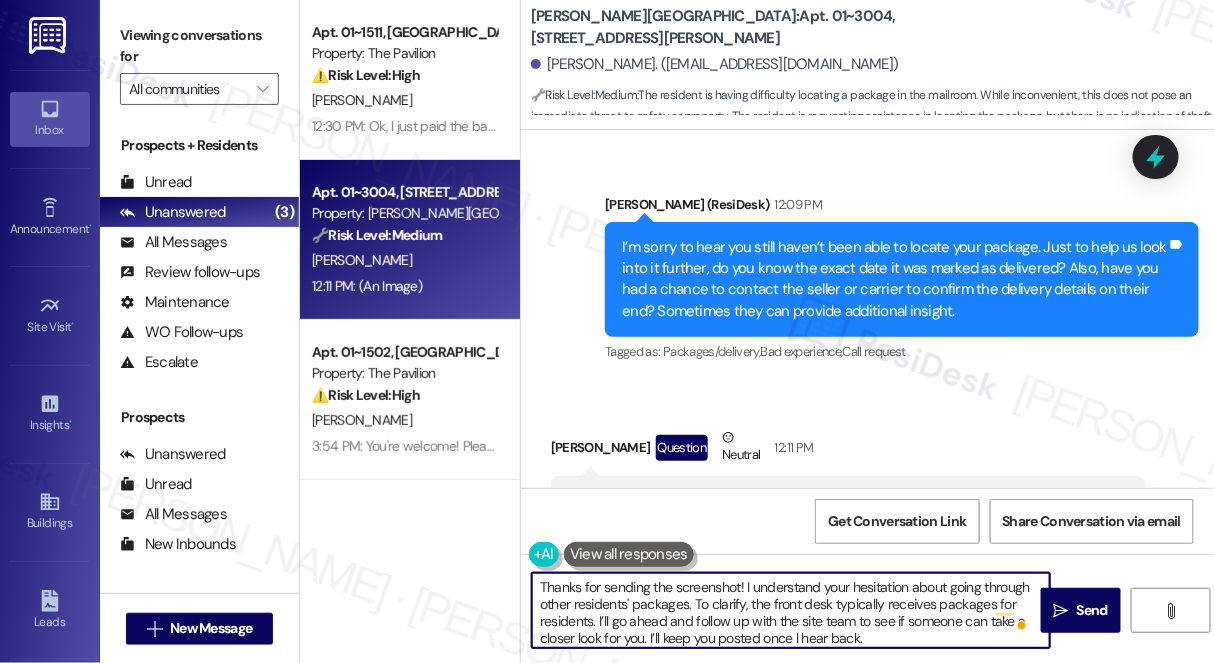 click on "Thanks for sending the screenshot! I understand your hesitation about going through other residents' packages. To clarify, the front desk typically receives packages for residents. I’ll go ahead and follow up with the site team to see if someone can take a closer look for you. I’ll keep you posted once I hear back." at bounding box center [791, 610] 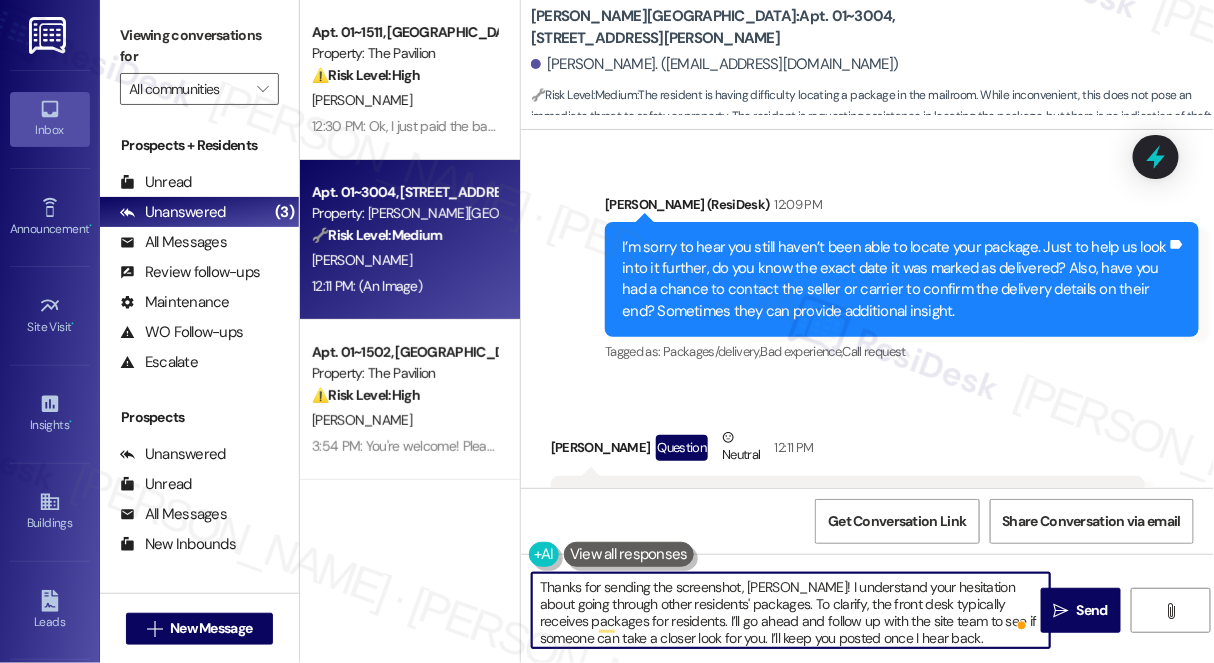 scroll, scrollTop: 4, scrollLeft: 0, axis: vertical 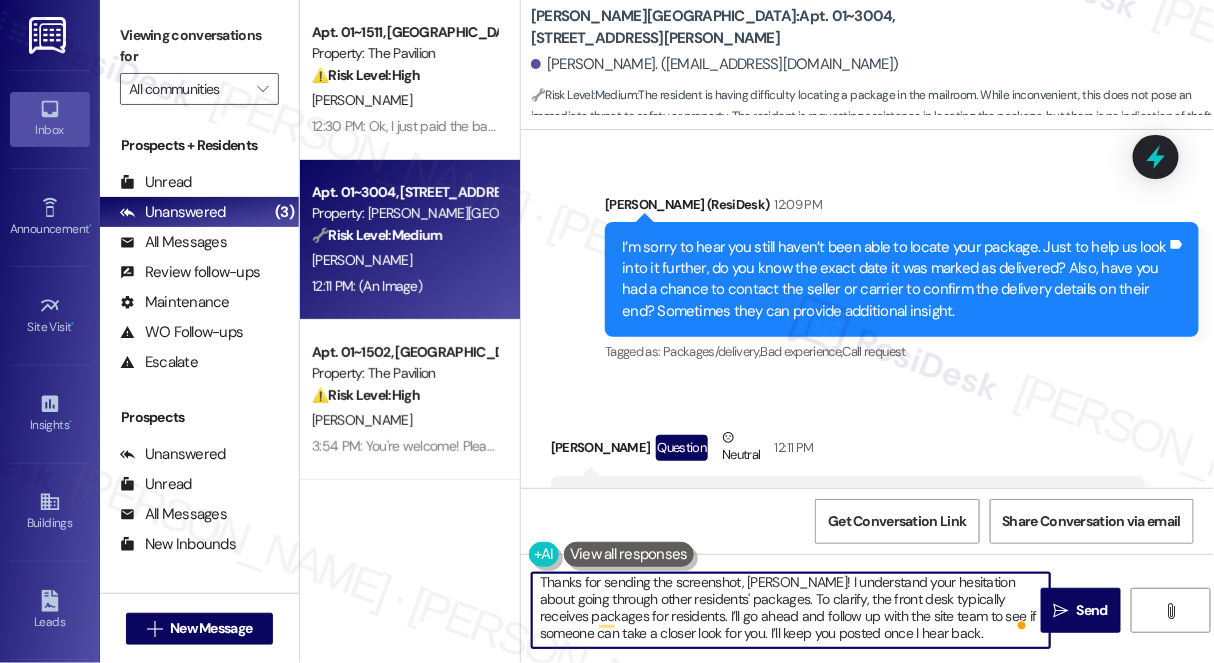 click on "Thanks for sending the screenshot, [PERSON_NAME]! I understand your hesitation about going through other residents' packages. To clarify, the front desk typically receives packages for residents. I’ll go ahead and follow up with the site team to see if someone can take a closer look for you. I’ll keep you posted once I hear back." at bounding box center (791, 610) 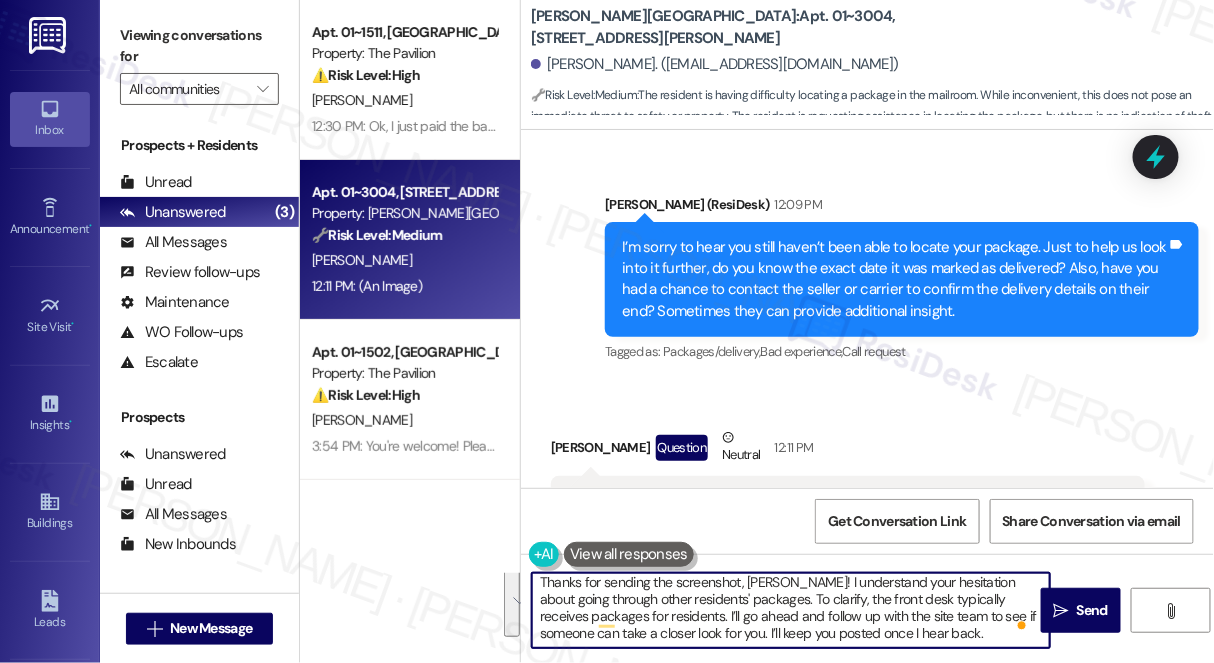 click on "Thanks for sending the screenshot, [PERSON_NAME]! I understand your hesitation about going through other residents' packages. To clarify, the front desk typically receives packages for residents. I’ll go ahead and follow up with the site team to see if someone can take a closer look for you. I’ll keep you posted once I hear back." at bounding box center [791, 610] 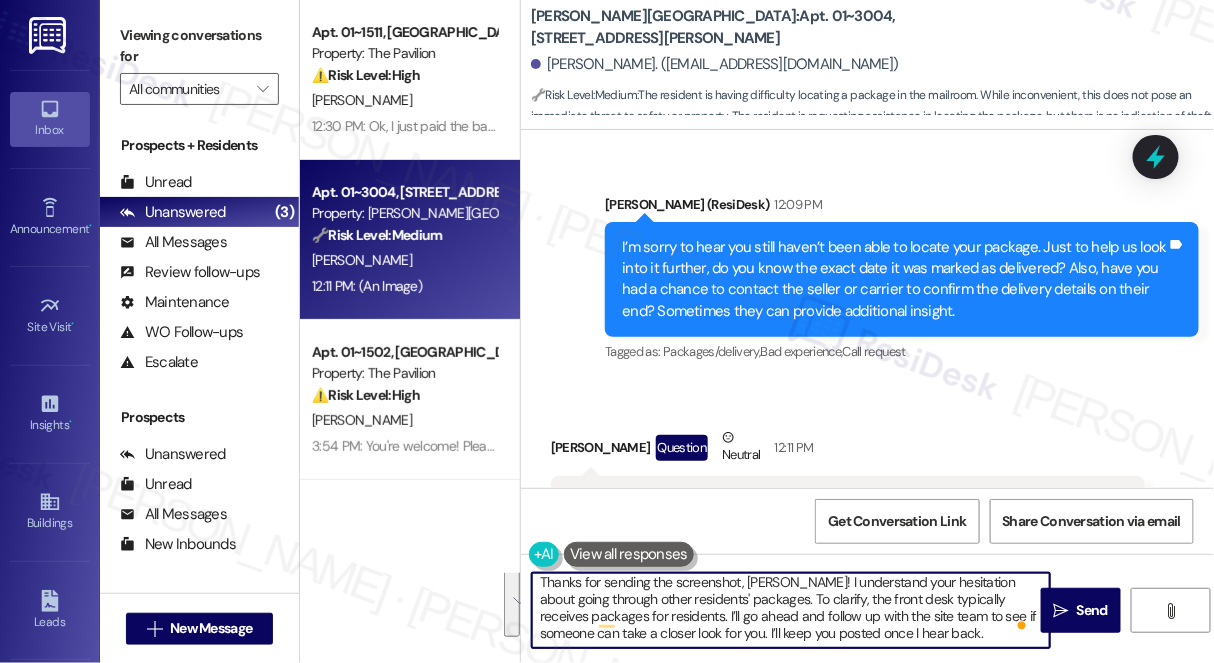 click on "Thanks for sending the screenshot, [PERSON_NAME]! I understand your hesitation about going through other residents' packages. To clarify, the front desk typically receives packages for residents. I’ll go ahead and follow up with the site team to see if someone can take a closer look for you. I’ll keep you posted once I hear back." at bounding box center [791, 610] 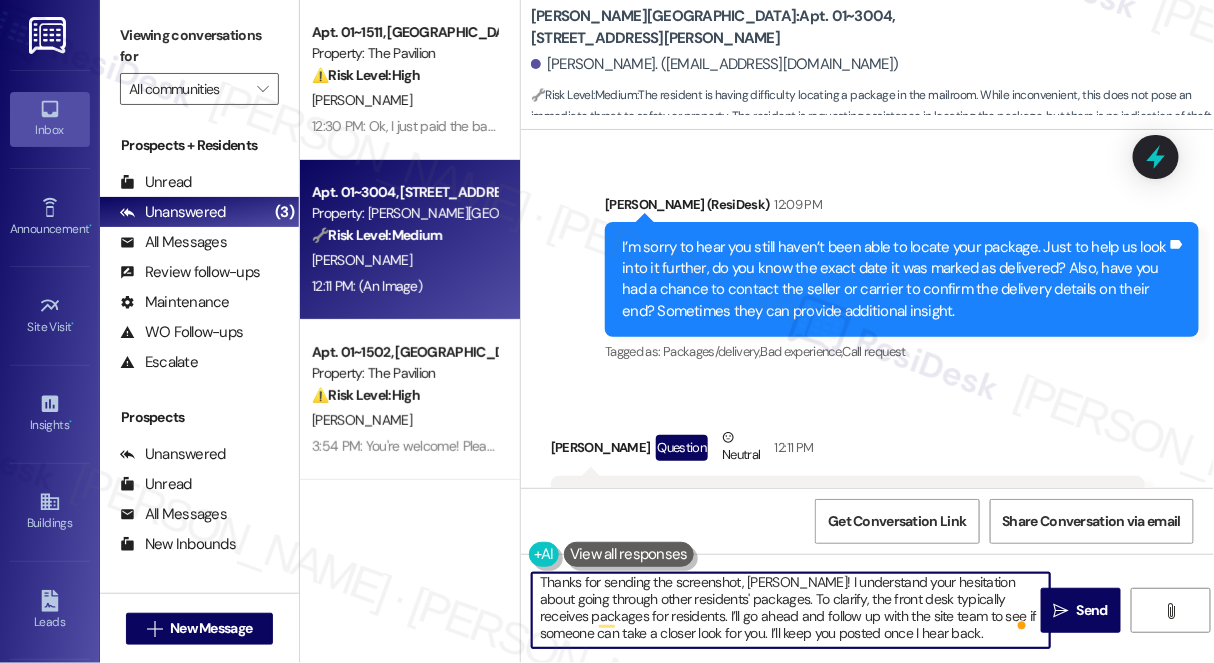 type on "Thanks for sending the screenshot, [PERSON_NAME]! I understand your hesitation about going through other residents' packages. To clarify, the front desk typically receives packages for residents. I’ll go ahead and follow up with the site team to see if someone can take a closer look for you. I’ll keep you posted once I hear back." 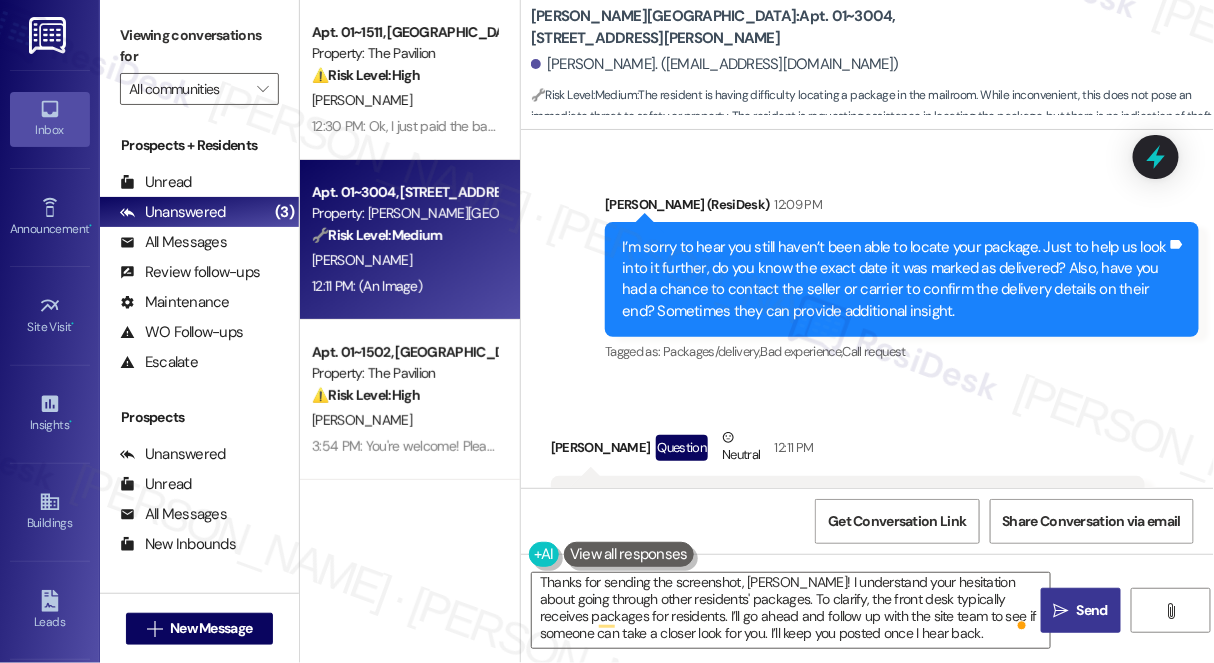 click on "Send" at bounding box center [1092, 610] 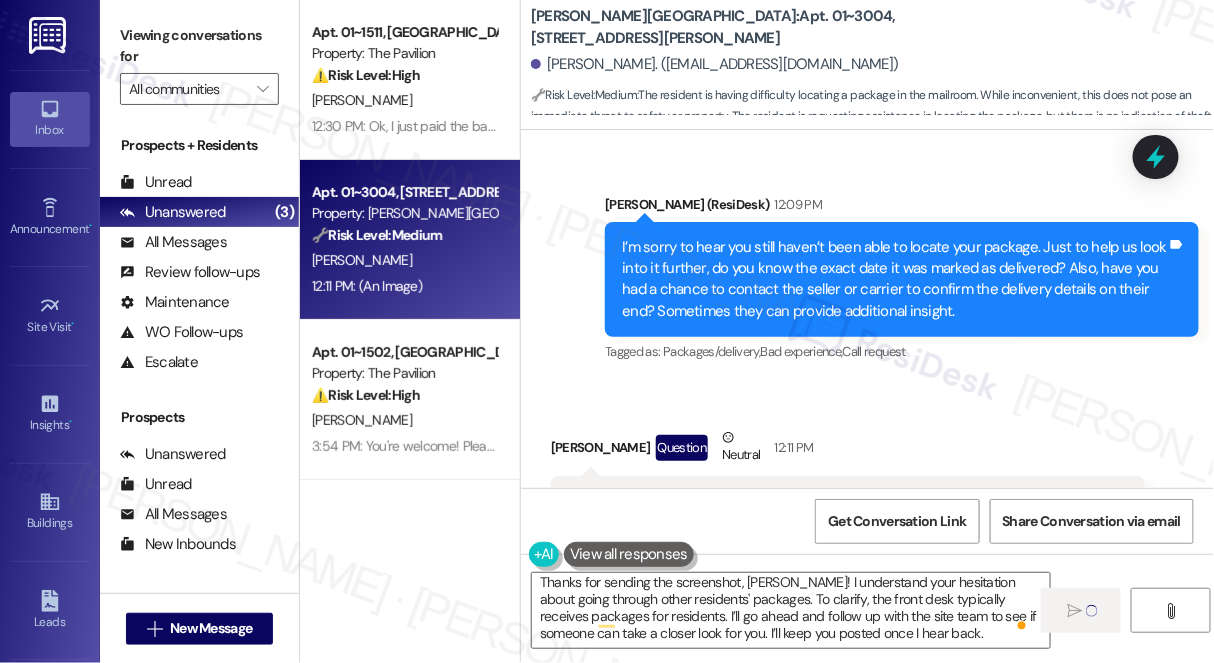 type 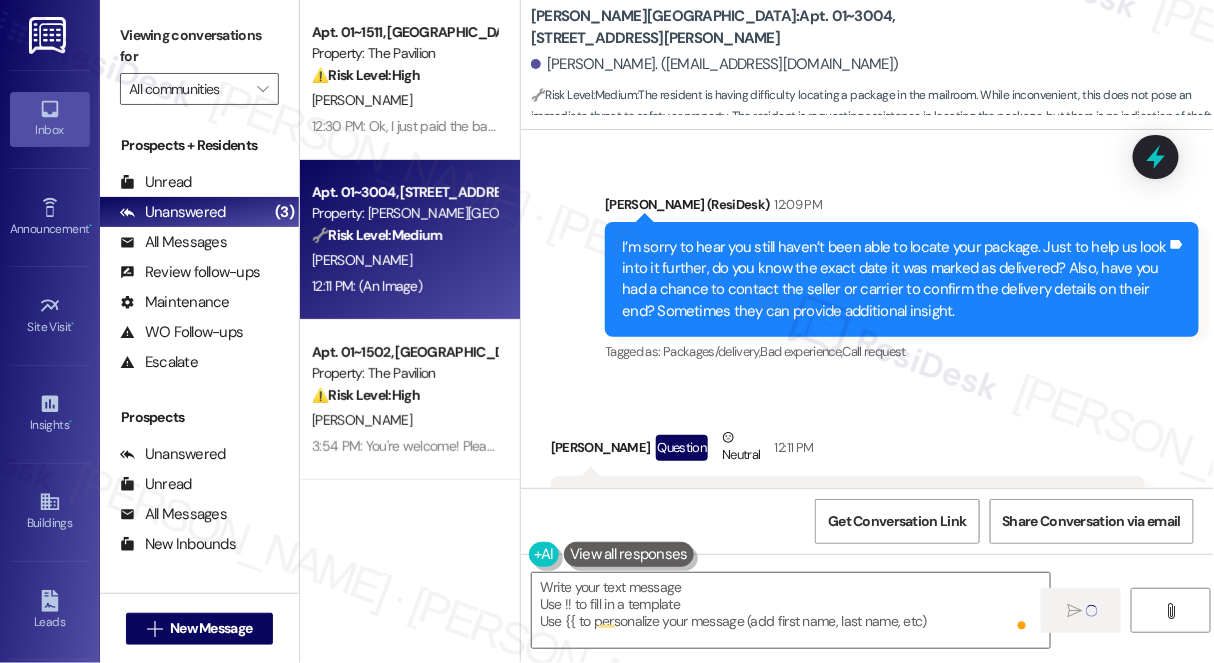 scroll, scrollTop: 0, scrollLeft: 0, axis: both 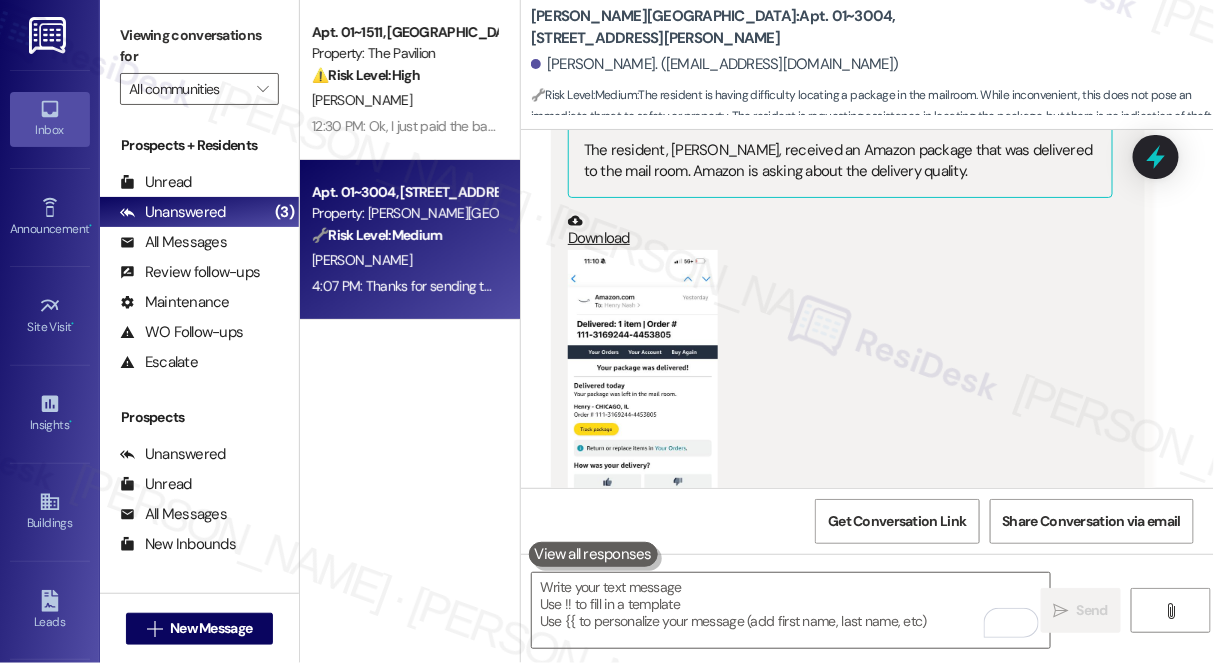 click on "(Click to zoom)" at bounding box center (840, 426) 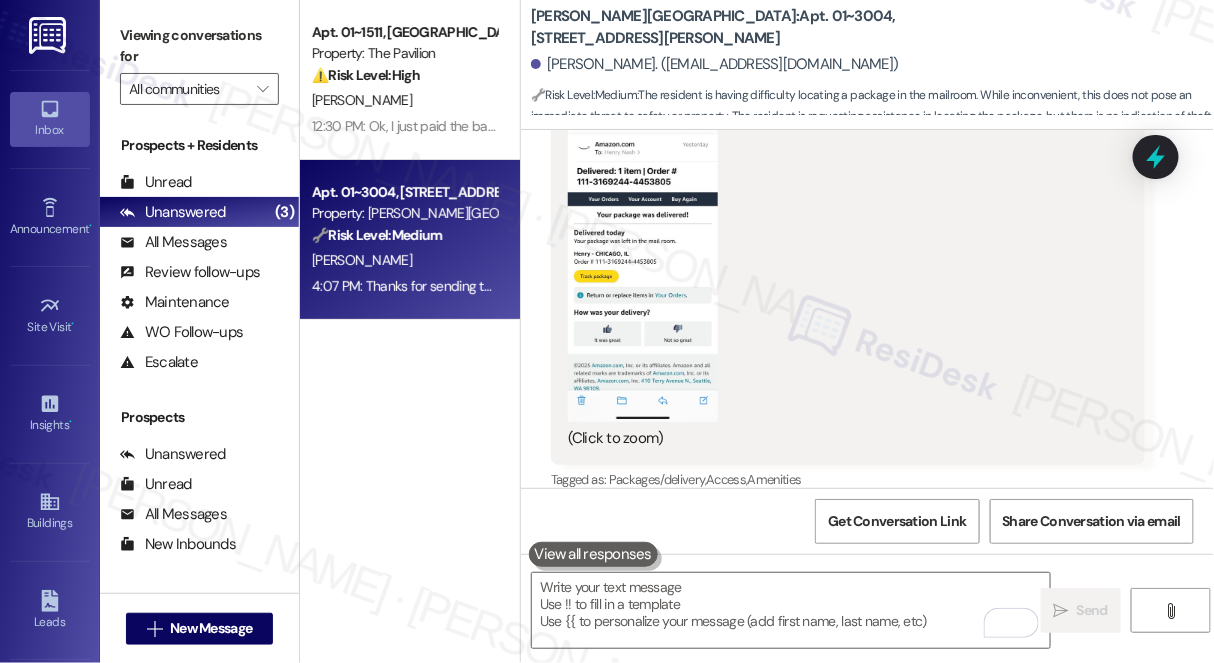 scroll, scrollTop: 15883, scrollLeft: 0, axis: vertical 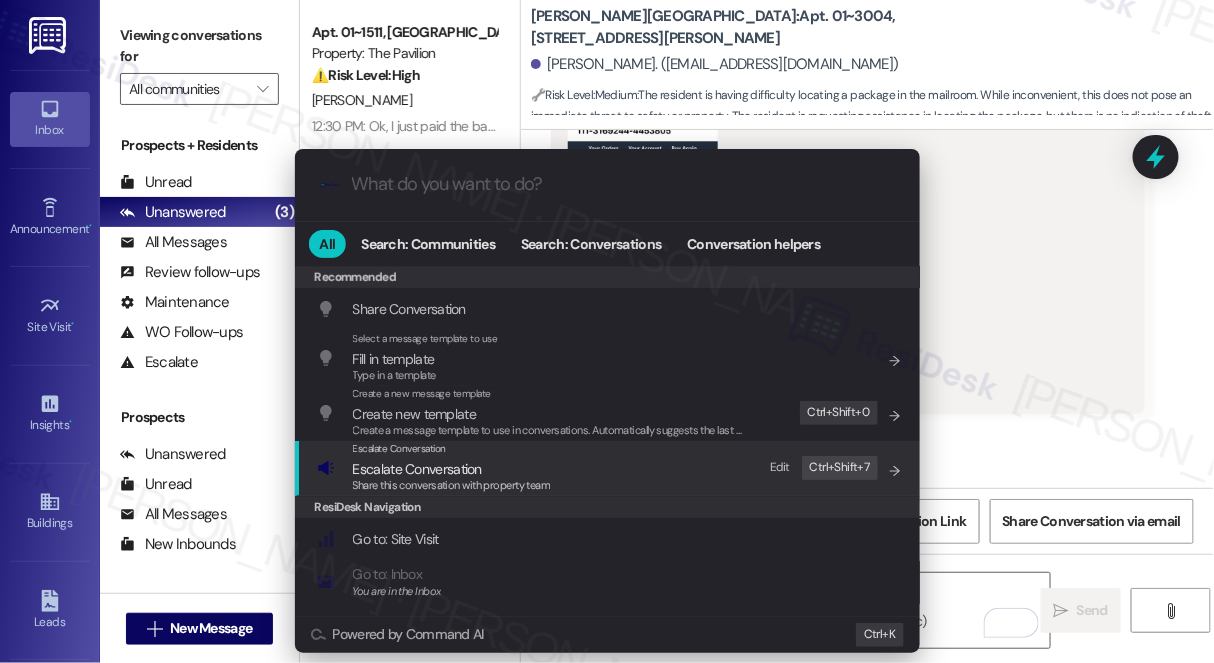 click on "Escalate Conversation Escalate Conversation Share this conversation with property team Edit Ctrl+ Shift+ 7" at bounding box center [609, 468] 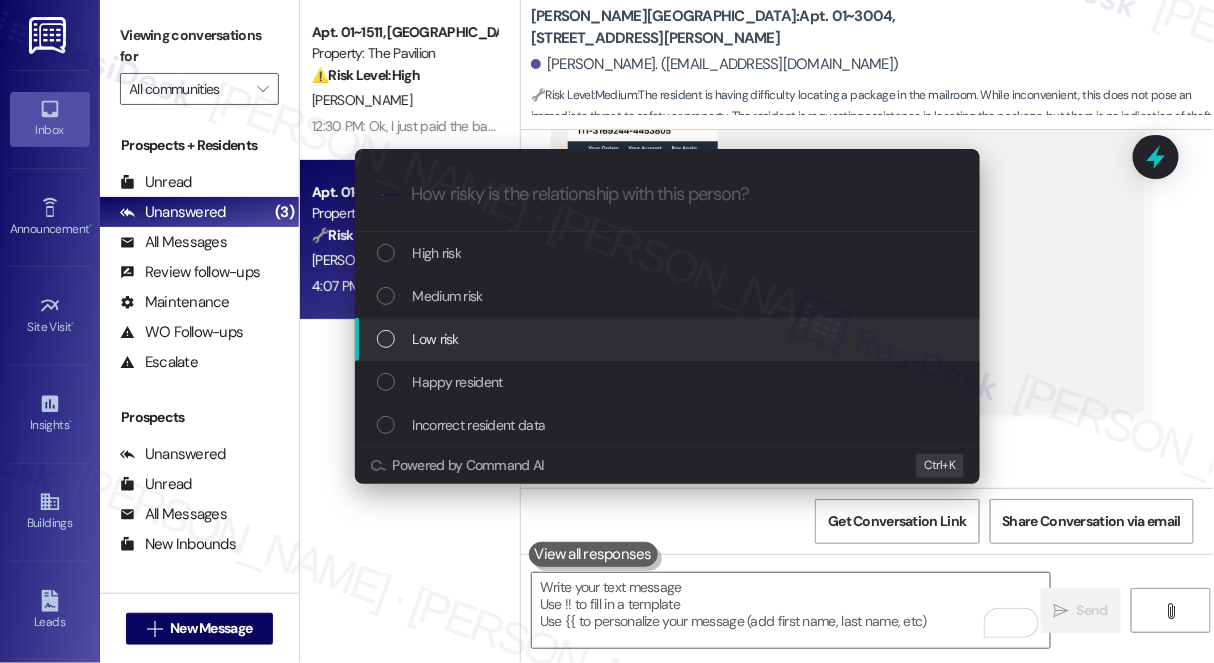 click on "Low risk" at bounding box center [669, 339] 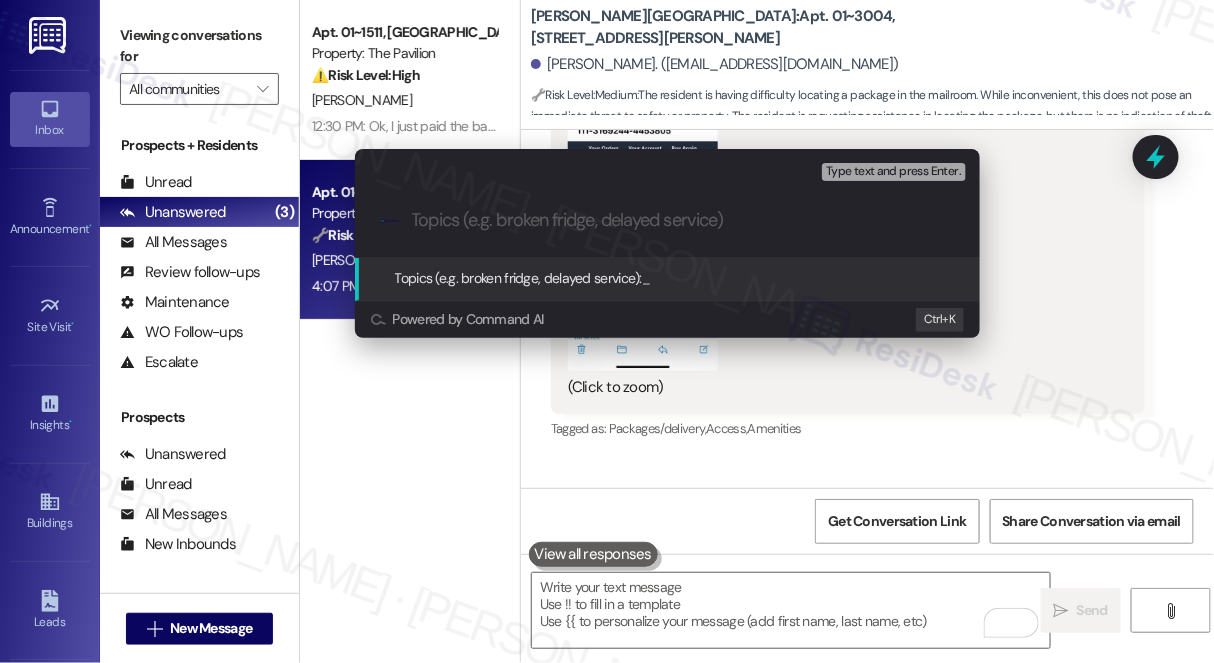 paste on "Assistance with Locating Delivered Package" 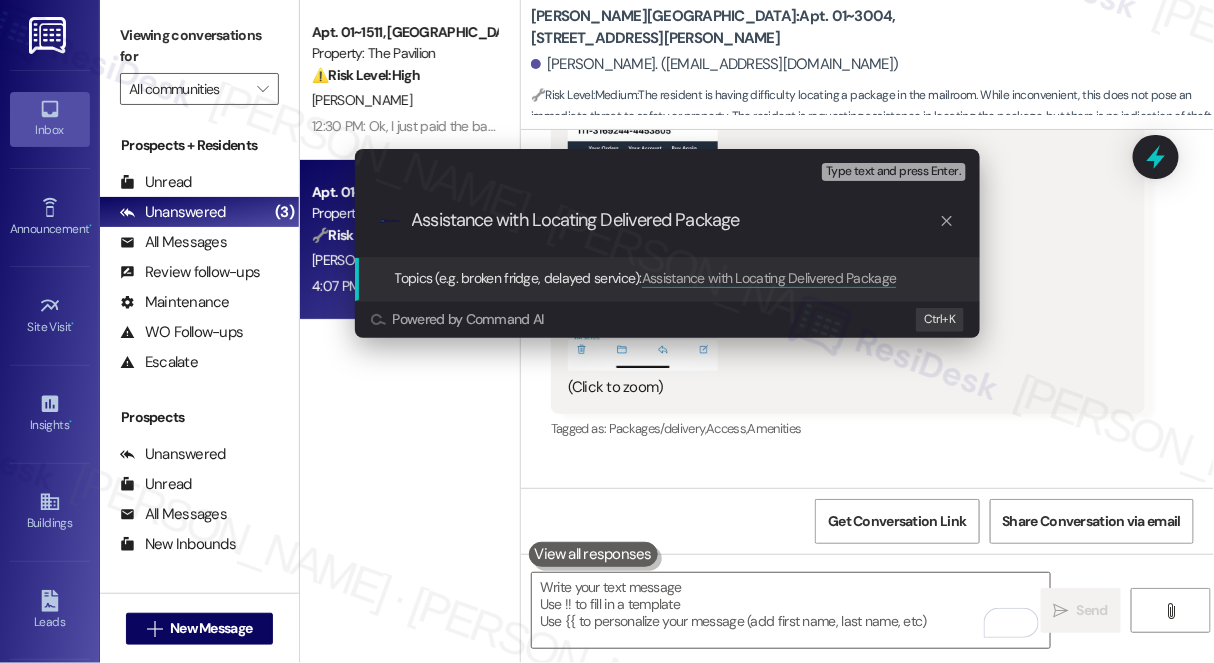 type 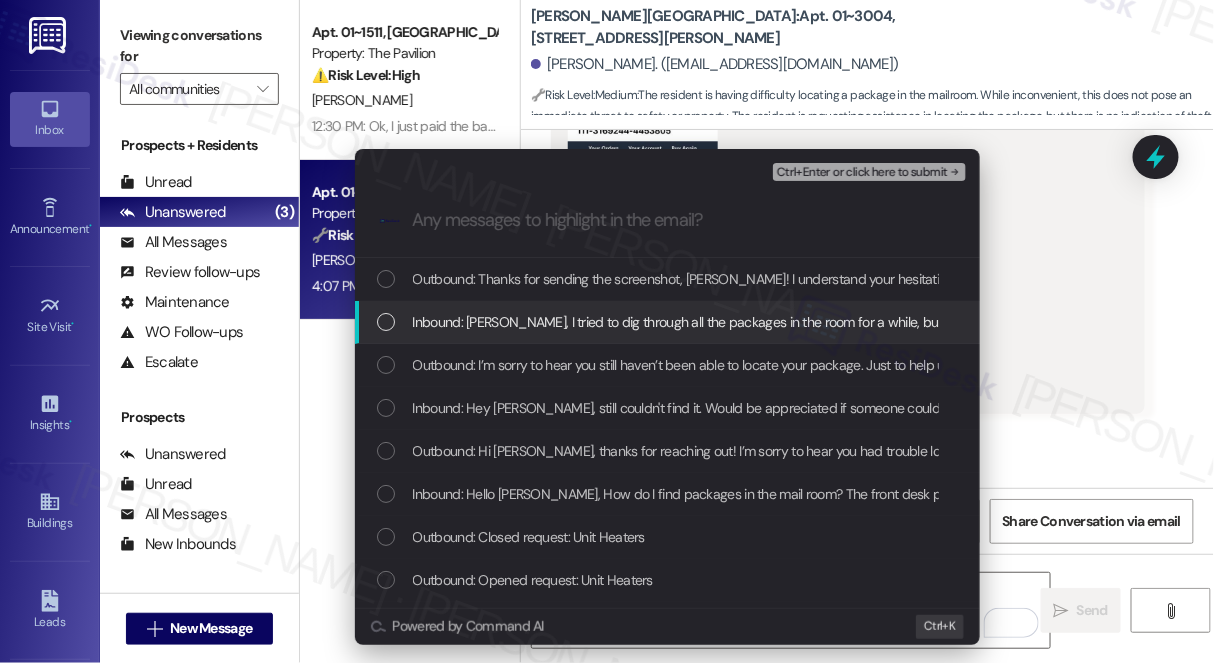 click on "Inbound: [PERSON_NAME], I tried to dig through all the packages in the room for a while, but couldn't get through them all and didn't want to dig through people's things. Screenshot  above shows when it was delivered. If you guys could just take a look I would appreciate it. Does the front desk not grab packages for tenants?" at bounding box center [1346, 322] 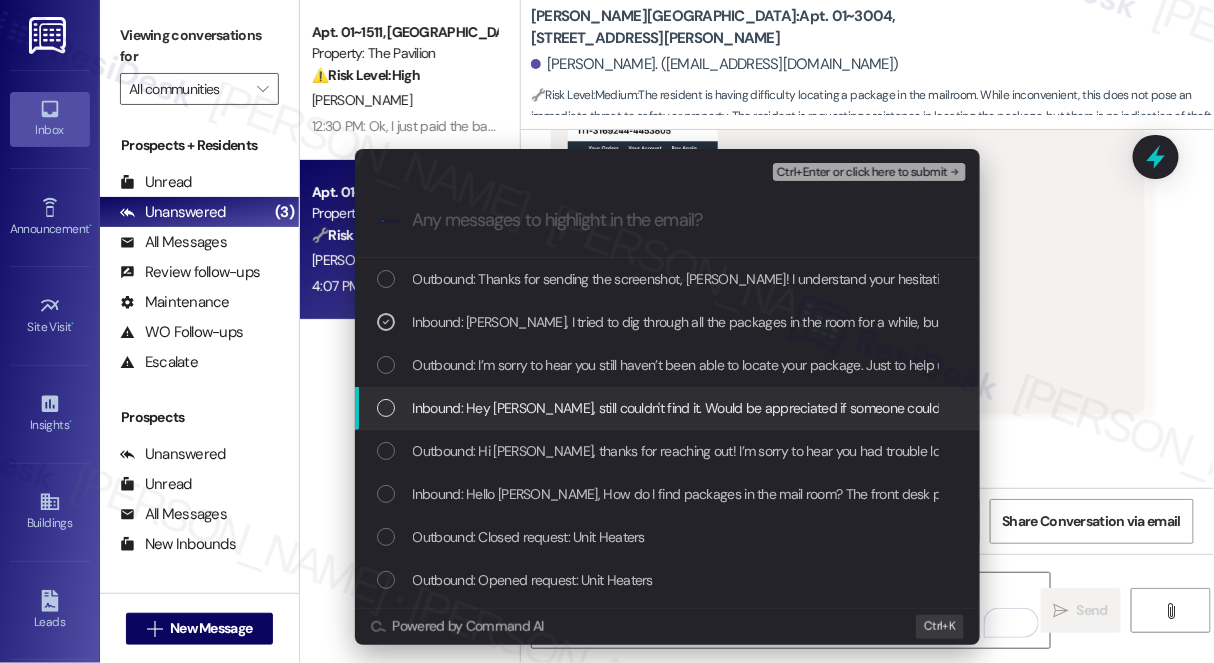 click on "Inbound: Hey [PERSON_NAME], still couldn't find it. Would be appreciated if someone could take a look in the mailroom for me. Thank you." at bounding box center (667, 408) 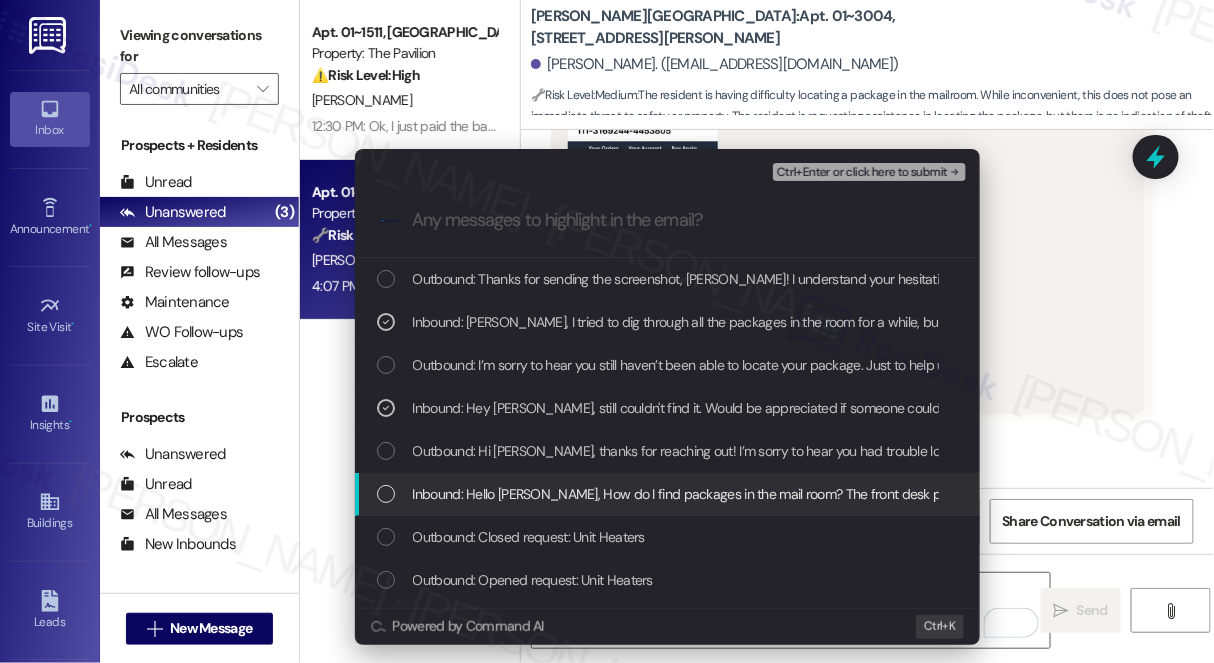 click on "Inbound: Hello [PERSON_NAME],
How do I find packages in the mail room? The front desk person opened the door to the mailroom, but there were too many packages in there to find mine." at bounding box center [957, 494] 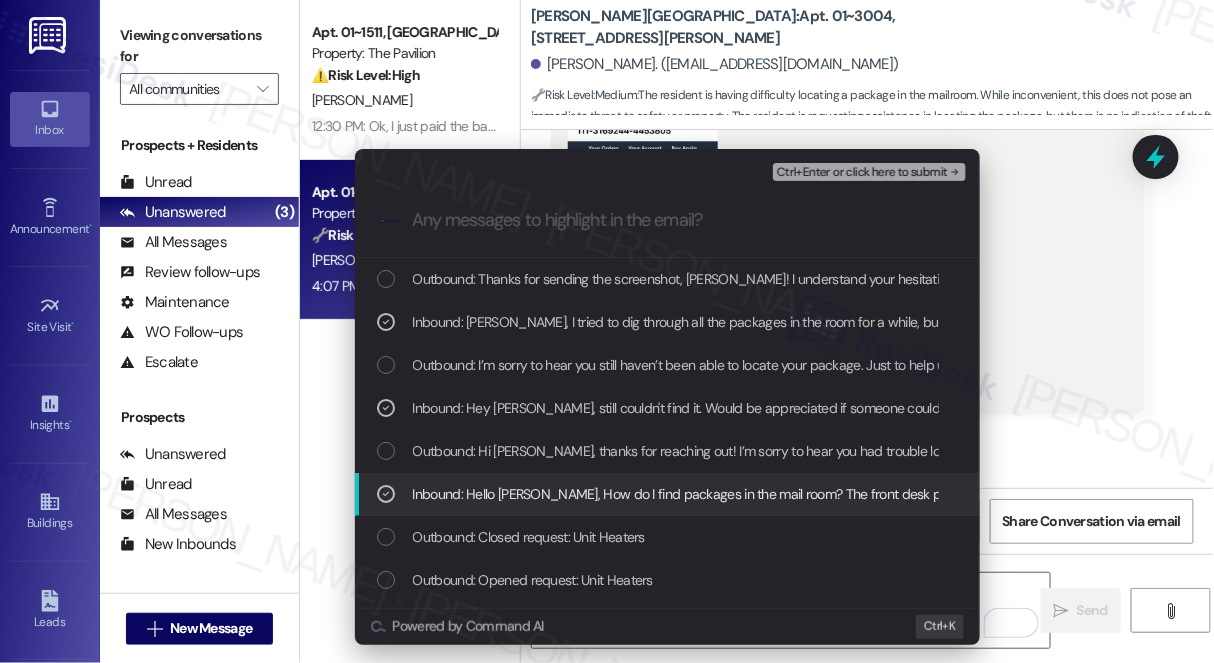 click on "Inbound: Hello [PERSON_NAME],
How do I find packages in the mail room? The front desk person opened the door to the mailroom, but there were too many packages in there to find mine." at bounding box center [667, 494] 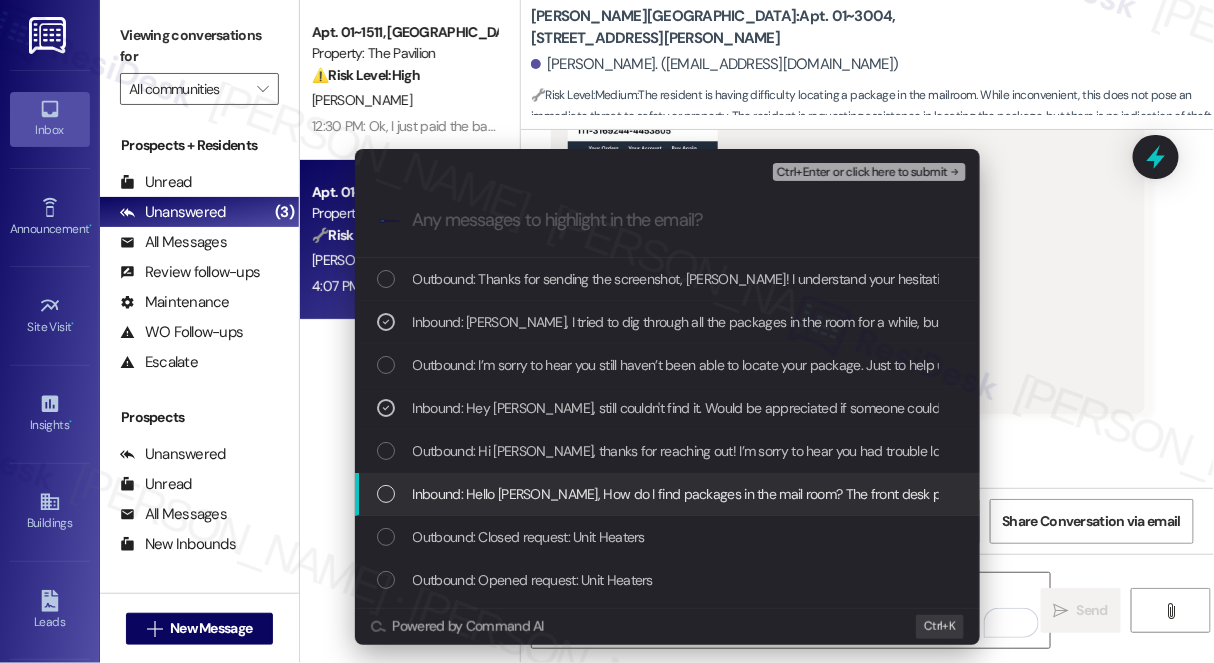 click on "Inbound: Hello [PERSON_NAME],
How do I find packages in the mail room? The front desk person opened the door to the mailroom, but there were too many packages in there to find mine." at bounding box center (957, 494) 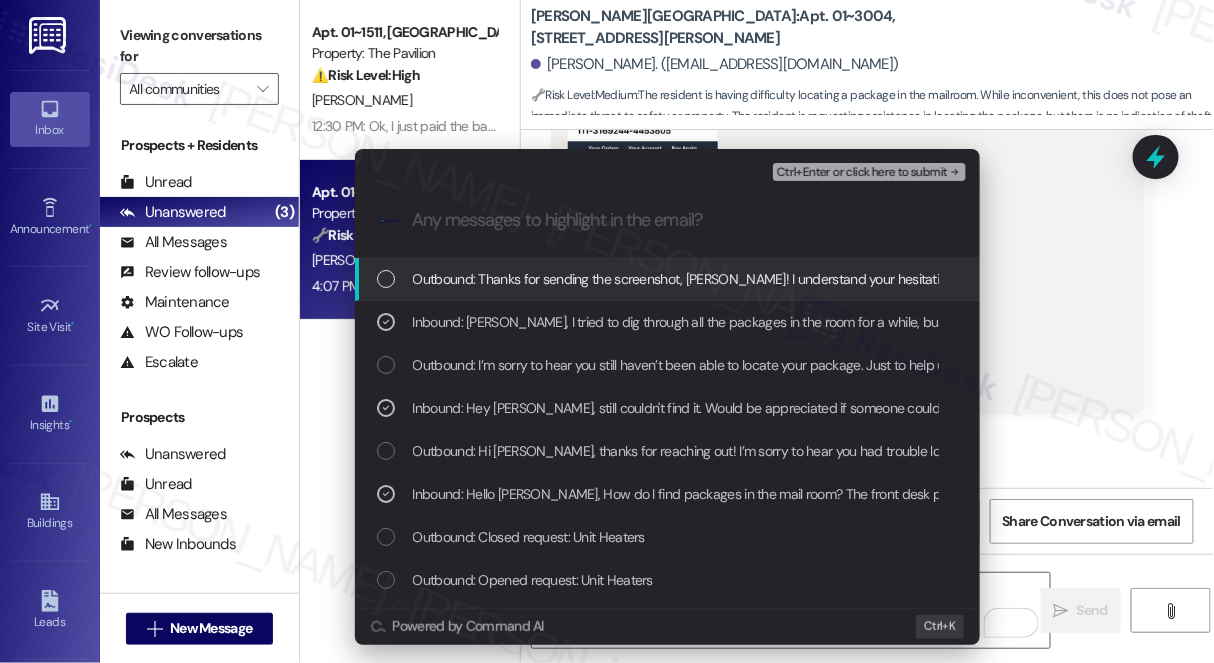 click on "Ctrl+Enter or click here to submit" at bounding box center (862, 173) 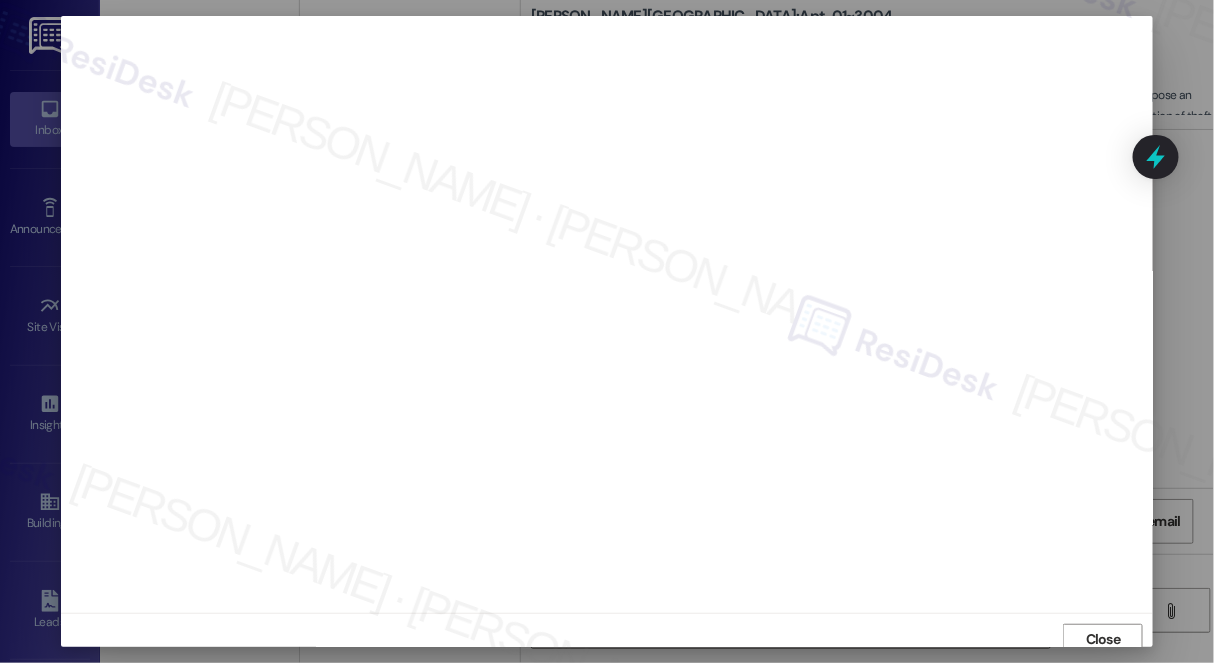 scroll, scrollTop: 8, scrollLeft: 0, axis: vertical 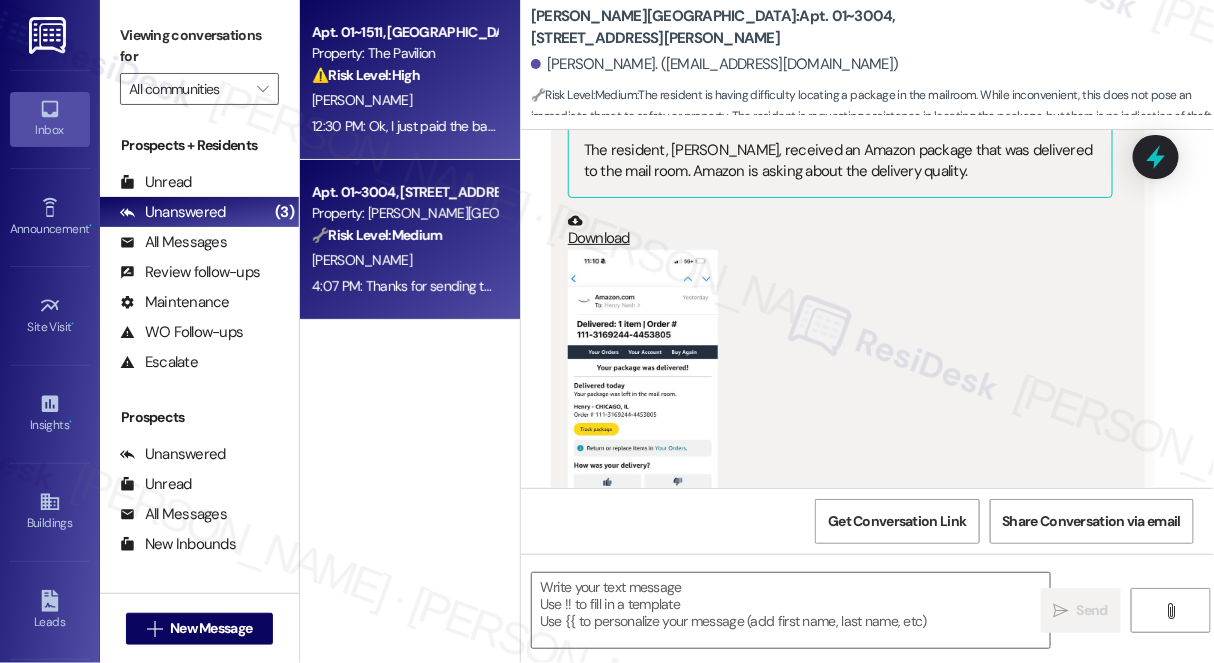 type on "Fetching suggested responses. Please feel free to read through the conversation in the meantime." 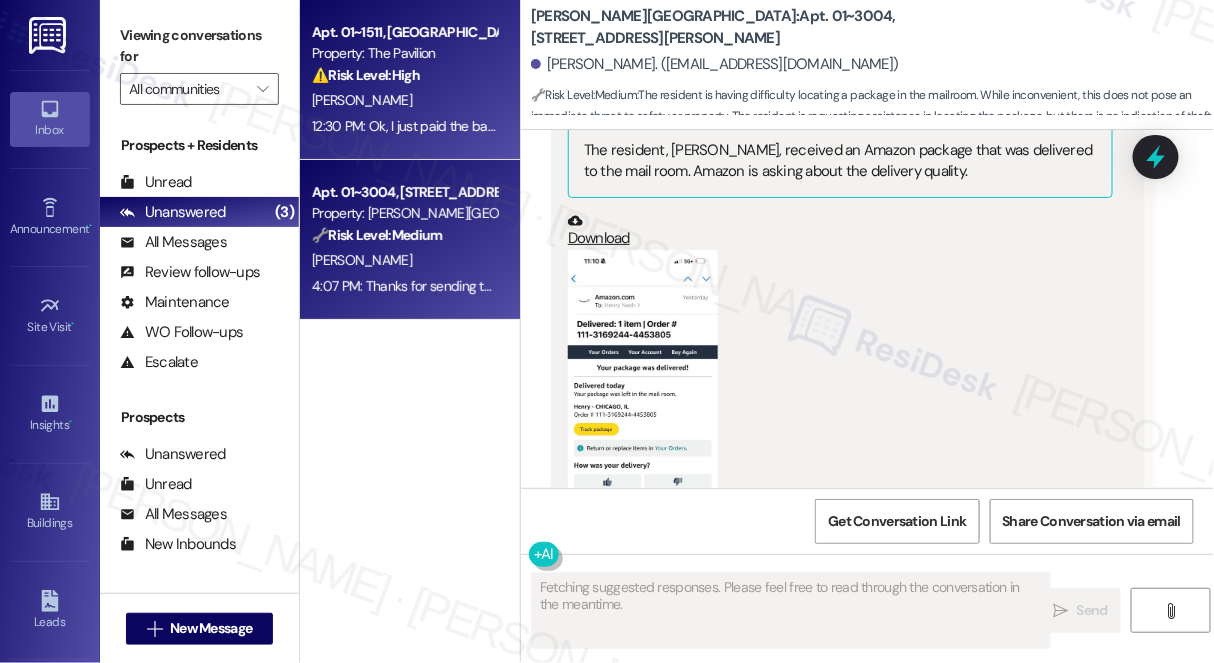 click on "12:30 PM: Ok, I just paid the balance in full now. Can you see why autopay didn't go through? That just doesn't seem right 12:30 PM: Ok, I just paid the balance in full now. Can you see why autopay didn't go through? That just doesn't seem right" at bounding box center (659, 126) 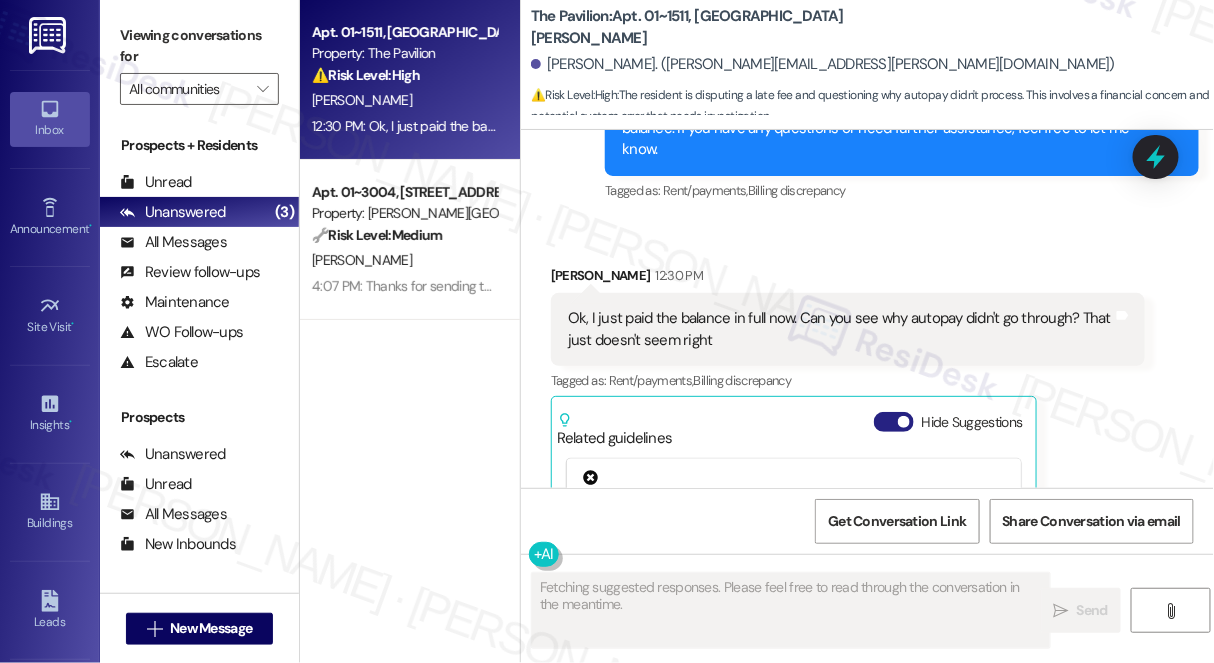 click at bounding box center (904, 422) 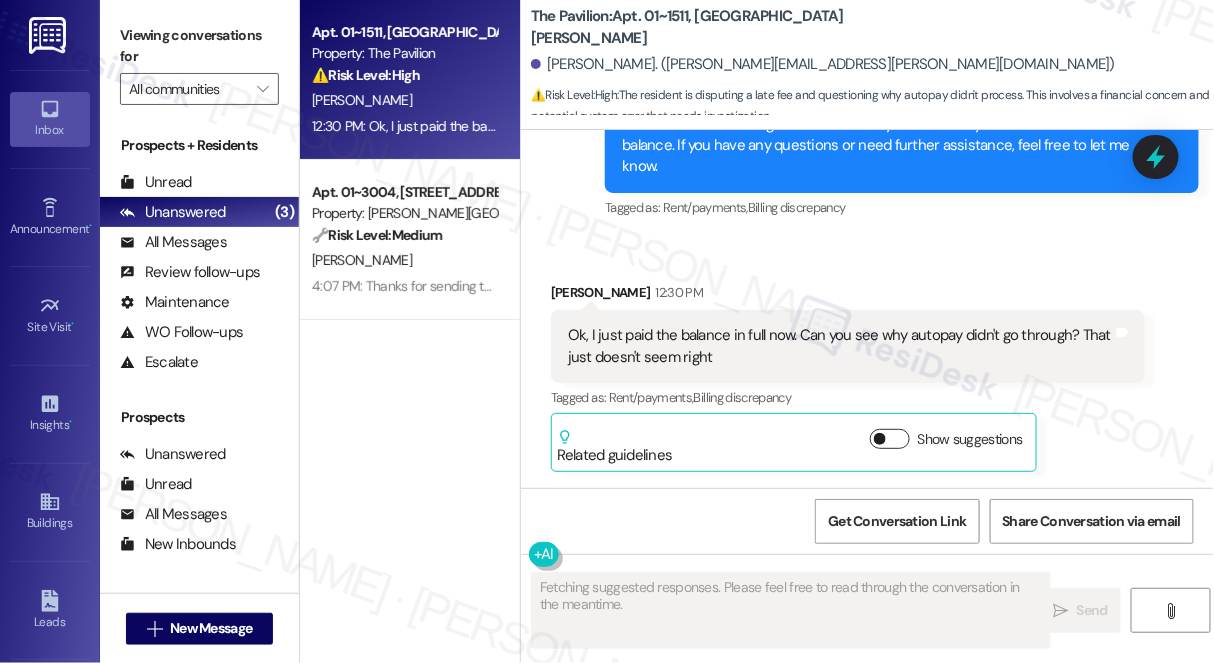 scroll, scrollTop: 9868, scrollLeft: 0, axis: vertical 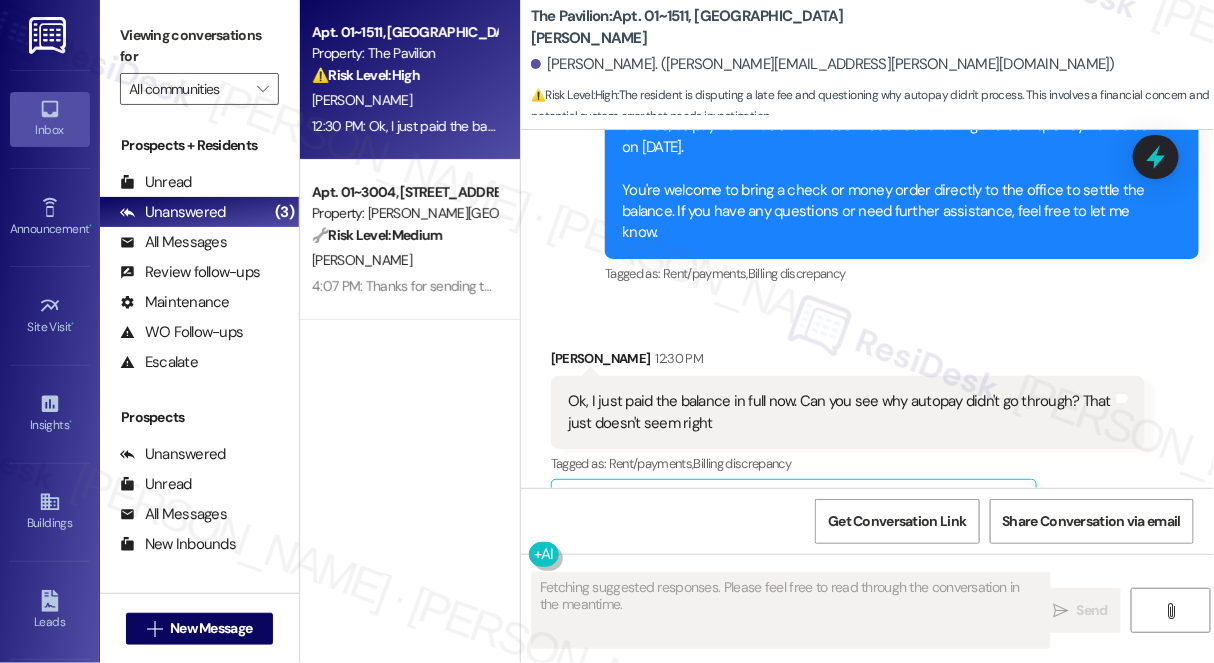 click on "Ok, I just paid the balance in full now. Can you see why autopay didn't go through? That just doesn't seem right Tags and notes" at bounding box center (848, 412) 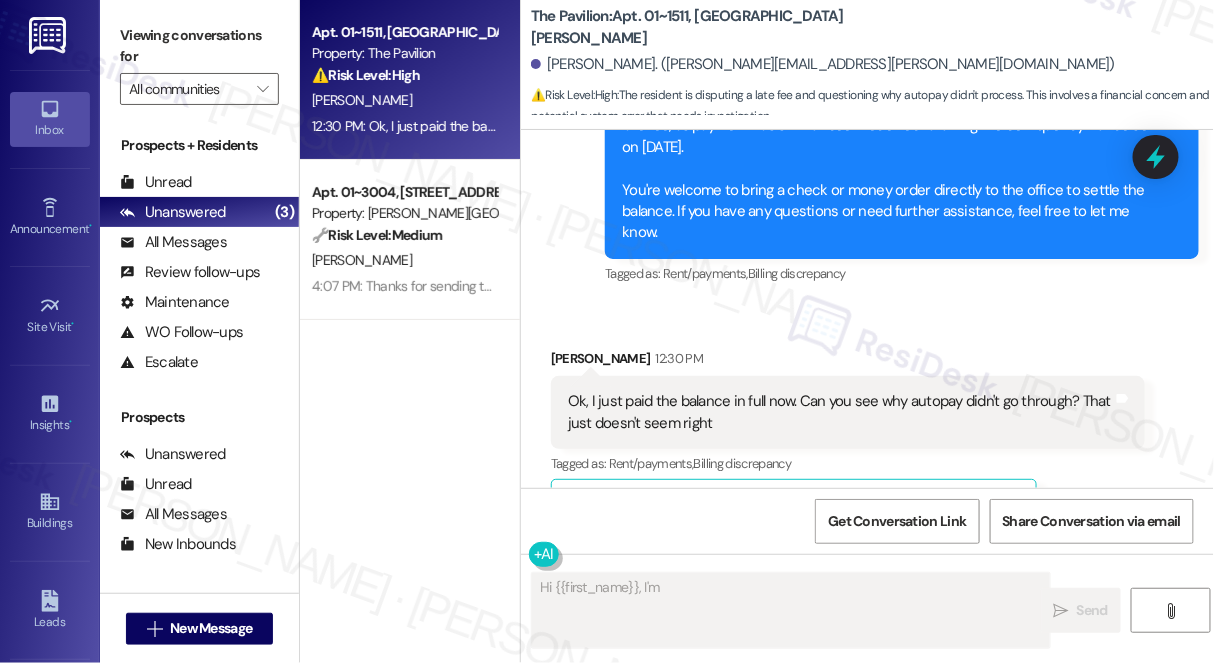 click on "Ok, I just paid the balance in full now. Can you see why autopay didn't go through? That just doesn't seem right" at bounding box center [840, 412] 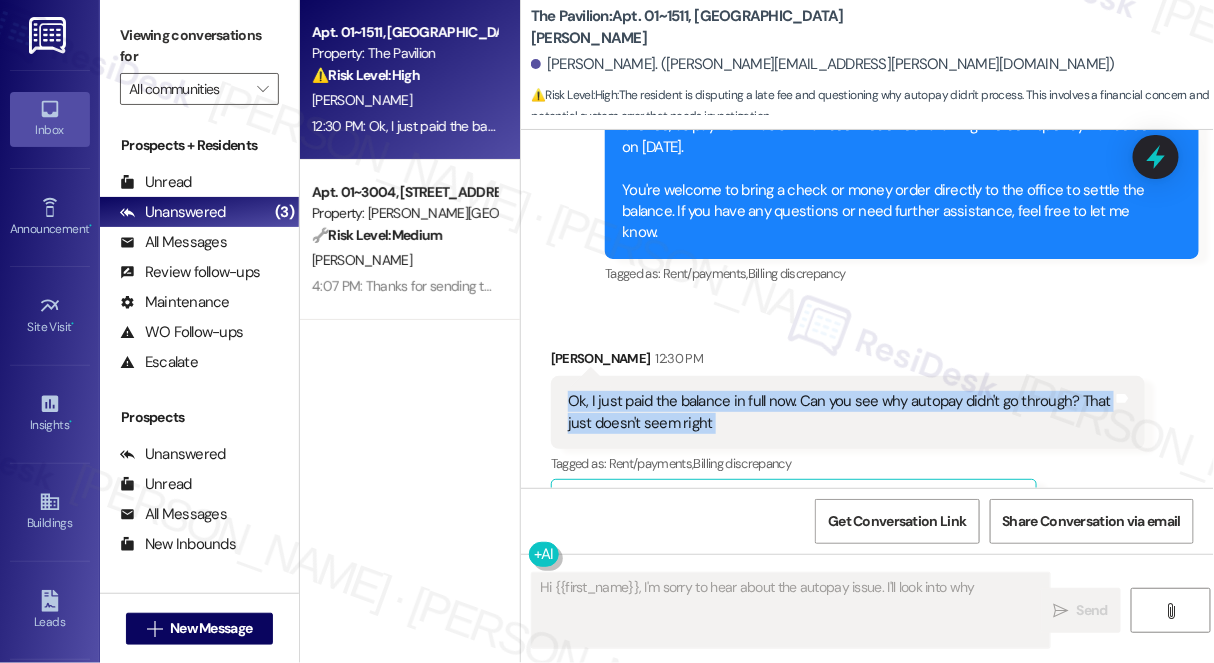 click on "Ok, I just paid the balance in full now. Can you see why autopay didn't go through? That just doesn't seem right" at bounding box center [840, 412] 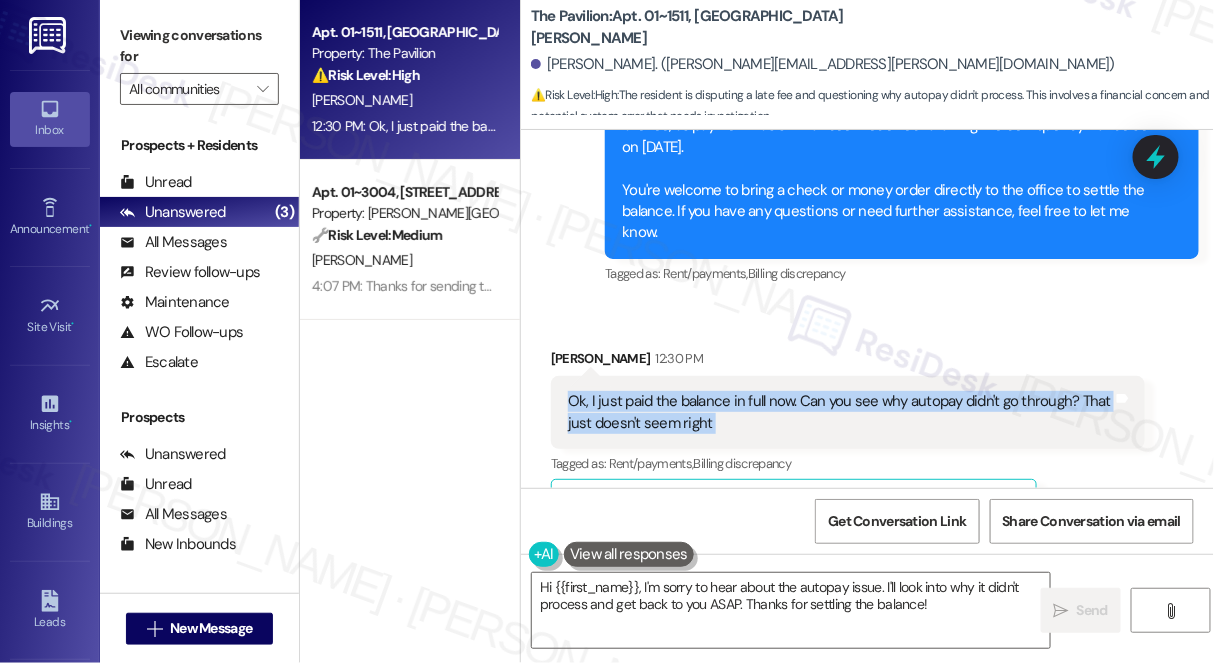 copy on "Ok, I just paid the balance in full now. Can you see why autopay didn't go through? That just doesn't seem right Tags and notes" 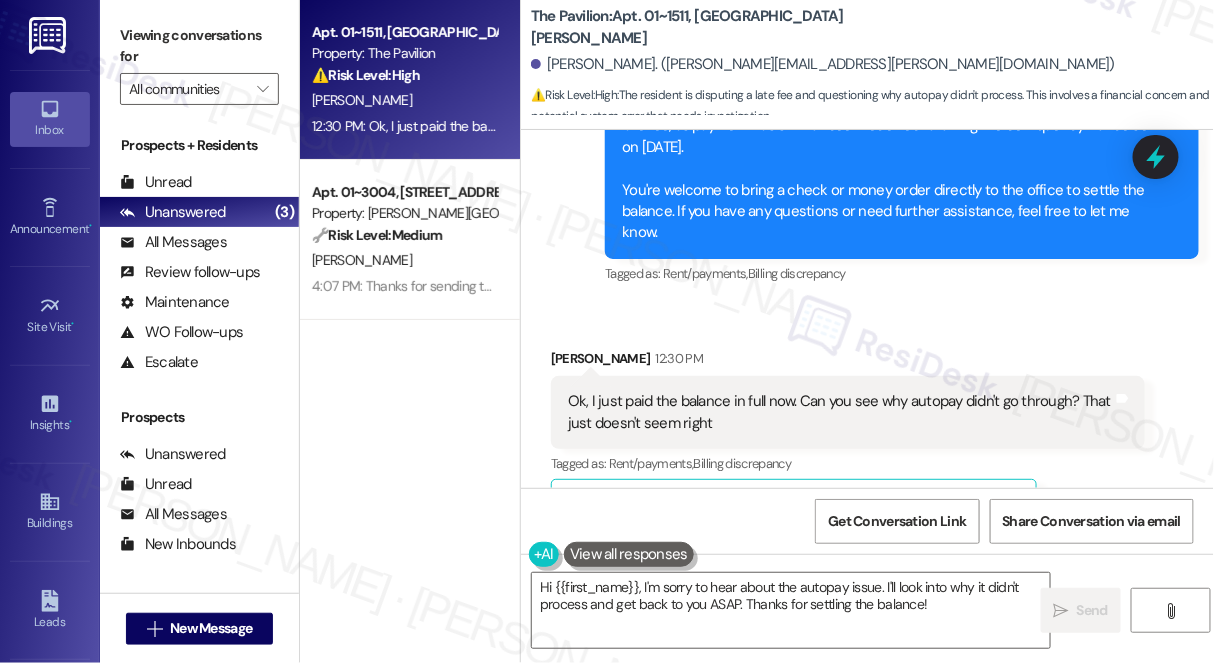 click on "Received via SMS [PERSON_NAME] 12:30 PM Ok, I just paid the balance in full now. Can you see why autopay didn't go through? That just doesn't seem right Tags and notes Tagged as:   Rent/payments ,  Click to highlight conversations about Rent/payments Billing discrepancy Click to highlight conversations about Billing discrepancy  Related guidelines Show suggestions" at bounding box center (848, 443) 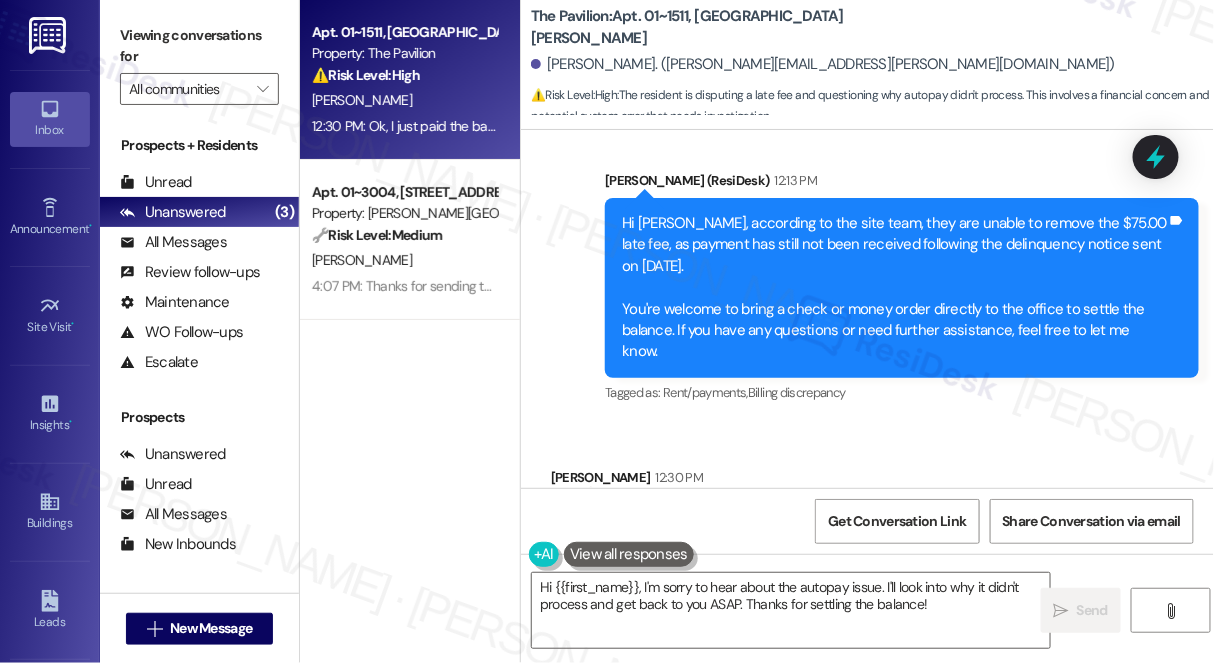 scroll, scrollTop: 9595, scrollLeft: 0, axis: vertical 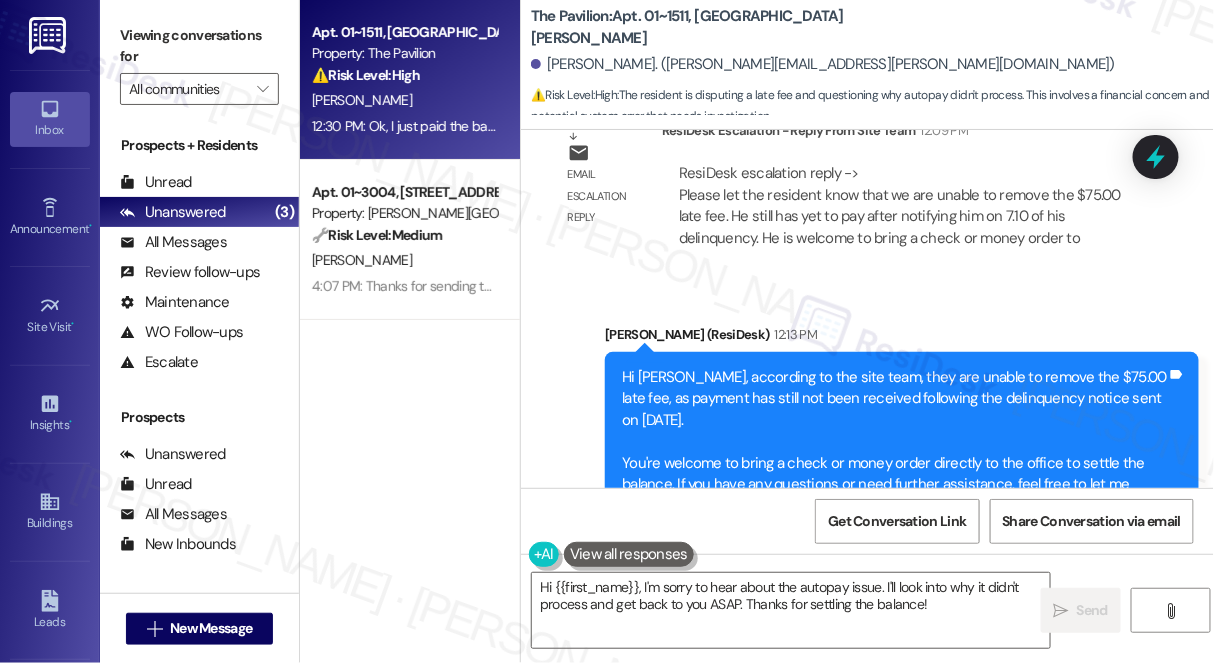 click on "Hi [PERSON_NAME], according to the site team, they are unable to remove the $75.00 late fee, as payment has still not been received following the delinquency notice sent on [DATE].
You're welcome to bring a check or money order directly to the office to settle the balance. If you have any questions or need further assistance, feel free to let me know." at bounding box center (894, 442) 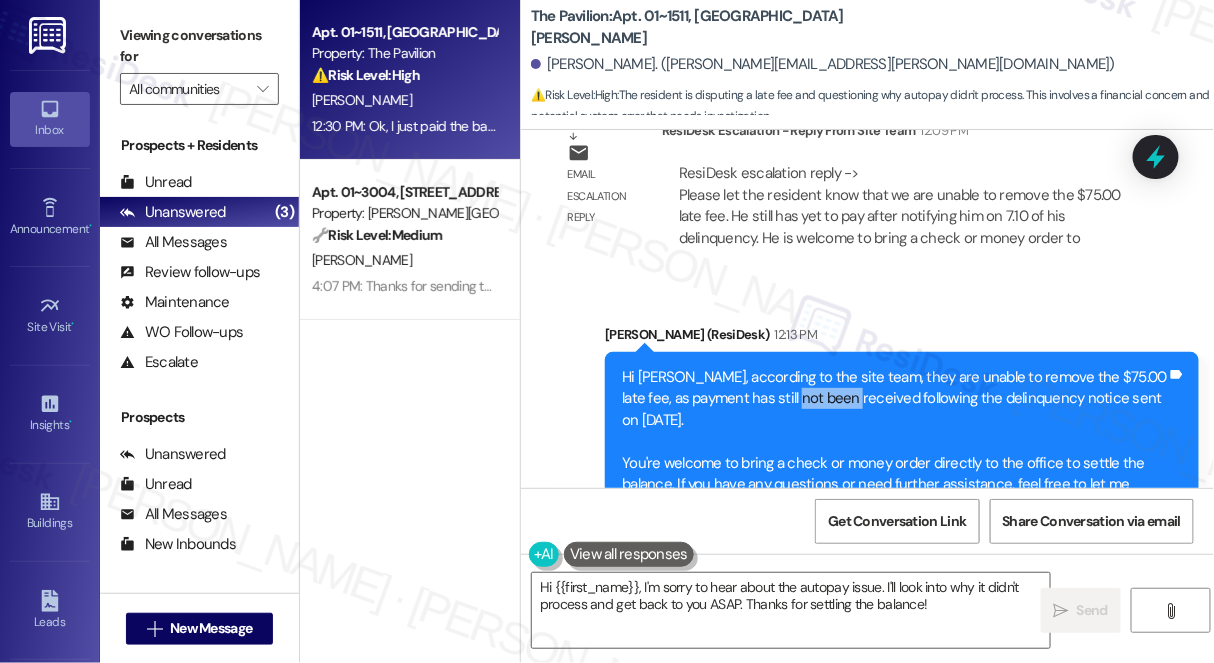click on "Hi [PERSON_NAME], according to the site team, they are unable to remove the $75.00 late fee, as payment has still not been received following the delinquency notice sent on [DATE].
You're welcome to bring a check or money order directly to the office to settle the balance. If you have any questions or need further assistance, feel free to let me know." at bounding box center [894, 442] 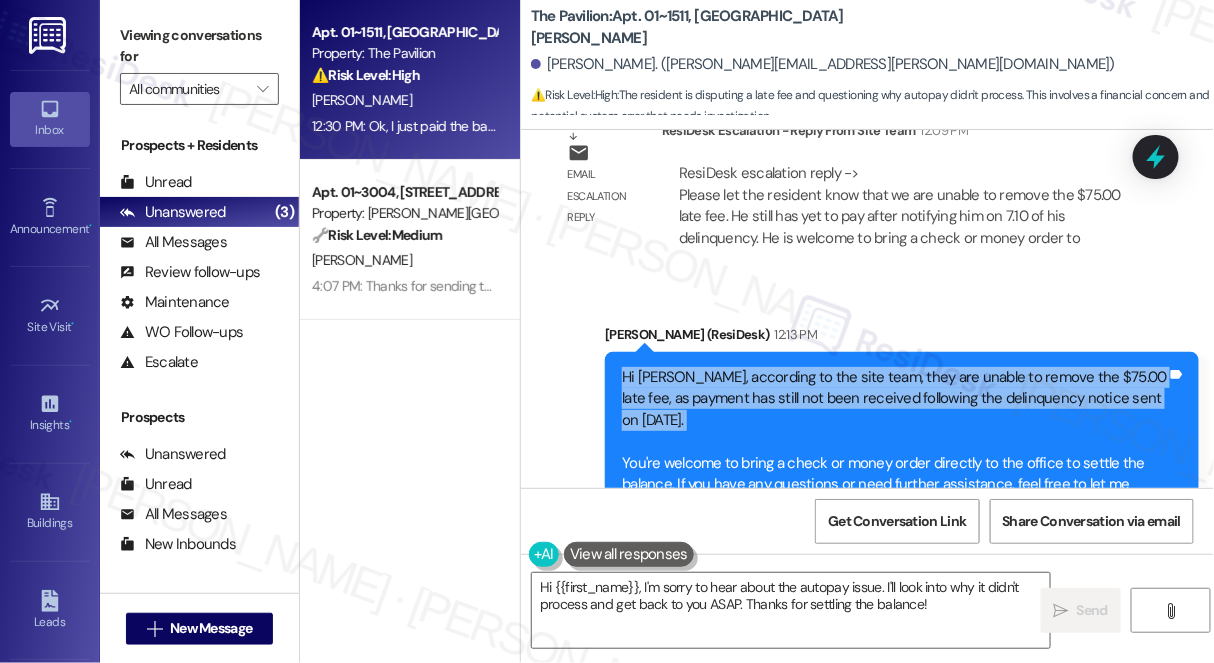 click on "Hi [PERSON_NAME], according to the site team, they are unable to remove the $75.00 late fee, as payment has still not been received following the delinquency notice sent on [DATE].
You're welcome to bring a check or money order directly to the office to settle the balance. If you have any questions or need further assistance, feel free to let me know." at bounding box center (894, 442) 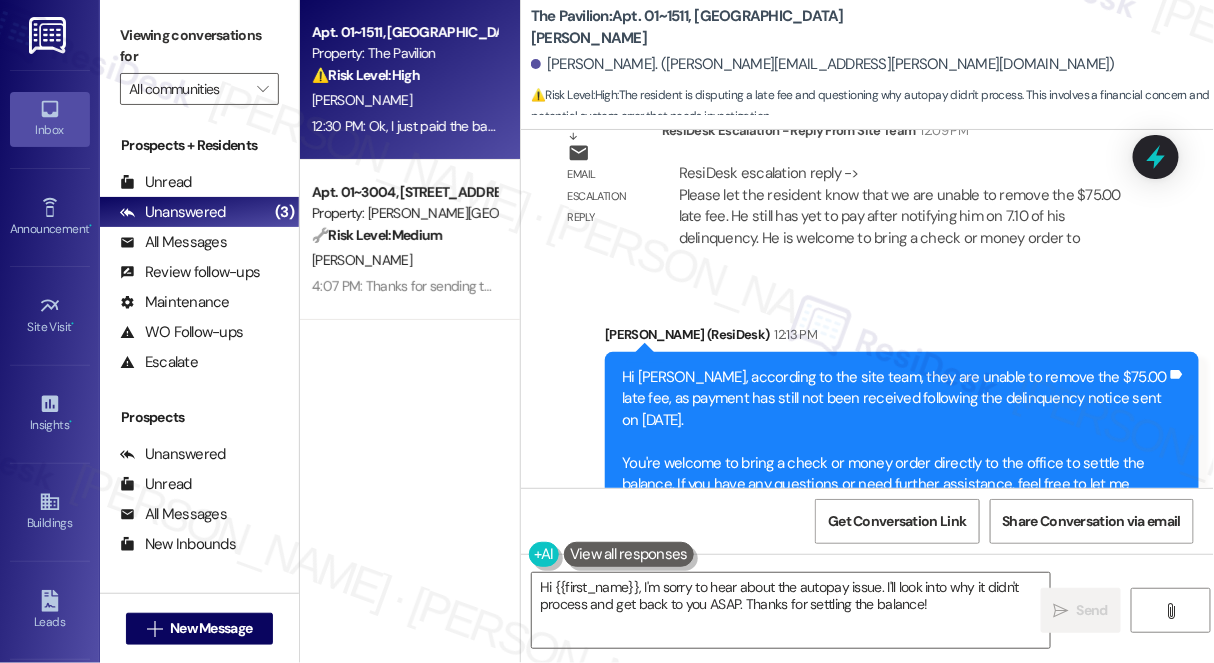 click on "Hi [PERSON_NAME], according to the site team, they are unable to remove the $75.00 late fee, as payment has still not been received following the delinquency notice sent on [DATE].
You're welcome to bring a check or money order directly to the office to settle the balance. If you have any questions or need further assistance, feel free to let me know. Tags and notes" at bounding box center (902, 442) 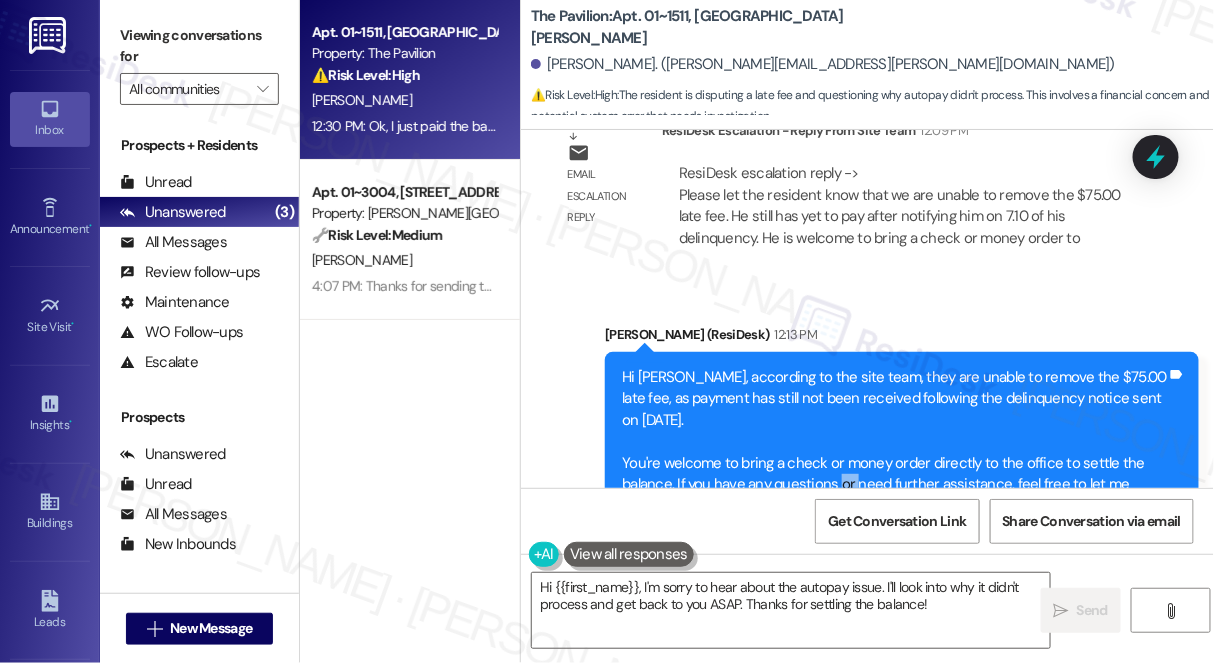 click on "Hi [PERSON_NAME], according to the site team, they are unable to remove the $75.00 late fee, as payment has still not been received following the delinquency notice sent on [DATE].
You're welcome to bring a check or money order directly to the office to settle the balance. If you have any questions or need further assistance, feel free to let me know." at bounding box center [894, 442] 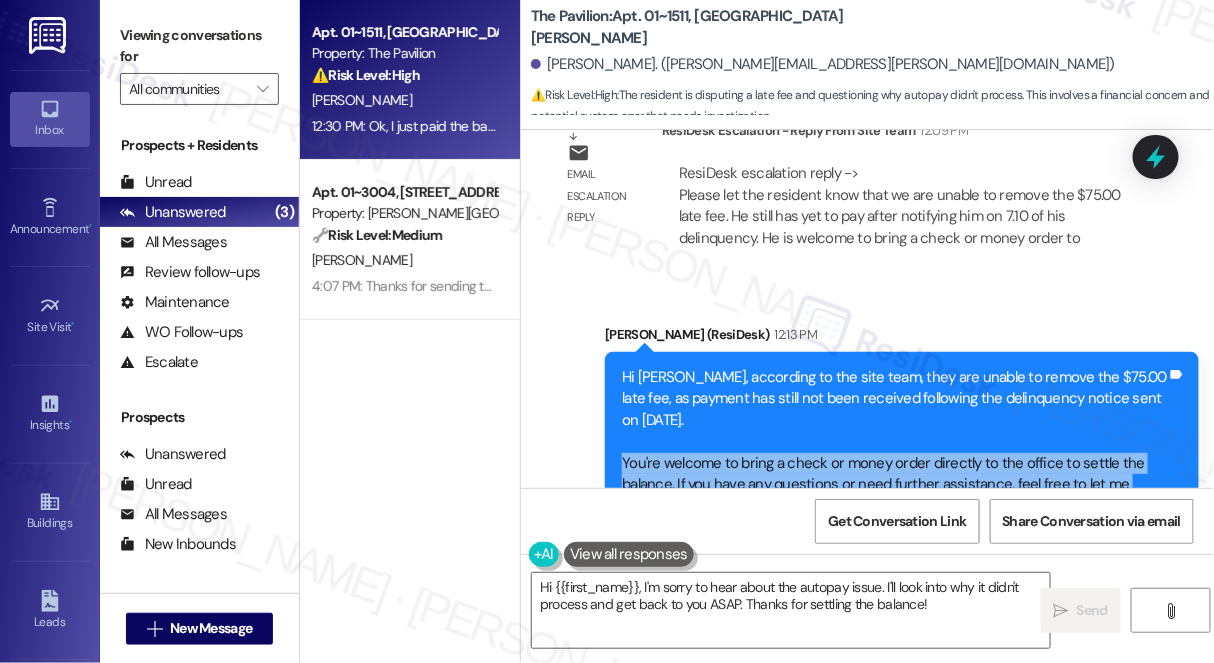 click on "Hi [PERSON_NAME], according to the site team, they are unable to remove the $75.00 late fee, as payment has still not been received following the delinquency notice sent on [DATE].
You're welcome to bring a check or money order directly to the office to settle the balance. If you have any questions or need further assistance, feel free to let me know." at bounding box center (894, 442) 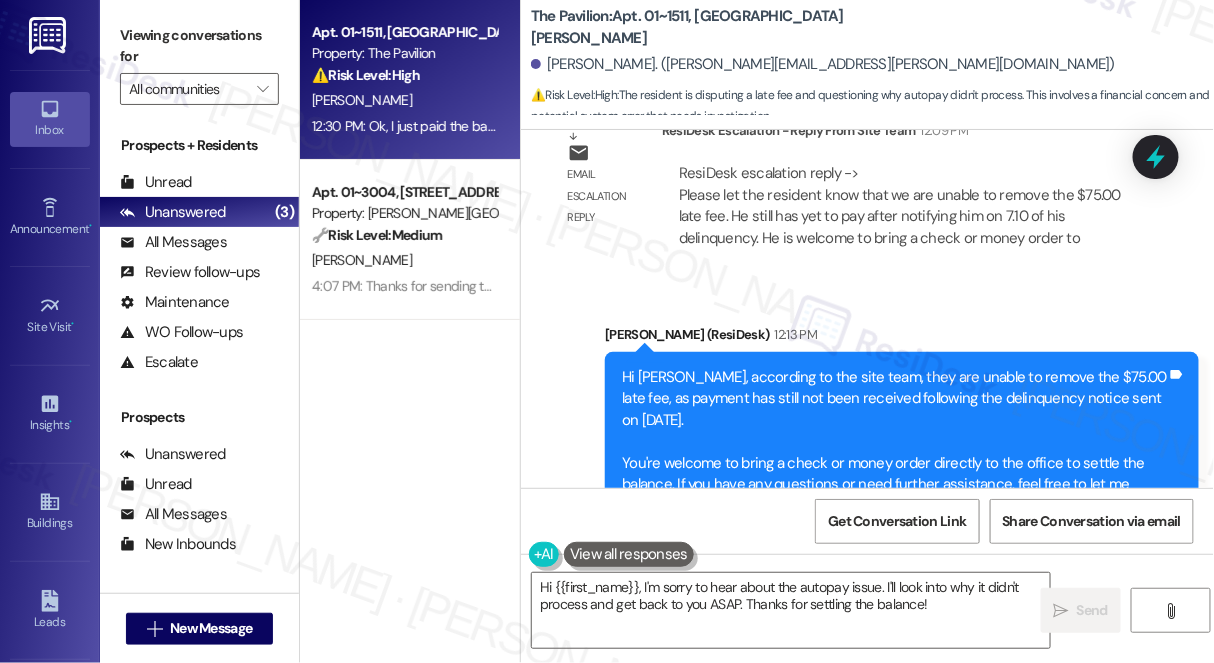 click on "[PERSON_NAME]   (ResiDesk) 12:13 PM" at bounding box center (902, 338) 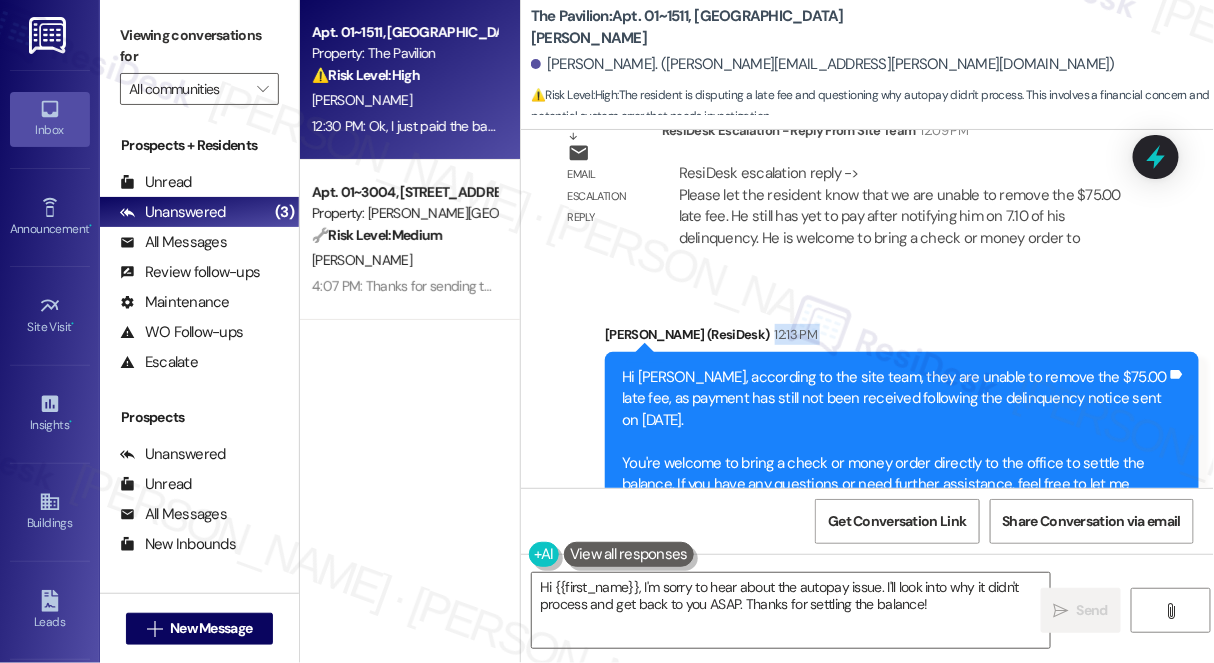 click on "[PERSON_NAME]   (ResiDesk) 12:13 PM" at bounding box center [902, 338] 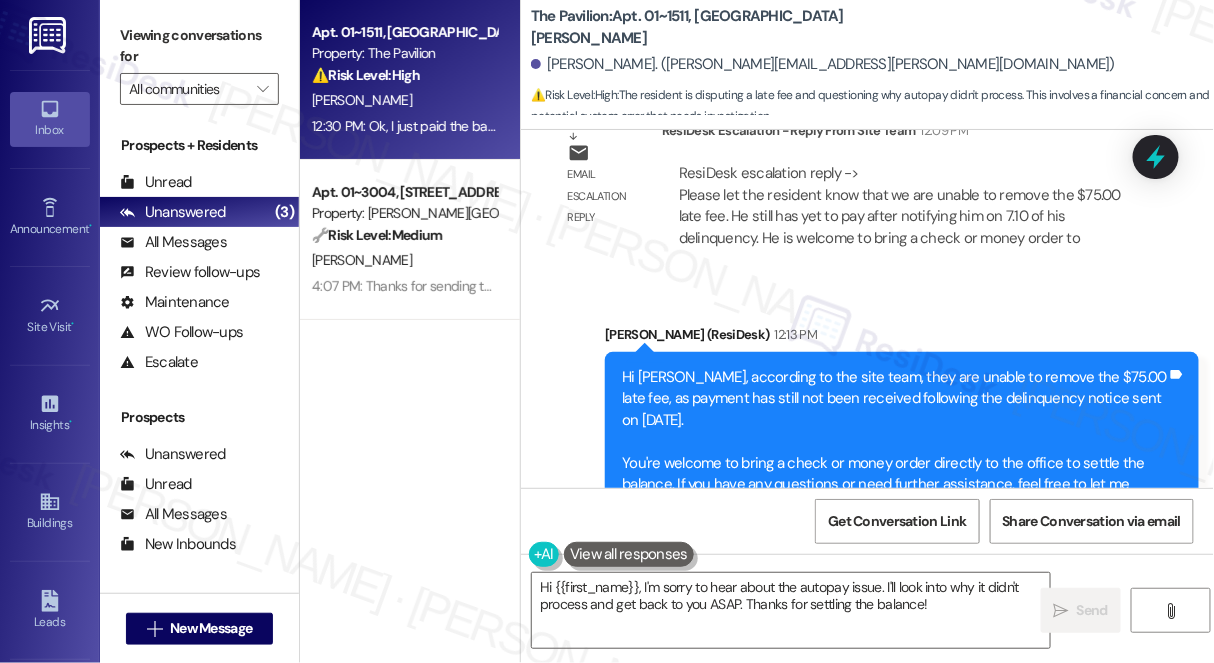 click on "Hi [PERSON_NAME], according to the site team, they are unable to remove the $75.00 late fee, as payment has still not been received following the delinquency notice sent on [DATE].
You're welcome to bring a check or money order directly to the office to settle the balance. If you have any questions or need further assistance, feel free to let me know." at bounding box center [894, 442] 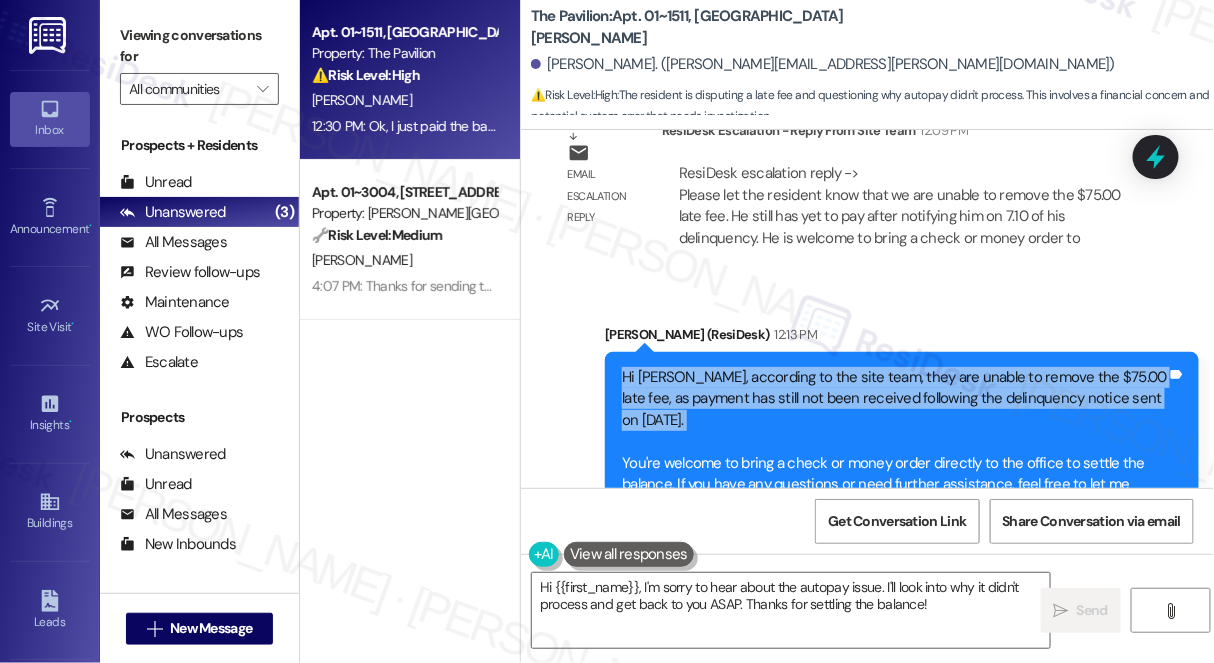 click on "Hi [PERSON_NAME], according to the site team, they are unable to remove the $75.00 late fee, as payment has still not been received following the delinquency notice sent on [DATE].
You're welcome to bring a check or money order directly to the office to settle the balance. If you have any questions or need further assistance, feel free to let me know." at bounding box center (894, 442) 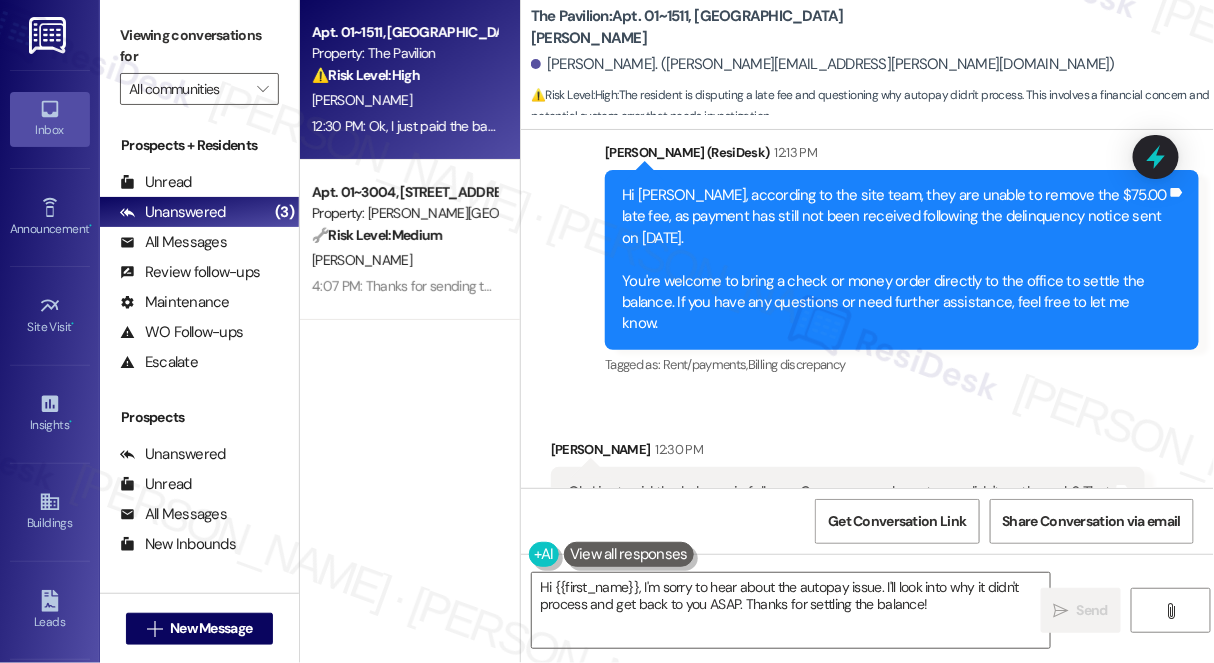 click on "Hi [PERSON_NAME], according to the site team, they are unable to remove the $75.00 late fee, as payment has still not been received following the delinquency notice sent on [DATE].
You're welcome to bring a check or money order directly to the office to settle the balance. If you have any questions or need further assistance, feel free to let me know." at bounding box center [894, 260] 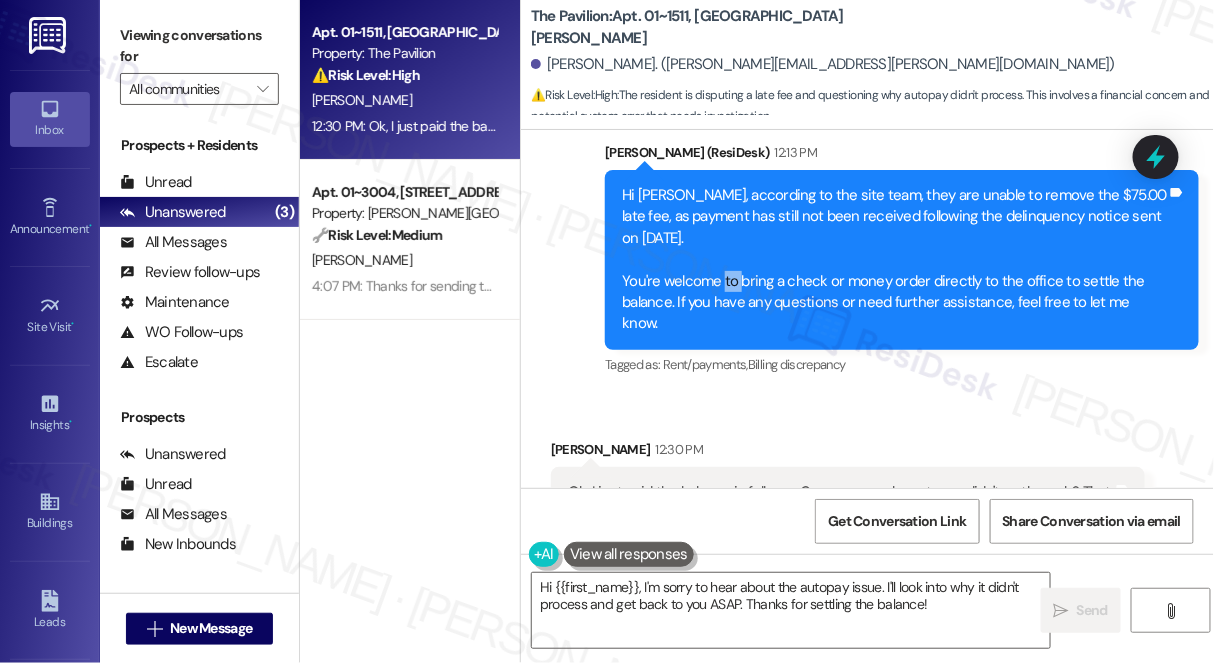 click on "Hi [PERSON_NAME], according to the site team, they are unable to remove the $75.00 late fee, as payment has still not been received following the delinquency notice sent on [DATE].
You're welcome to bring a check or money order directly to the office to settle the balance. If you have any questions or need further assistance, feel free to let me know." at bounding box center [894, 260] 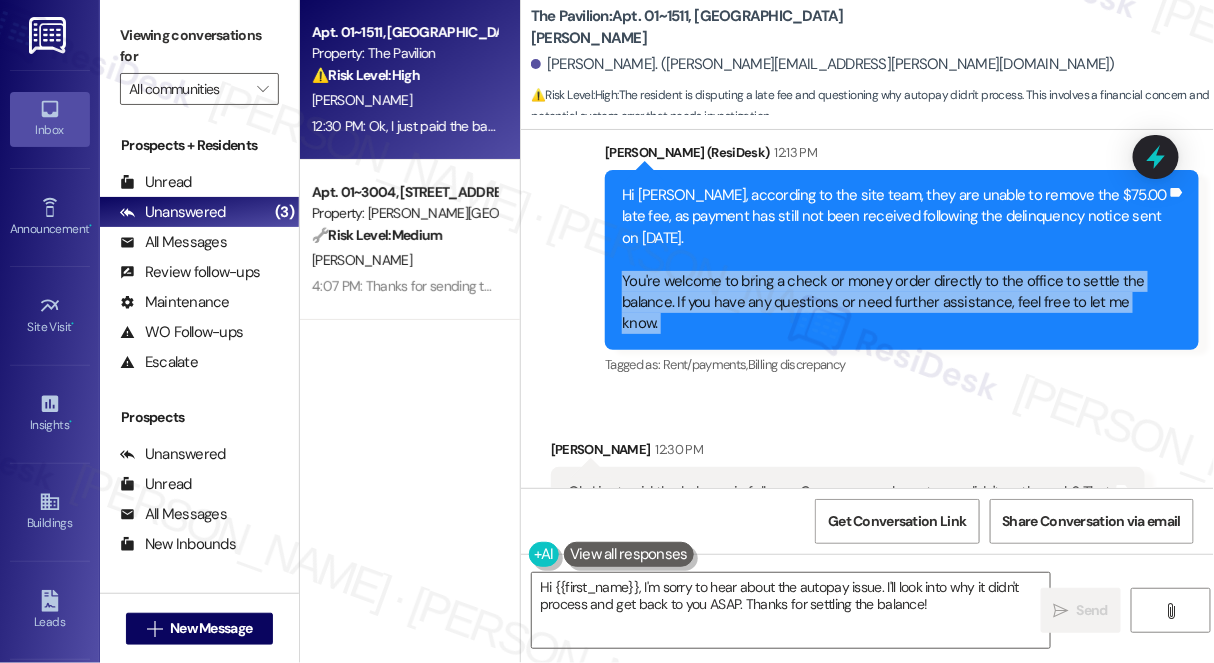 click on "Hi [PERSON_NAME], according to the site team, they are unable to remove the $75.00 late fee, as payment has still not been received following the delinquency notice sent on [DATE].
You're welcome to bring a check or money order directly to the office to settle the balance. If you have any questions or need further assistance, feel free to let me know." at bounding box center [894, 260] 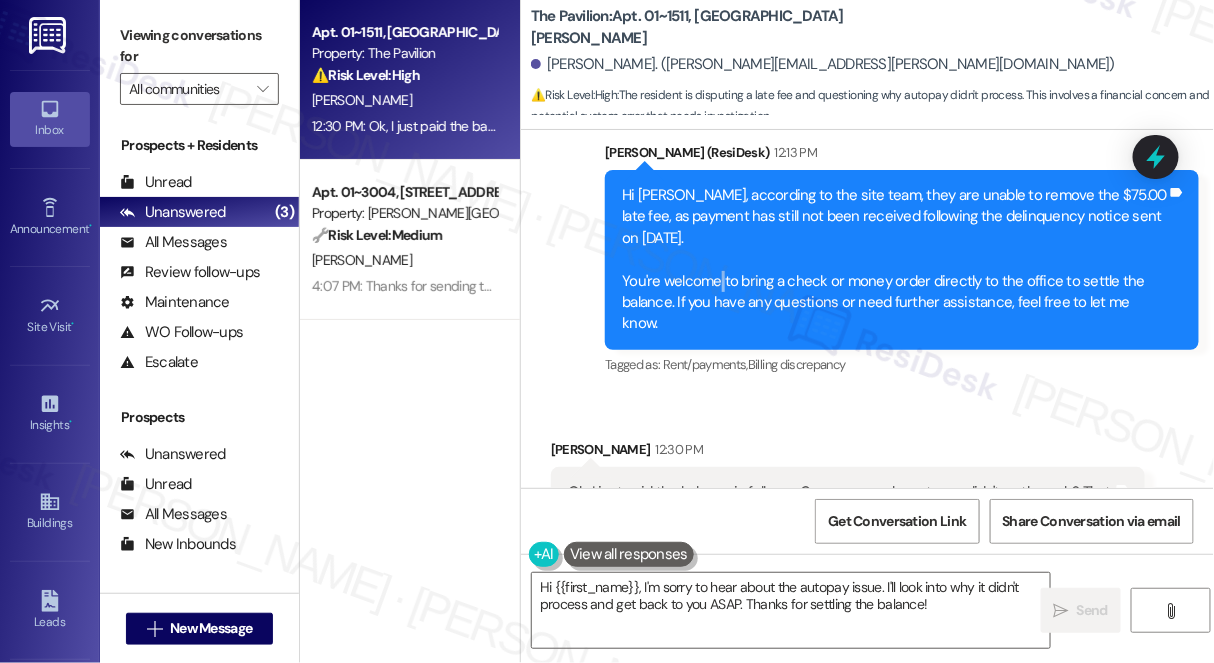 click on "Hi [PERSON_NAME], according to the site team, they are unable to remove the $75.00 late fee, as payment has still not been received following the delinquency notice sent on [DATE].
You're welcome to bring a check or money order directly to the office to settle the balance. If you have any questions or need further assistance, feel free to let me know." at bounding box center [894, 260] 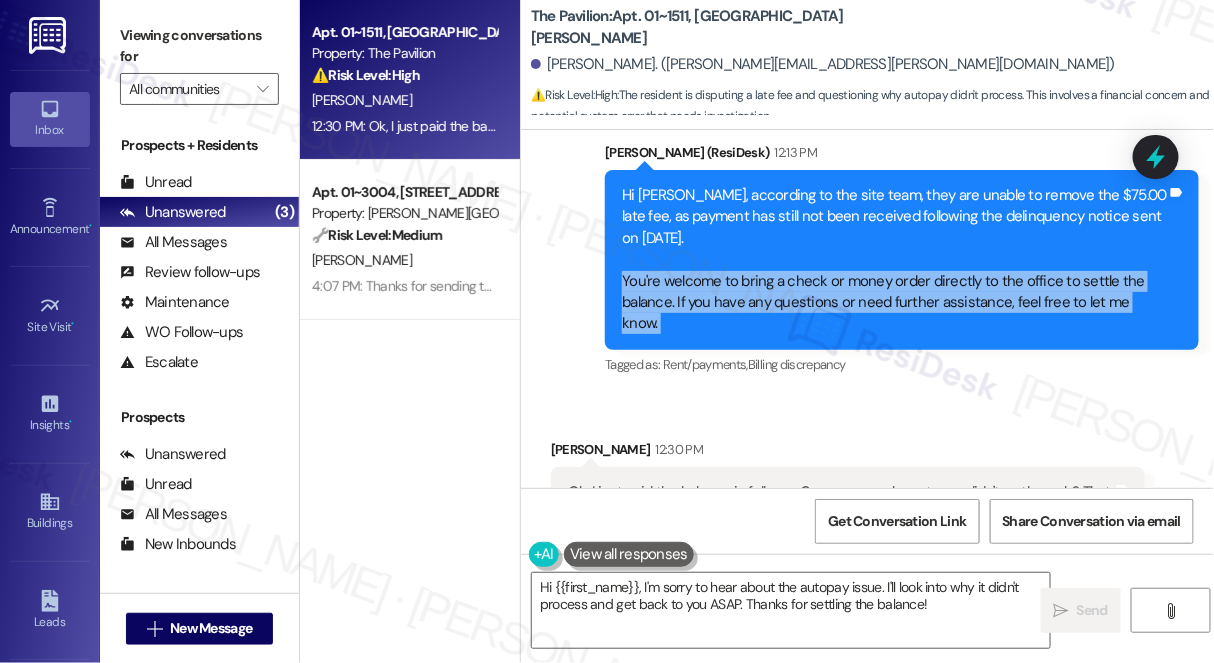 click on "Hi [PERSON_NAME], according to the site team, they are unable to remove the $75.00 late fee, as payment has still not been received following the delinquency notice sent on [DATE].
You're welcome to bring a check or money order directly to the office to settle the balance. If you have any questions or need further assistance, feel free to let me know." at bounding box center [894, 260] 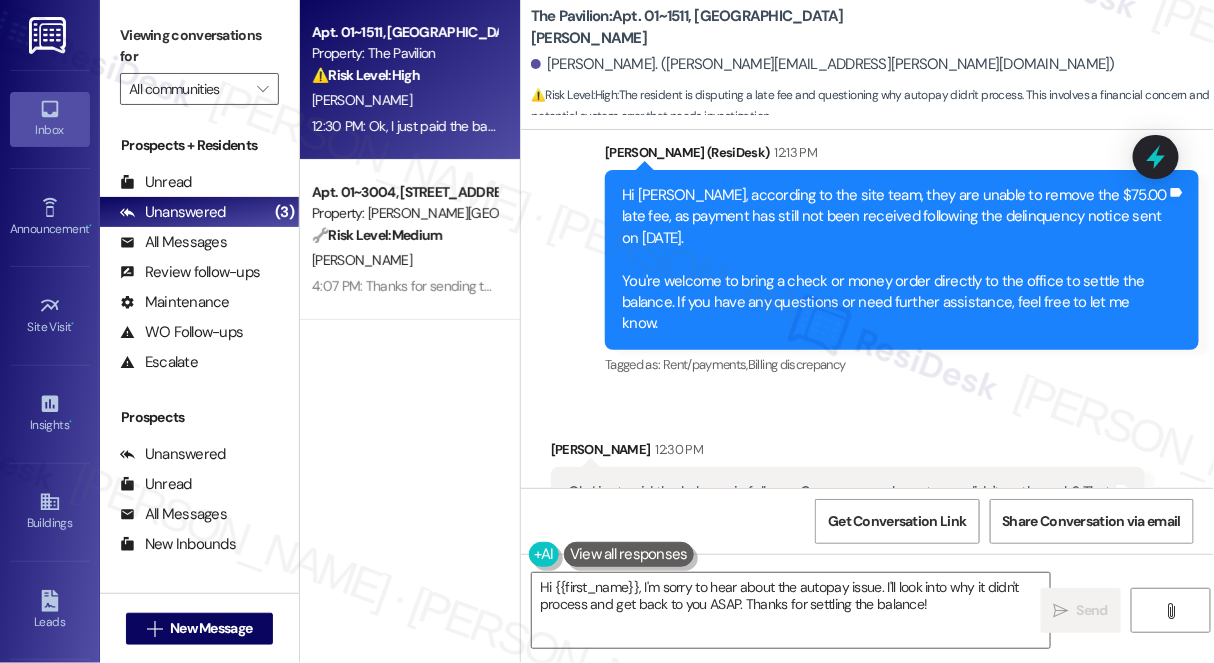 click on "Ok, I just paid the balance in full now. Can you see why autopay didn't go through? That just doesn't seem right Tags and notes" at bounding box center [848, 503] 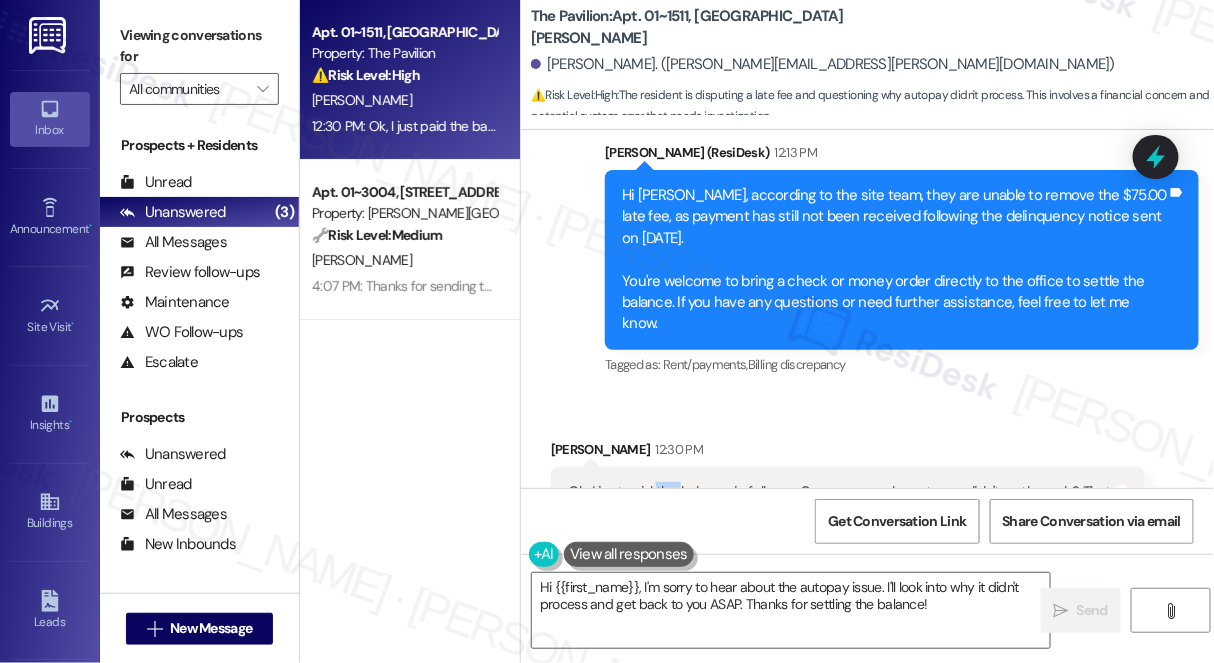 click on "Ok, I just paid the balance in full now. Can you see why autopay didn't go through? That just doesn't seem right" at bounding box center (840, 503) 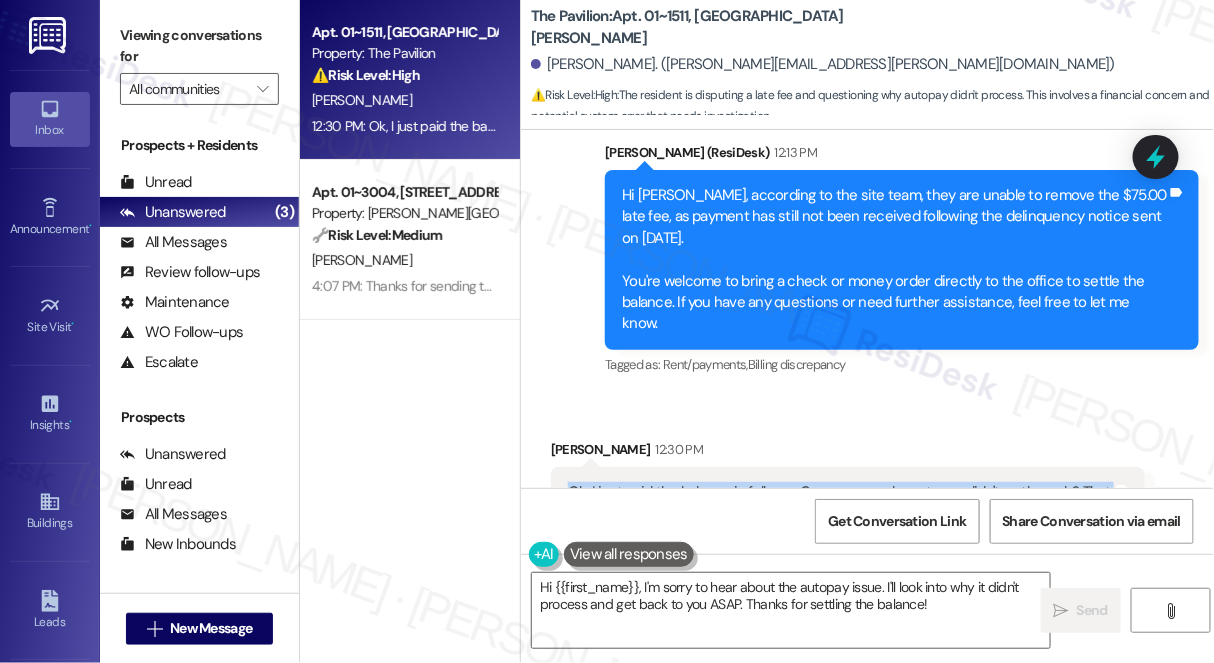 click on "Ok, I just paid the balance in full now. Can you see why autopay didn't go through? That just doesn't seem right" at bounding box center (840, 503) 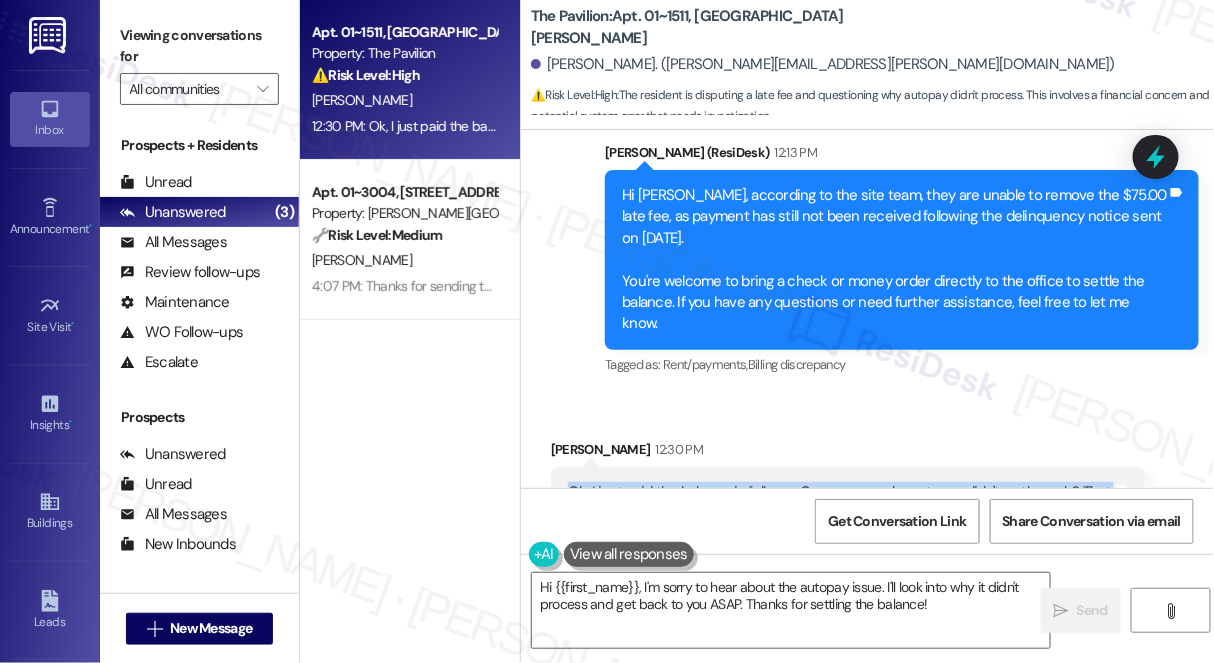 copy on "Ok, I just paid the balance in full now. Can you see why autopay didn't go through? That just doesn't seem right Tags and notes" 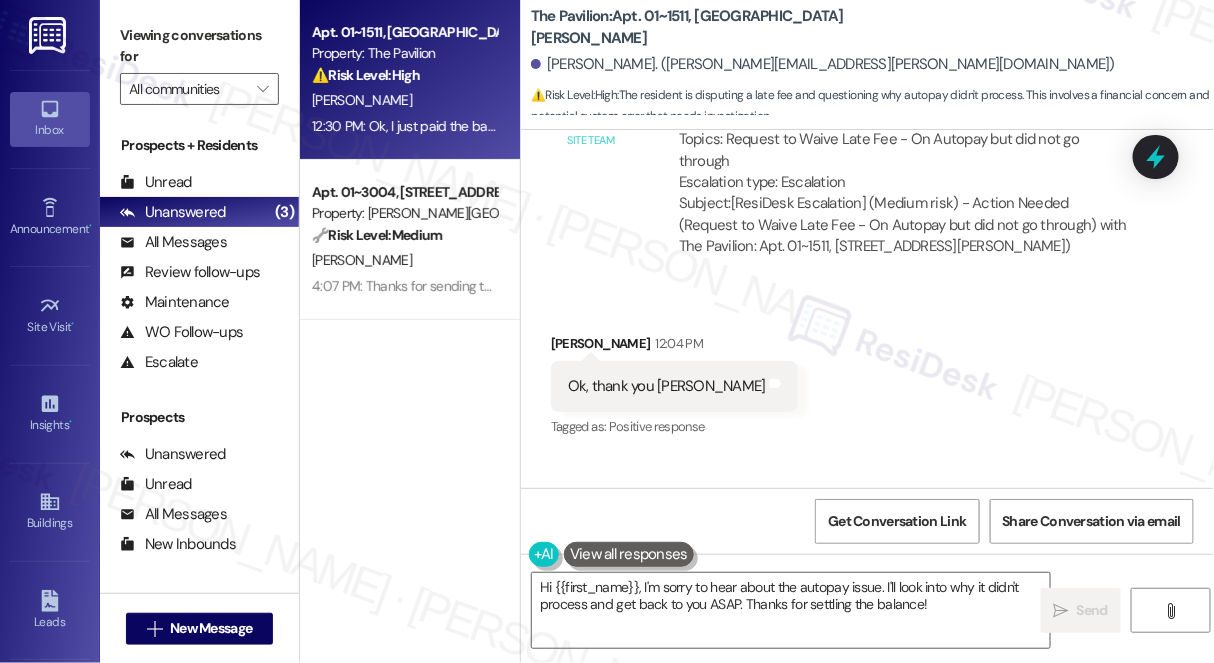 scroll, scrollTop: 9050, scrollLeft: 0, axis: vertical 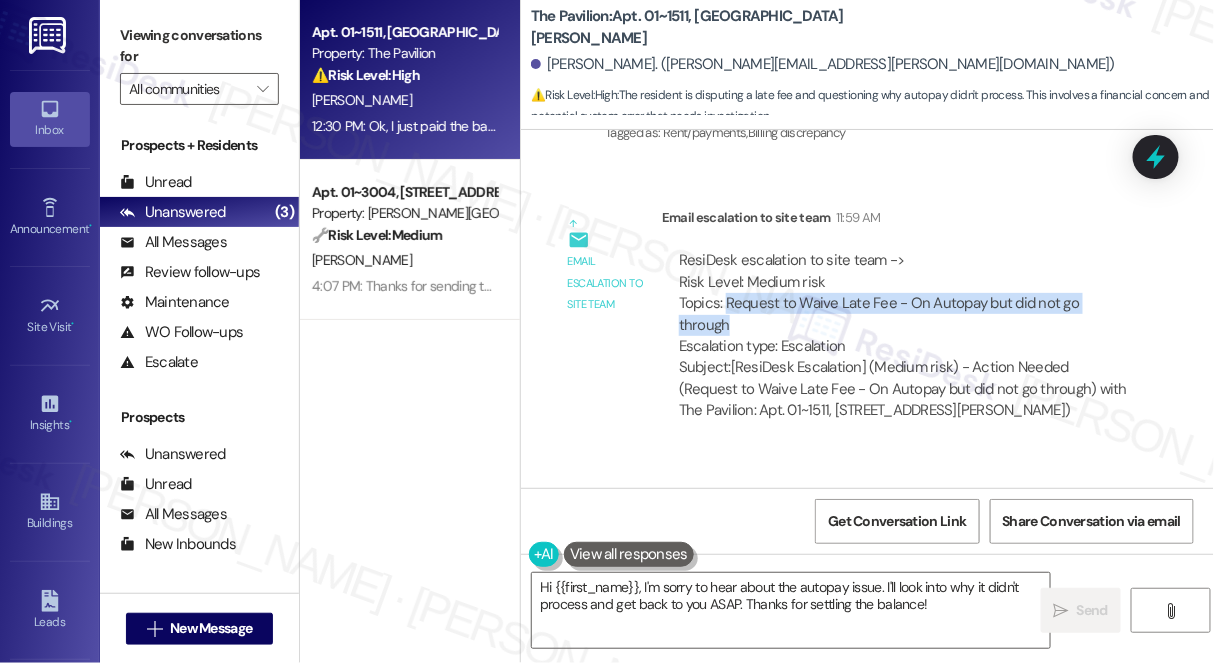 drag, startPoint x: 724, startPoint y: 283, endPoint x: 773, endPoint y: 298, distance: 51.24451 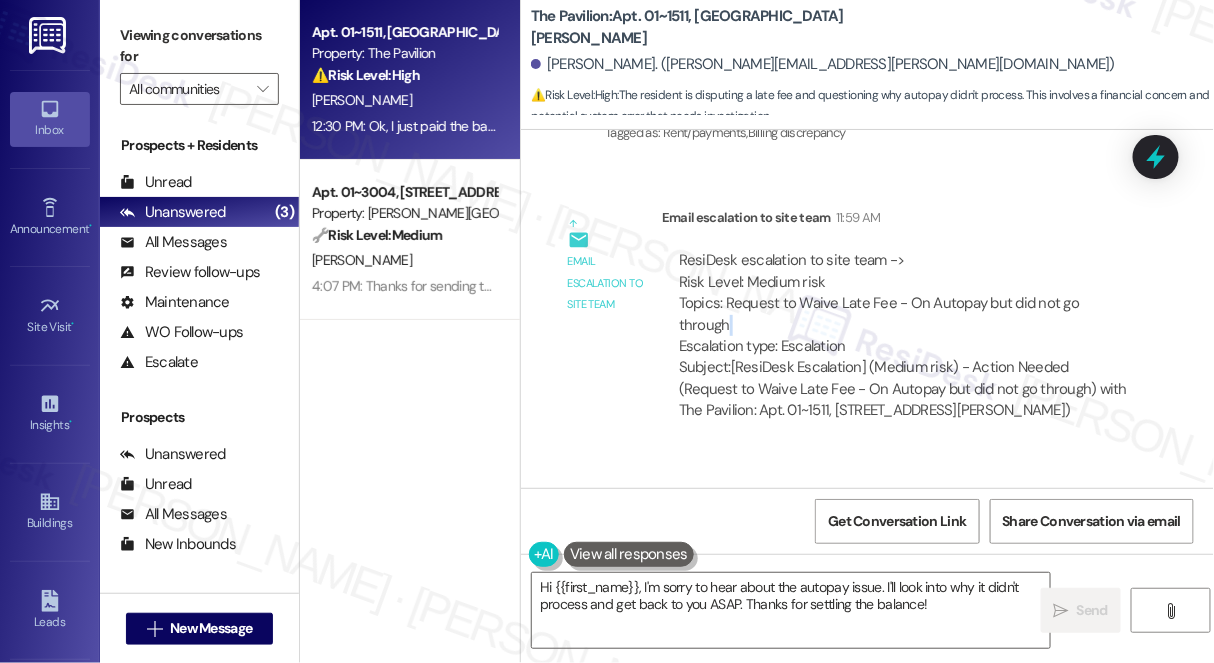 click on "ResiDesk escalation to site team ->
Risk Level: Medium risk
Topics: Request to Waive Late Fee - On Autopay but did not go through
Escalation type: Escalation" at bounding box center (903, 303) 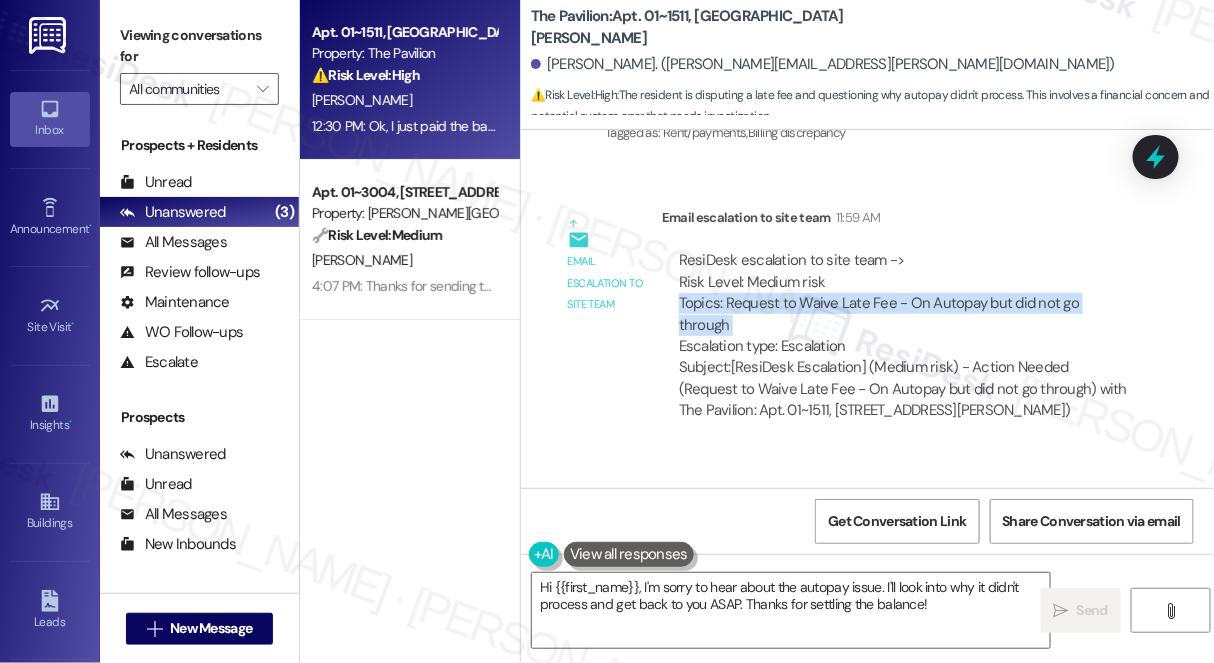 click on "ResiDesk escalation to site team ->
Risk Level: Medium risk
Topics: Request to Waive Late Fee - On Autopay but did not go through
Escalation type: Escalation" at bounding box center (903, 303) 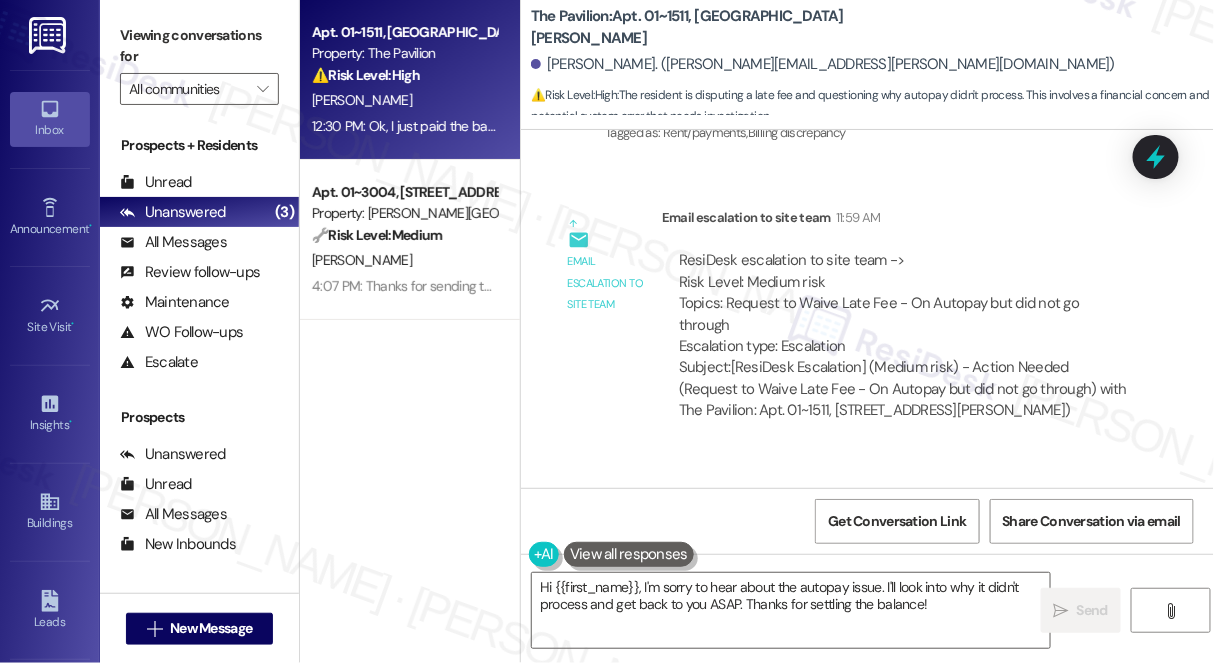 click on "The Pavilion:  Apt. 01~1511, [GEOGRAPHIC_DATA][PERSON_NAME]" at bounding box center (731, 27) 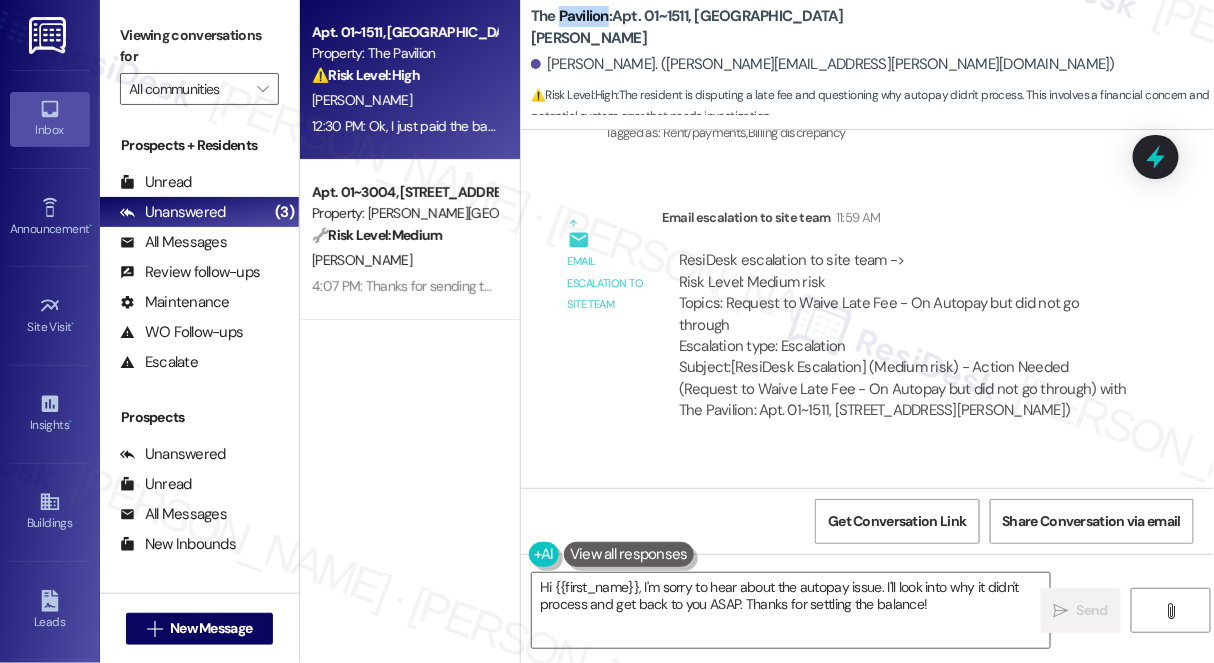 click on "The Pavilion:  Apt. 01~1511, [GEOGRAPHIC_DATA][PERSON_NAME]" at bounding box center (731, 27) 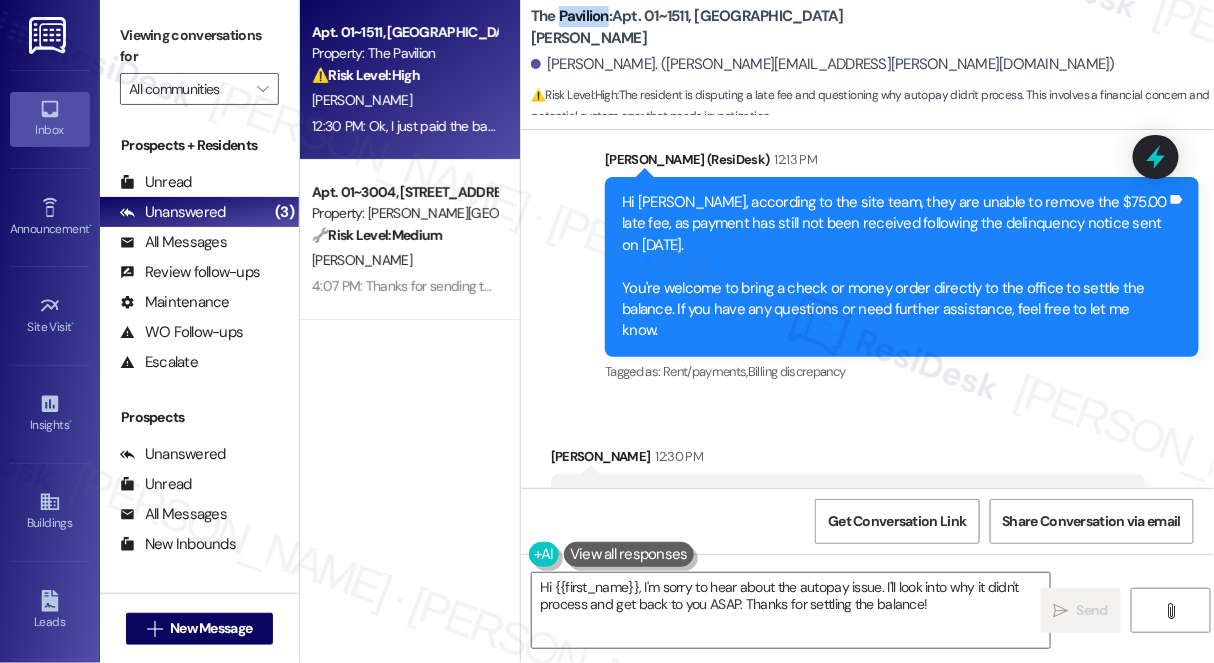 scroll, scrollTop: 9868, scrollLeft: 0, axis: vertical 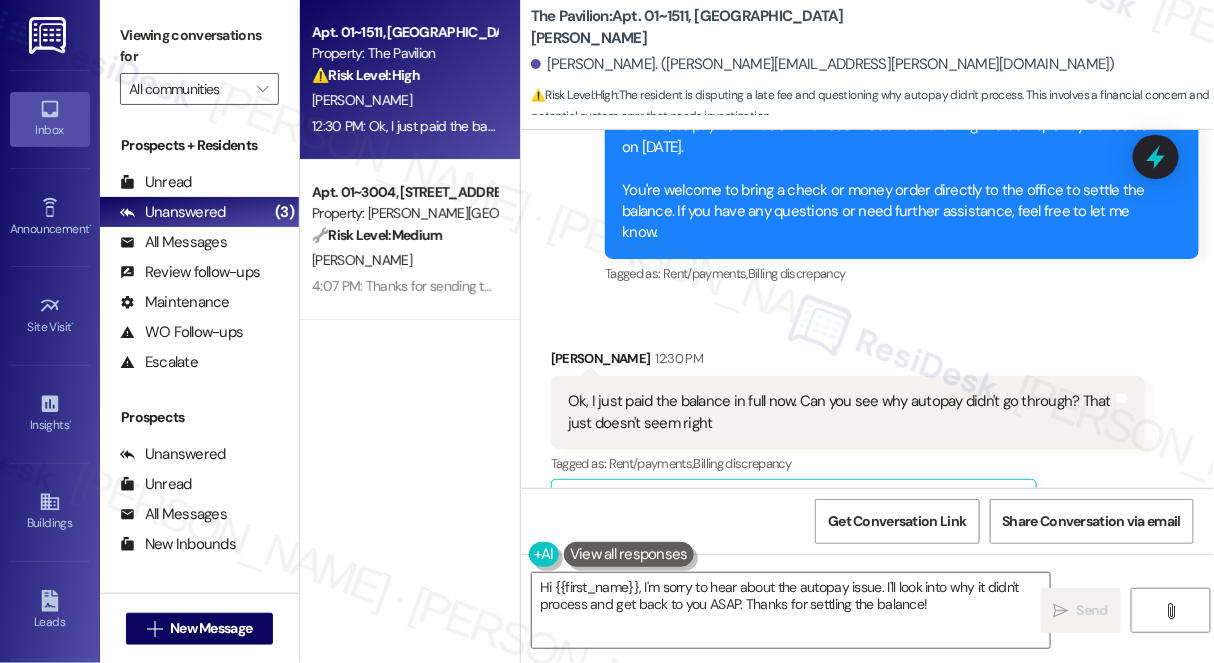 click on "Ok, I just paid the balance in full now. Can you see why autopay didn't go through? That just doesn't seem right" at bounding box center [840, 412] 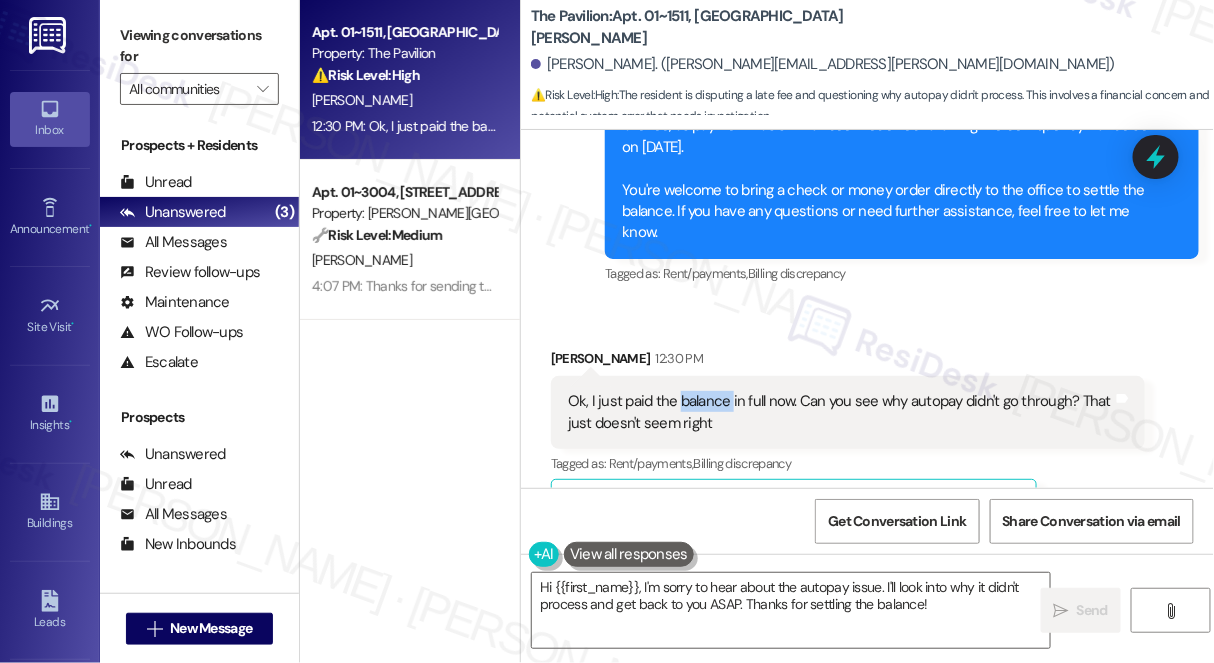 click on "Ok, I just paid the balance in full now. Can you see why autopay didn't go through? That just doesn't seem right" at bounding box center (840, 412) 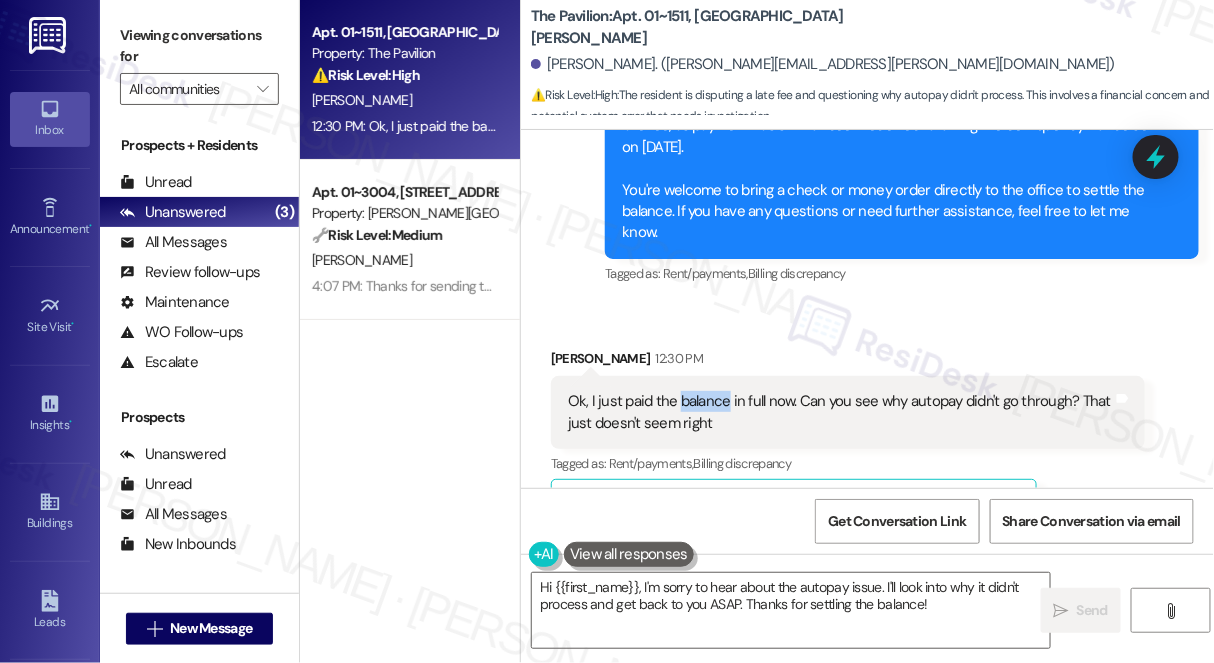 click on "Ok, I just paid the balance in full now. Can you see why autopay didn't go through? That just doesn't seem right" at bounding box center [840, 412] 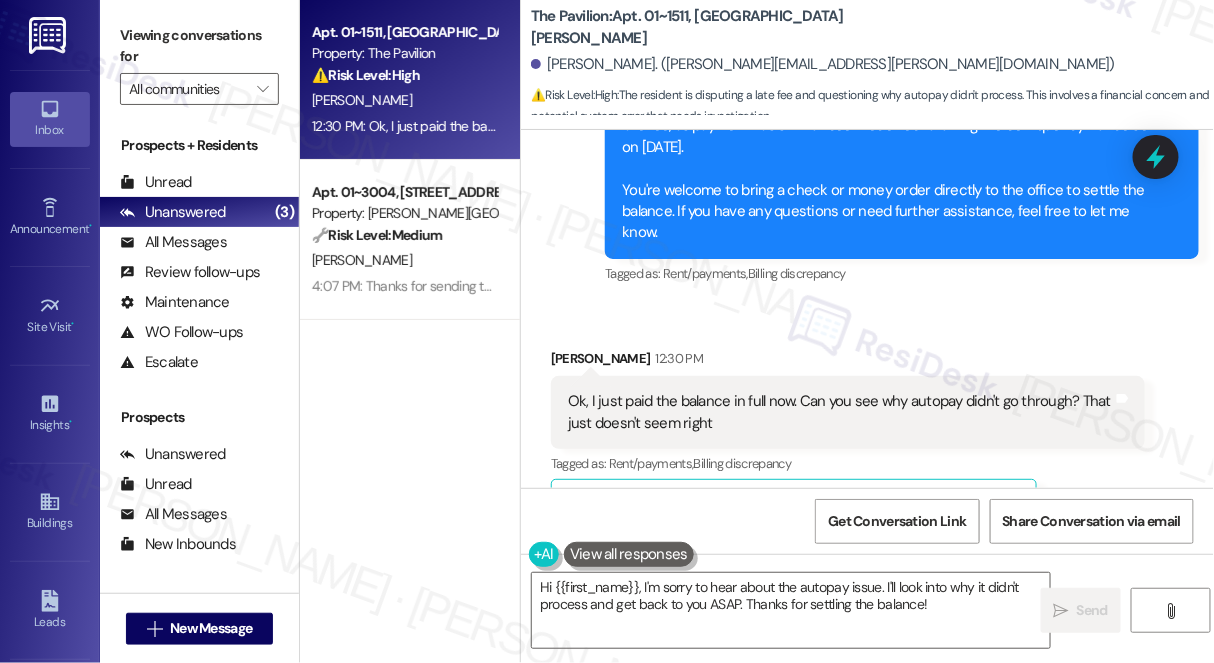 click on "Ok, I just paid the balance in full now. Can you see why autopay didn't go through? That just doesn't seem right" at bounding box center (840, 412) 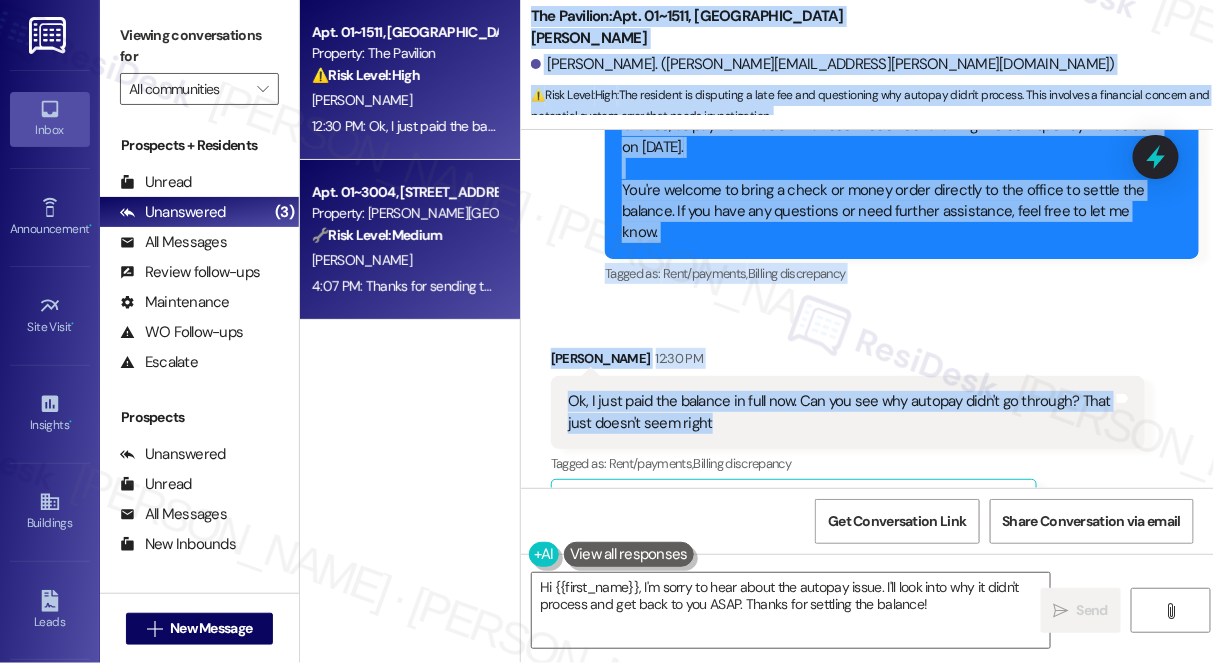 drag, startPoint x: 733, startPoint y: 354, endPoint x: 515, endPoint y: 319, distance: 220.79176 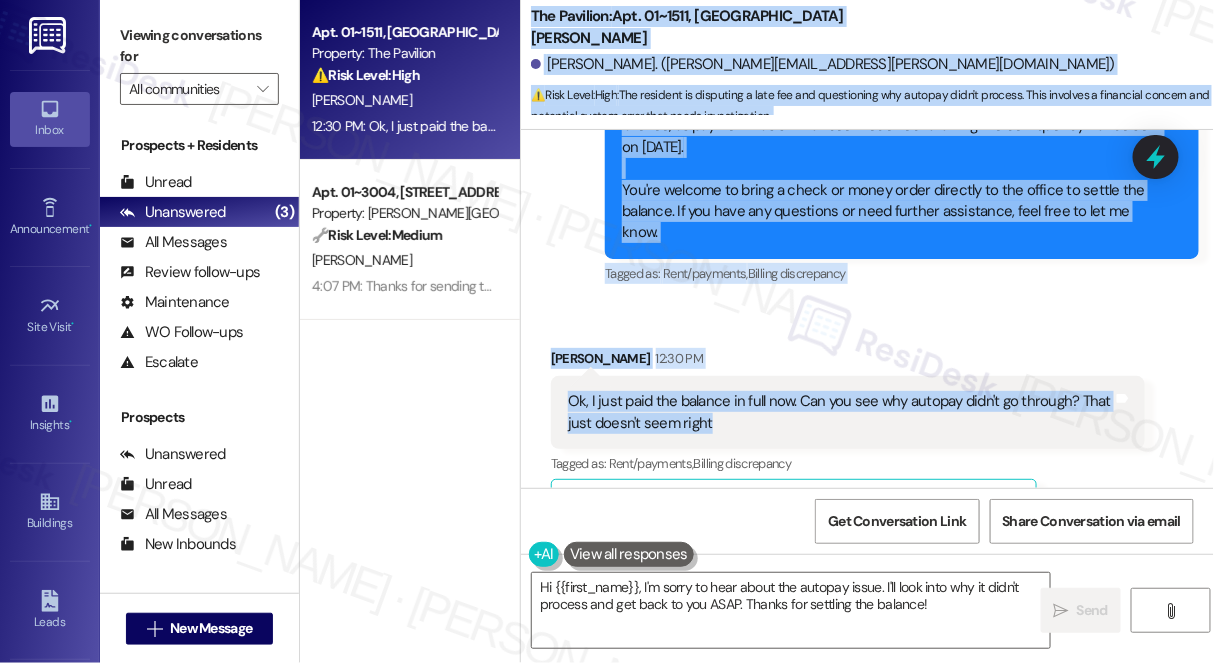 click on "Ok, I just paid the balance in full now. Can you see why autopay didn't go through? That just doesn't seem right" at bounding box center [840, 412] 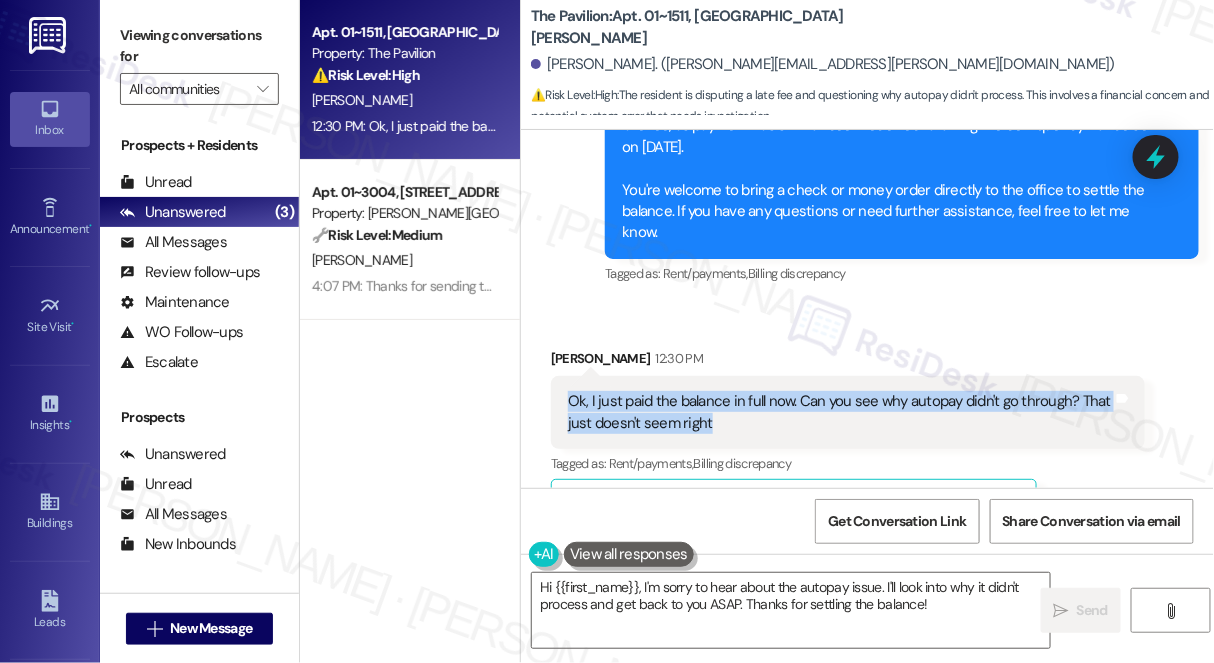 drag, startPoint x: 733, startPoint y: 358, endPoint x: 571, endPoint y: 334, distance: 163.76813 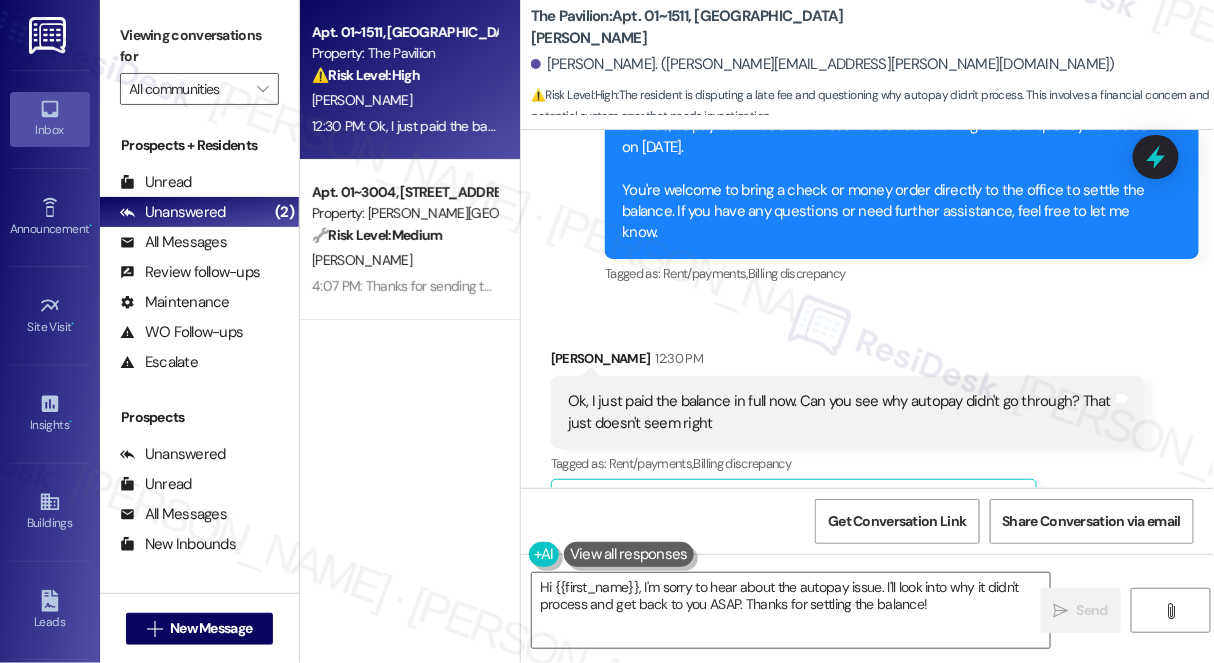 click on "[PERSON_NAME] 12:30 PM" at bounding box center [848, 362] 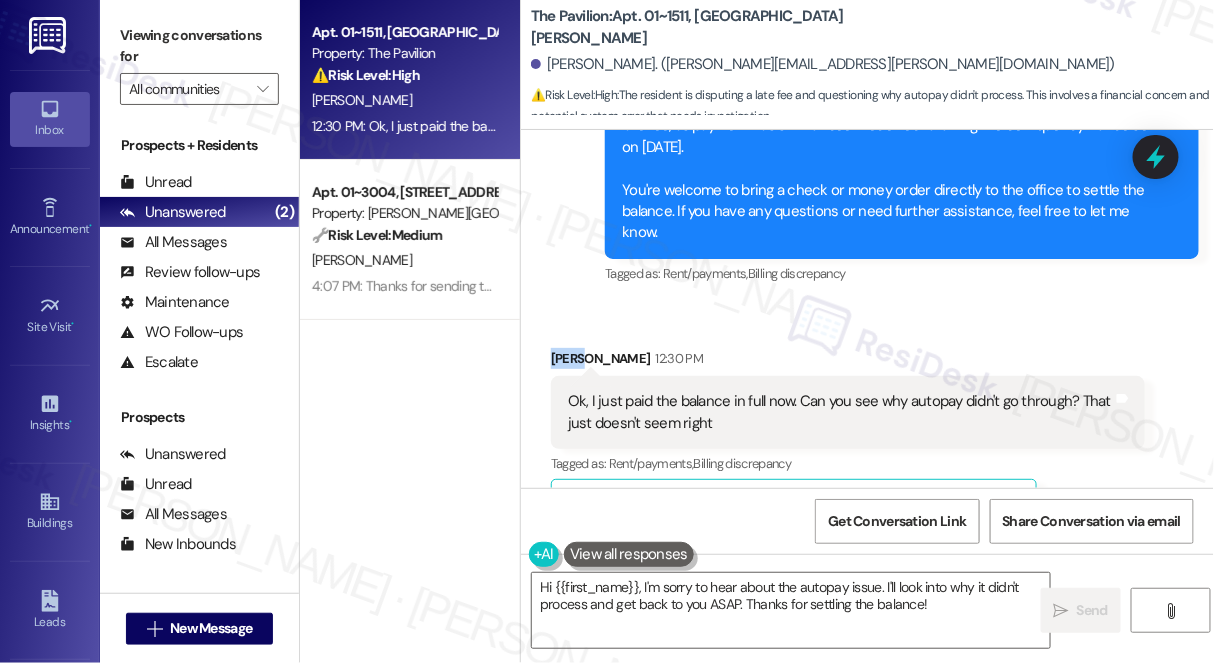 click on "[PERSON_NAME] 12:30 PM" at bounding box center (848, 362) 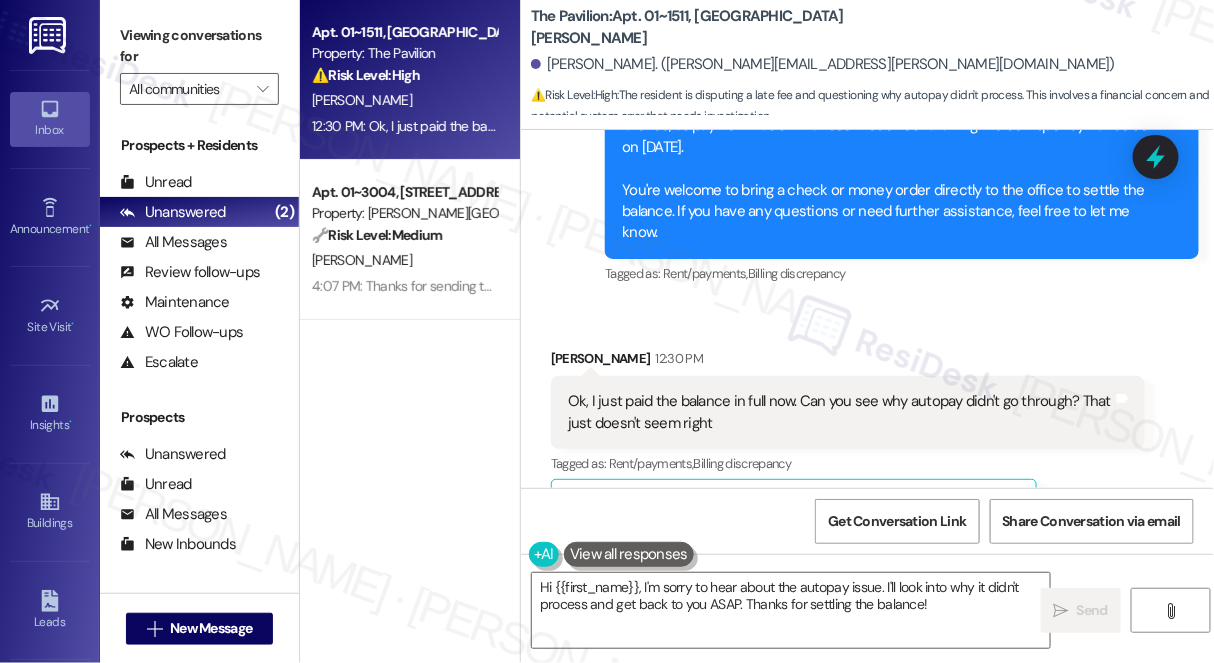 click on "Ok, I just paid the balance in full now. Can you see why autopay didn't go through? That just doesn't seem right" at bounding box center [840, 412] 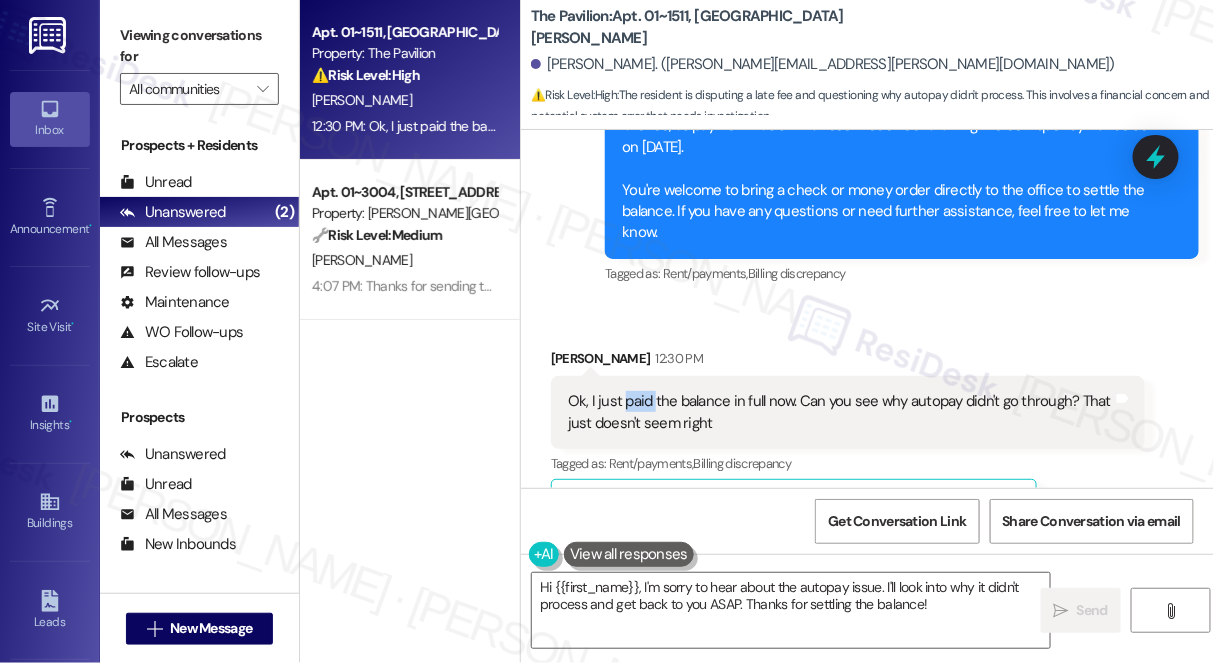 click on "Ok, I just paid the balance in full now. Can you see why autopay didn't go through? That just doesn't seem right" at bounding box center [840, 412] 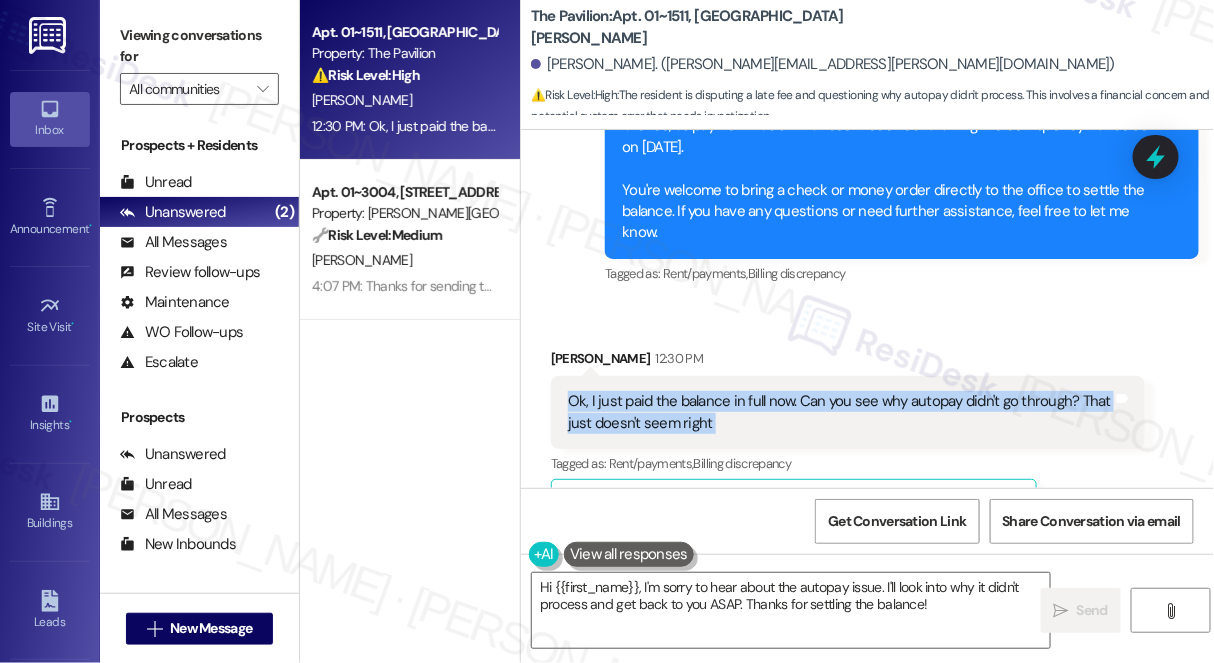 click on "Ok, I just paid the balance in full now. Can you see why autopay didn't go through? That just doesn't seem right" at bounding box center (840, 412) 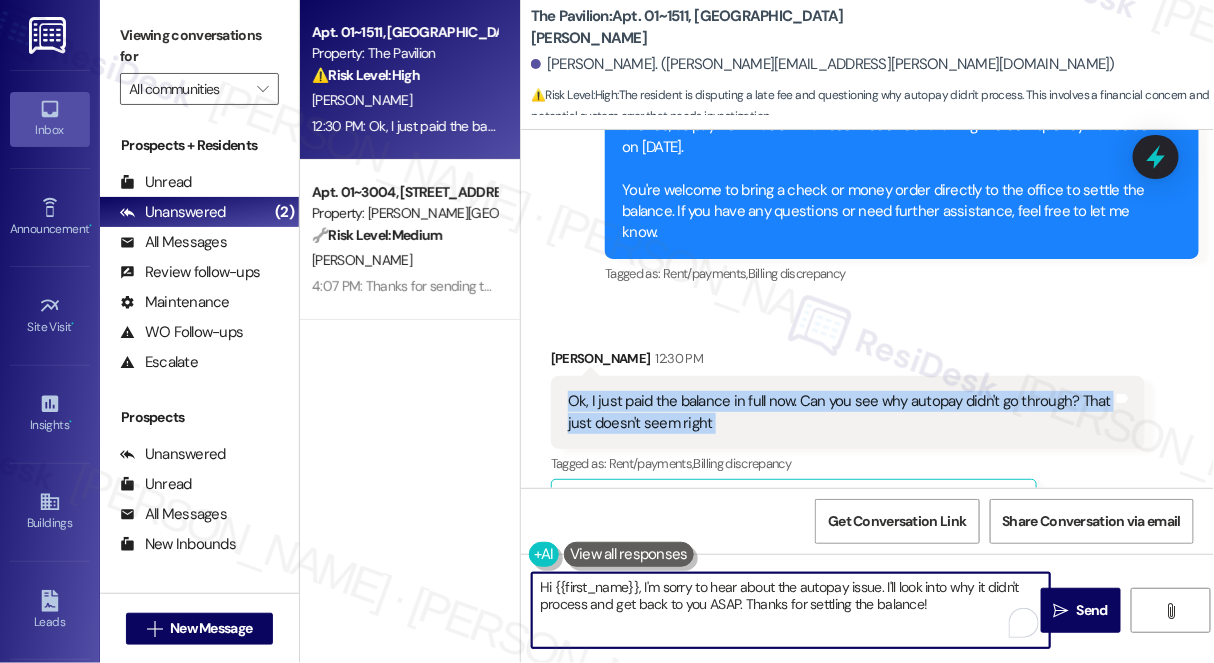 click on "Hi {{first_name}}, I'm sorry to hear about the autopay issue. I'll look into why it didn't process and get back to you ASAP. Thanks for settling the balance!" at bounding box center [791, 610] 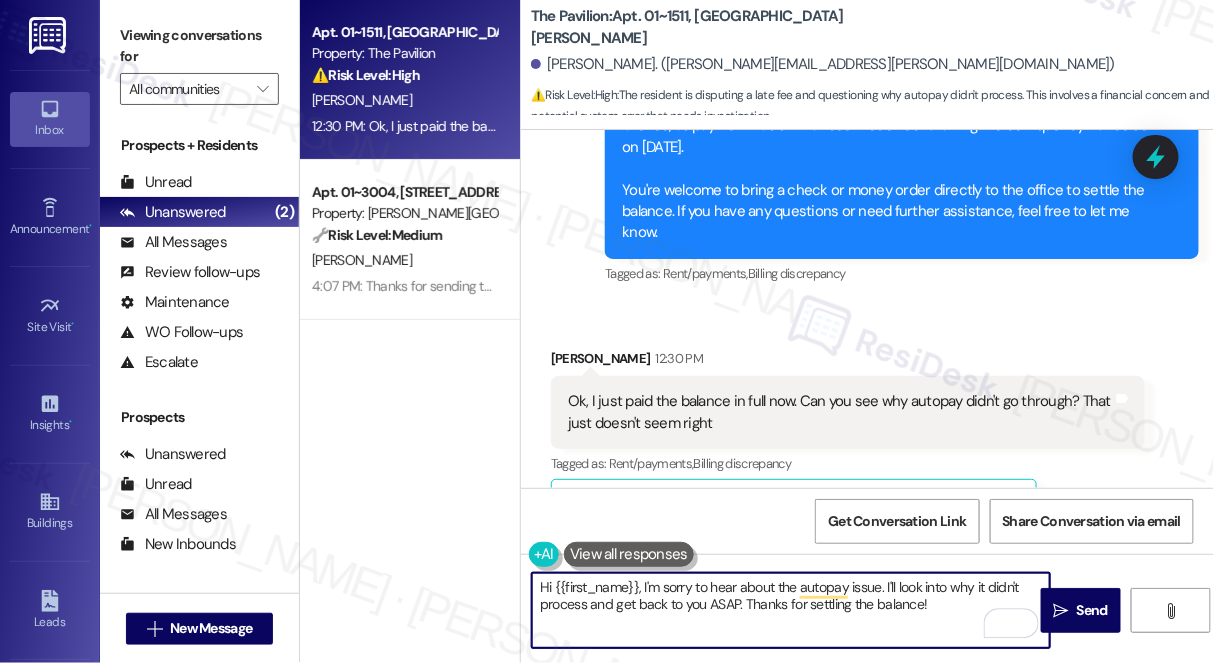 drag, startPoint x: 945, startPoint y: 608, endPoint x: 537, endPoint y: 583, distance: 408.76523 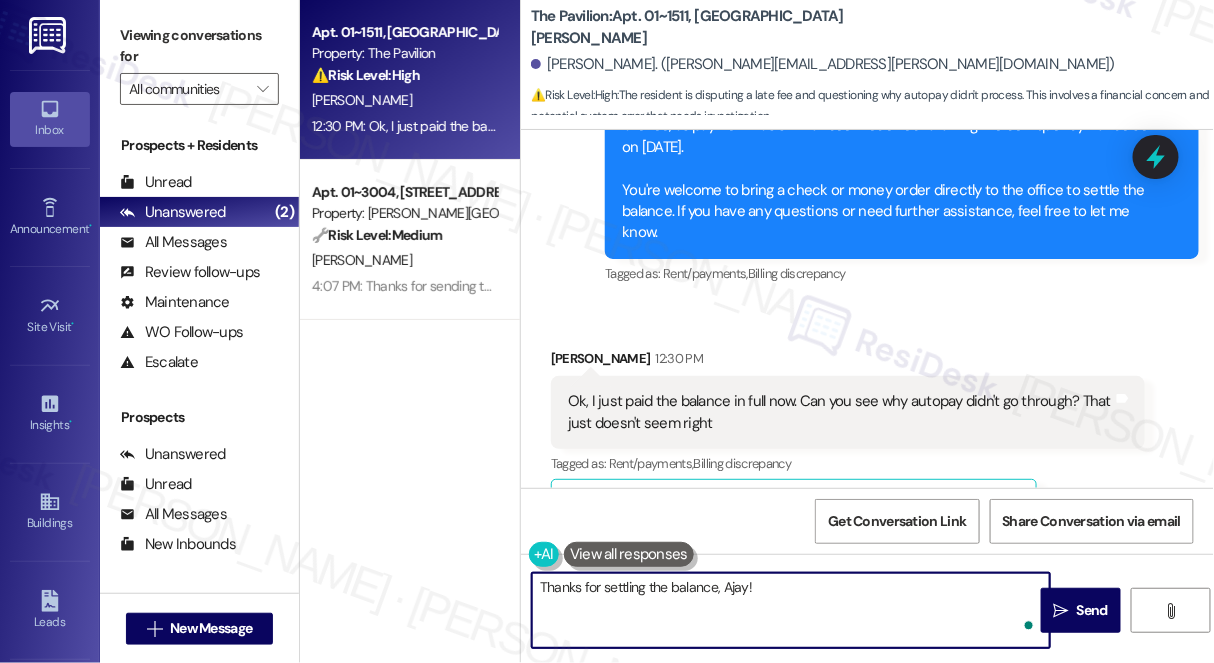 paste on "As for the autopay issue, there are a few common reasons why it might not have worked as expected. Some possibilities include:
The payment method on file may have expired or changed
There might have been insufficient funds in the account at the time of processing
The autopay setup may not have been fully completed or was accidentally disabled
Occasionally, banks flag rent payments as unusual activity and block them
Or there could have been a system error or processing delay
I recommend checking your payment method details in the portal just to make sure everything is up to date and active." 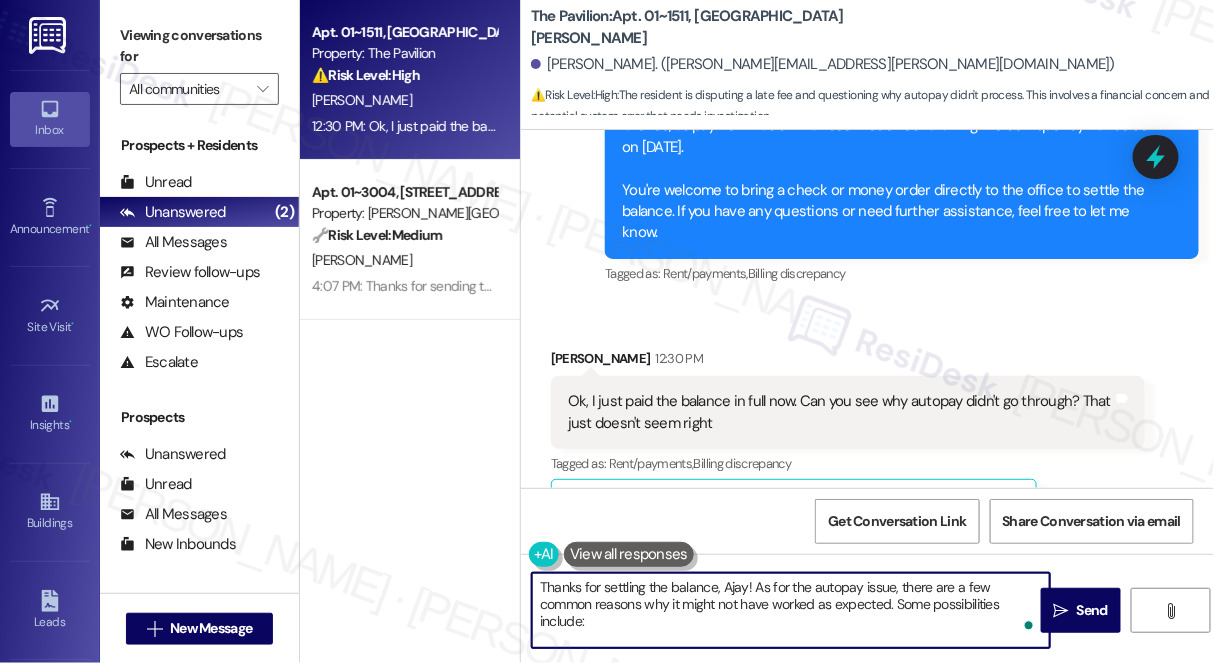 scroll, scrollTop: 203, scrollLeft: 0, axis: vertical 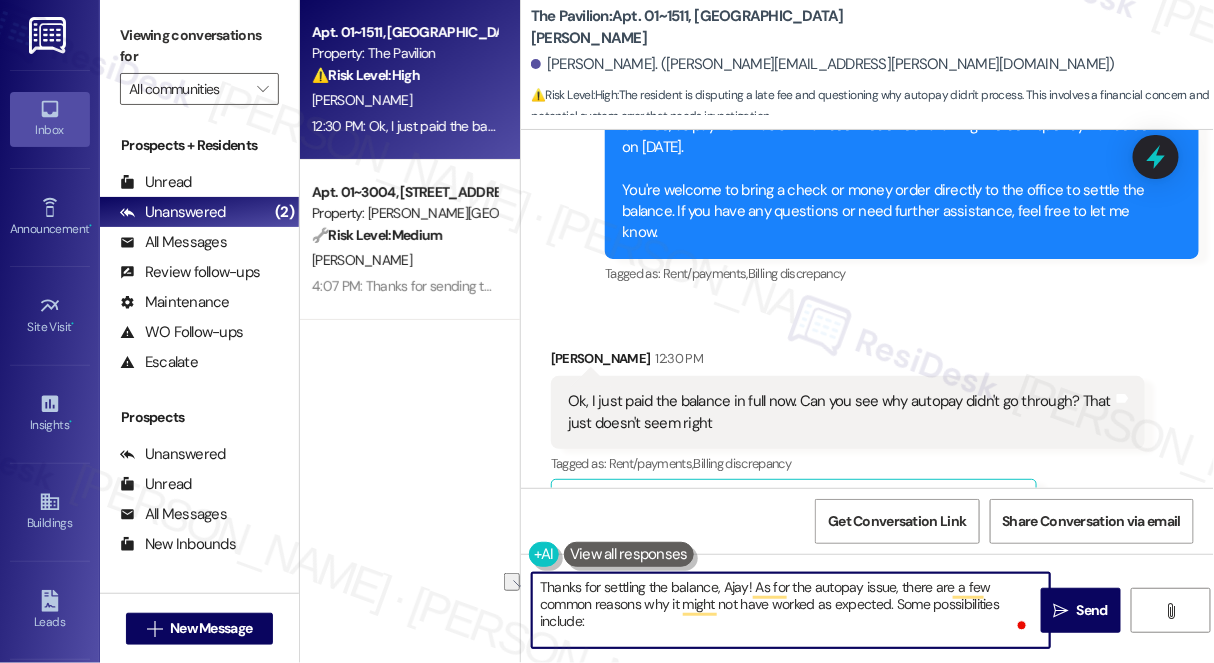 drag, startPoint x: 816, startPoint y: 604, endPoint x: 894, endPoint y: 599, distance: 78.160095 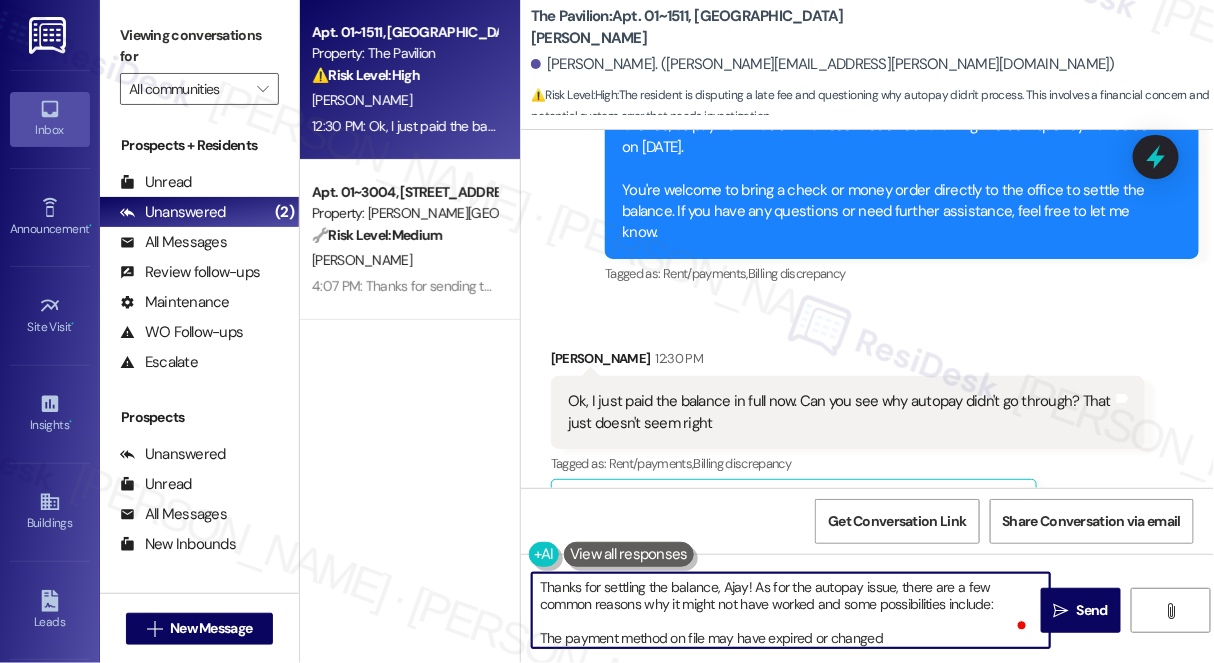 click on "Thanks for settling the balance, Ajay! As for the autopay issue, there are a few common reasons why it might not have worked and some possibilities include:
The payment method on file may have expired or changed
There might have been insufficient funds in the account at the time of processing
The autopay setup may not have been fully completed or was accidentally disabled
Occasionally, banks flag rent payments as unusual activity and block them
Or there could have been a system error or processing delay
I recommend checking your payment method details in the portal just to make sure everything is up to date and active." at bounding box center (791, 610) 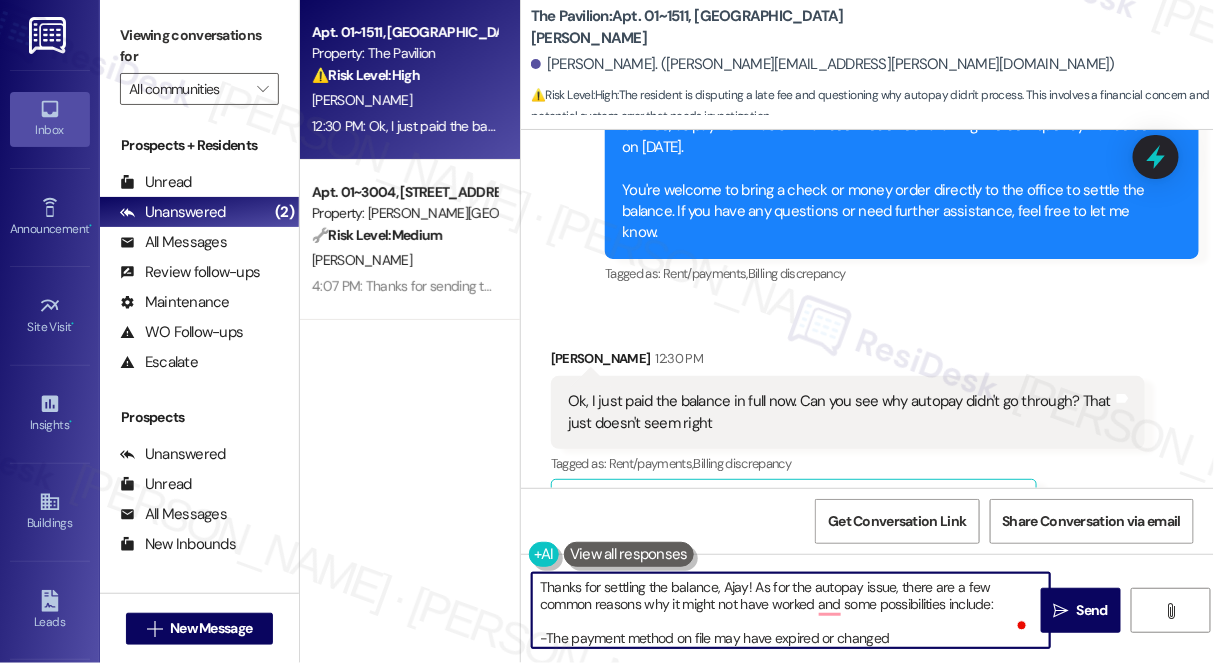 scroll, scrollTop: 62, scrollLeft: 0, axis: vertical 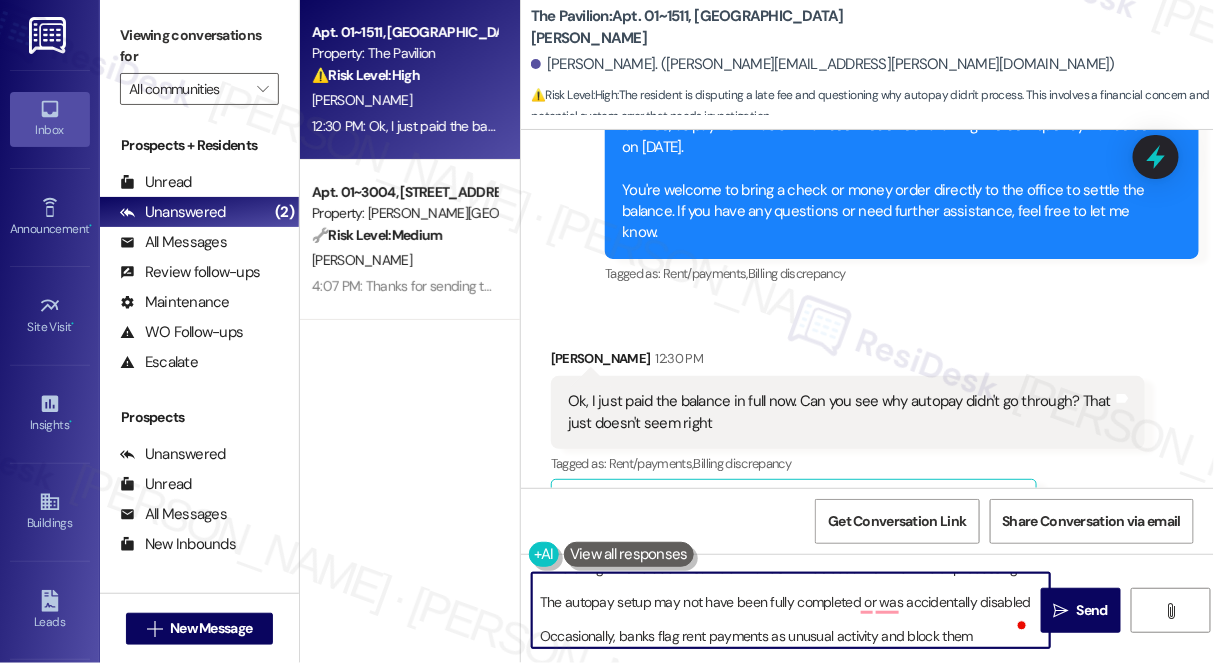 drag, startPoint x: 586, startPoint y: 617, endPoint x: 538, endPoint y: 599, distance: 51.264023 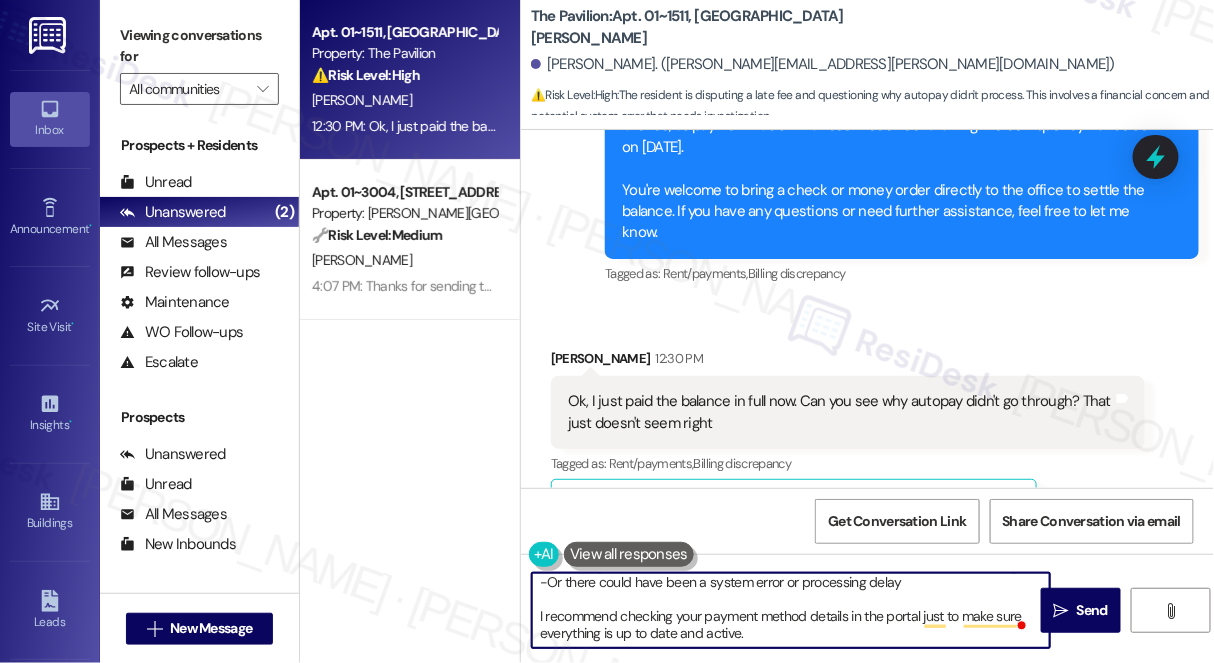 click on "Thanks for settling the balance, Ajay! As for the autopay issue, there are a few common reasons why it might not have worked and some possibilities include:
-The payment method on file may have expired or changed
-There might have been insufficient funds in the account at the time of processing
-Or there could have been a system error or processing delay
I recommend checking your payment method details in the portal just to make sure everything is up to date and active." at bounding box center (791, 610) 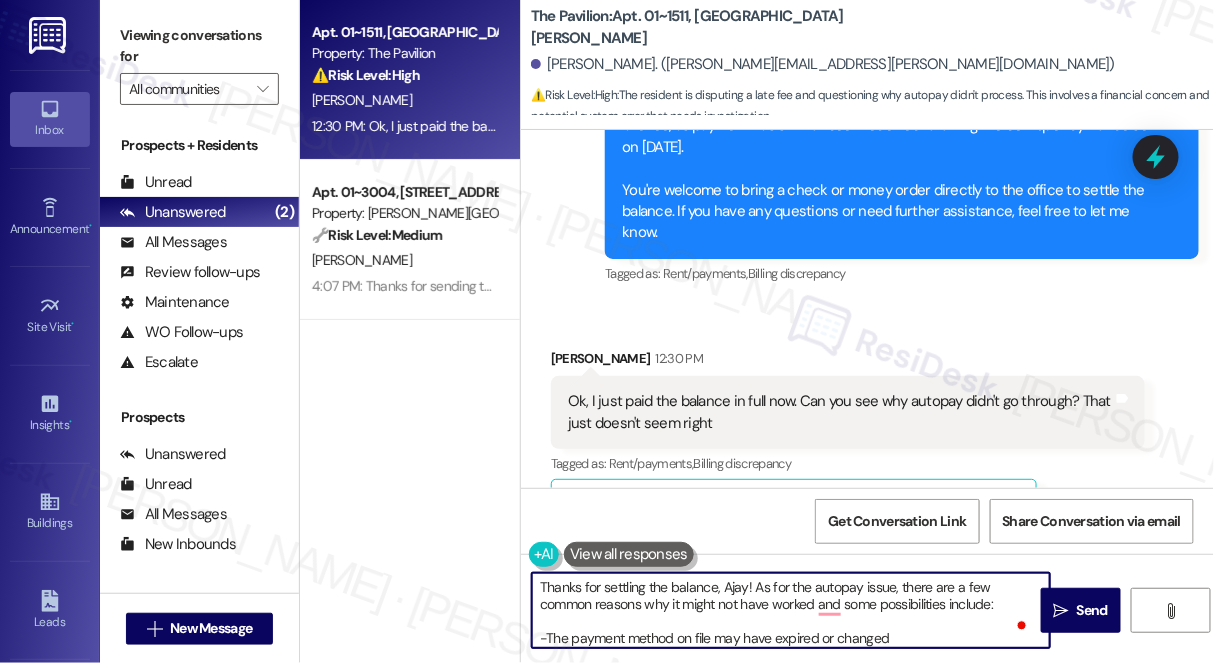 click on "Thanks for settling the balance, Ajay! As for the autopay issue, there are a few common reasons why it might not have worked and some possibilities include:
-The payment method on file may have expired or changed
-There might have been insufficient funds in the account at the time of processing
-Or there could have been a system error or processing delay
I recommend checking your payment method details in the portal just to make sure everything is up to date and active." at bounding box center [791, 610] 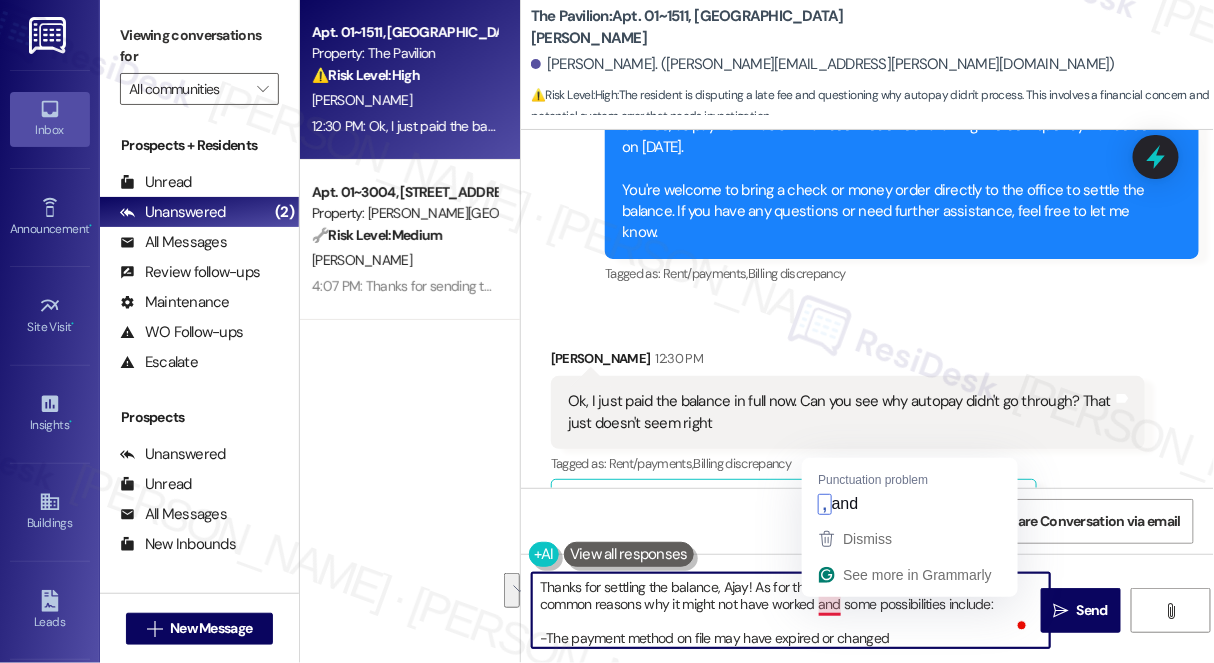 click on "Thanks for settling the balance, Ajay! As for the autopay issue, there are a few common reasons why it might not have worked and some possibilities include:
-The payment method on file may have expired or changed
-There might have been insufficient funds in the account at the time of processing
-Or there could have been a system error or processing delay
I recommend checking your payment method details in the portal just to make sure everything is up to date and active." at bounding box center [791, 610] 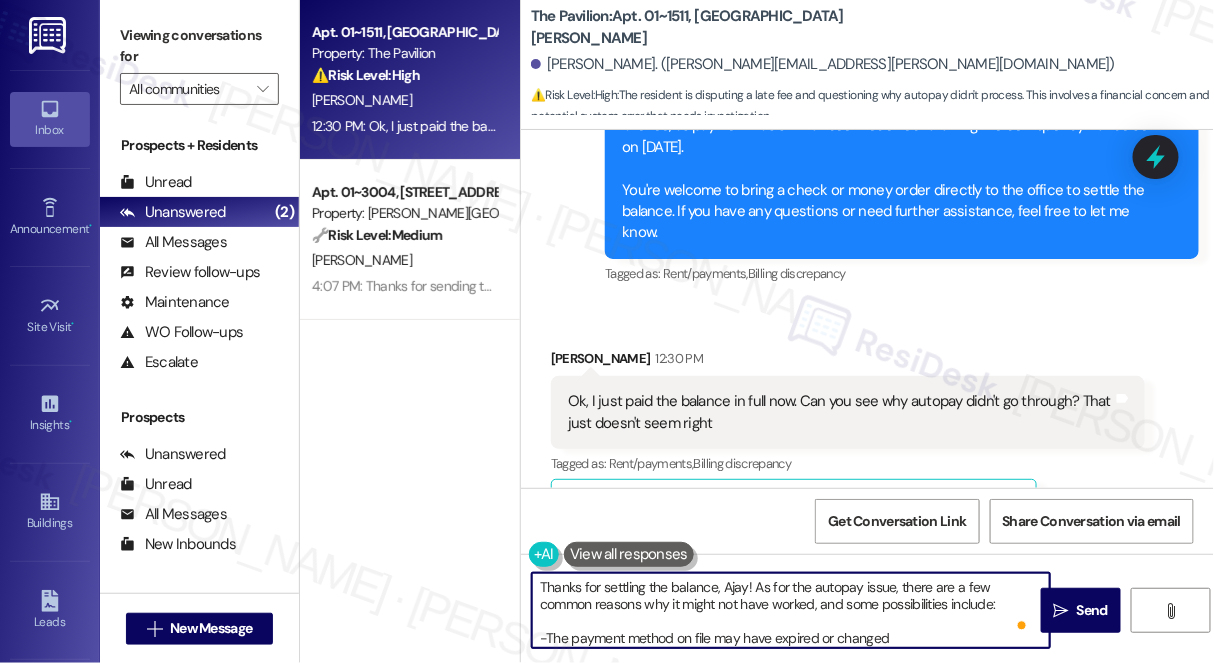 click on "Thanks for settling the balance, Ajay! As for the autopay issue, there are a few common reasons why it might not have worked, and some possibilities include:
-The payment method on file may have expired or changed
-There might have been insufficient funds in the account at the time of processing
-Or there could have been a system error or processing delay
I recommend checking your payment method details in the portal just to make sure everything is up to date and active." at bounding box center [791, 610] 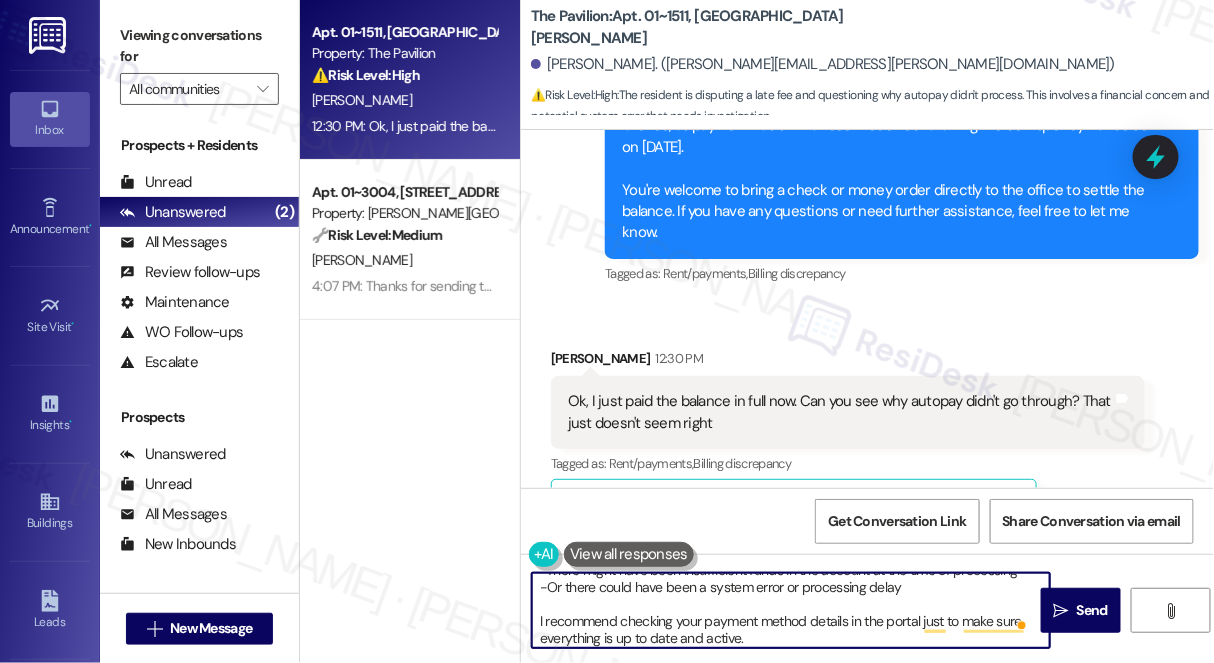 type on "Thanks for settling the balance, Ajay! As for the autopay issue, there are a few common reasons why it might not have worked, and some possibilities include:
-The payment method on file may have expired or changed
-There might have been insufficient funds in the account at the time of processing
-Or there could have been a system error or processing delay
I recommend checking your payment method details in the portal just to make sure everything is up to date and active." 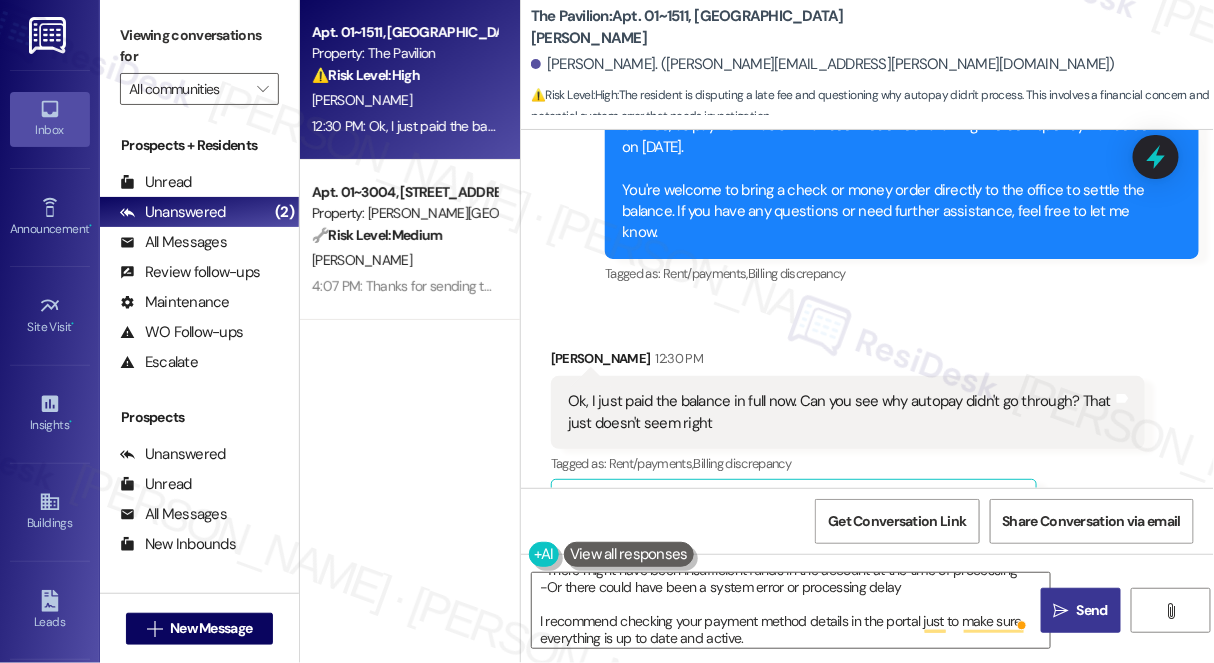 click on " Send" at bounding box center [1081, 610] 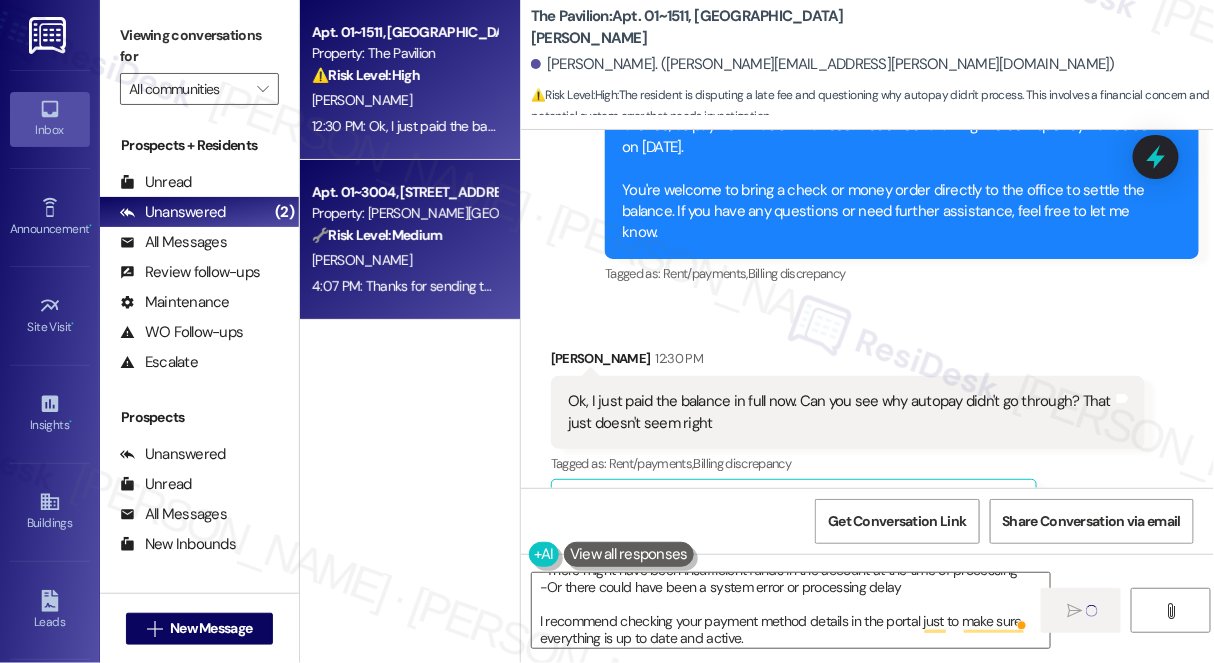click on "4:07 PM: Thanks for sending the screenshot, [PERSON_NAME]! I understand your hesitation about going through other residents' packages. To clarify, the front desk typically receives packages for residents. I’ll go ahead and follow up with the site team to see if someone can take a closer look for you. I’ll keep you posted once I hear back. 4:07 PM: Thanks for sending the screenshot, [PERSON_NAME]! I understand your hesitation about going through other residents' packages. To clarify, the front desk typically receives packages for residents. I’ll go ahead and follow up with the site team to see if someone can take a closer look for you. I’ll keep you posted once I hear back." at bounding box center [1284, 286] 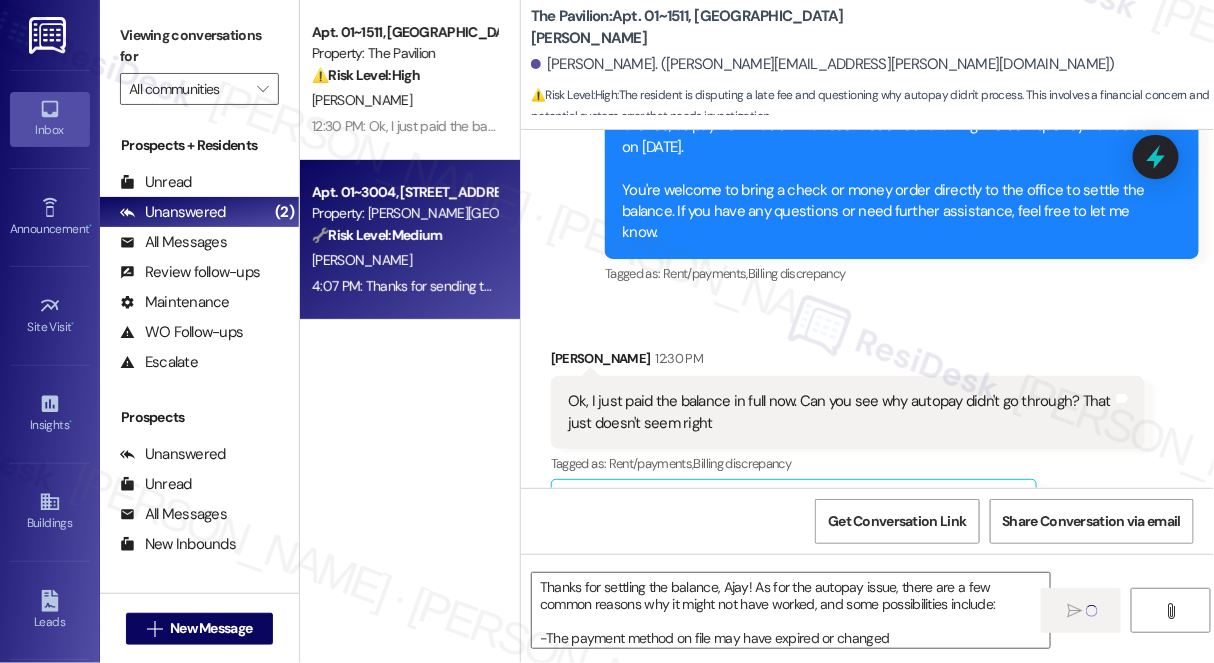 type on "Fetching suggested responses. Please feel free to read through the conversation in the meantime." 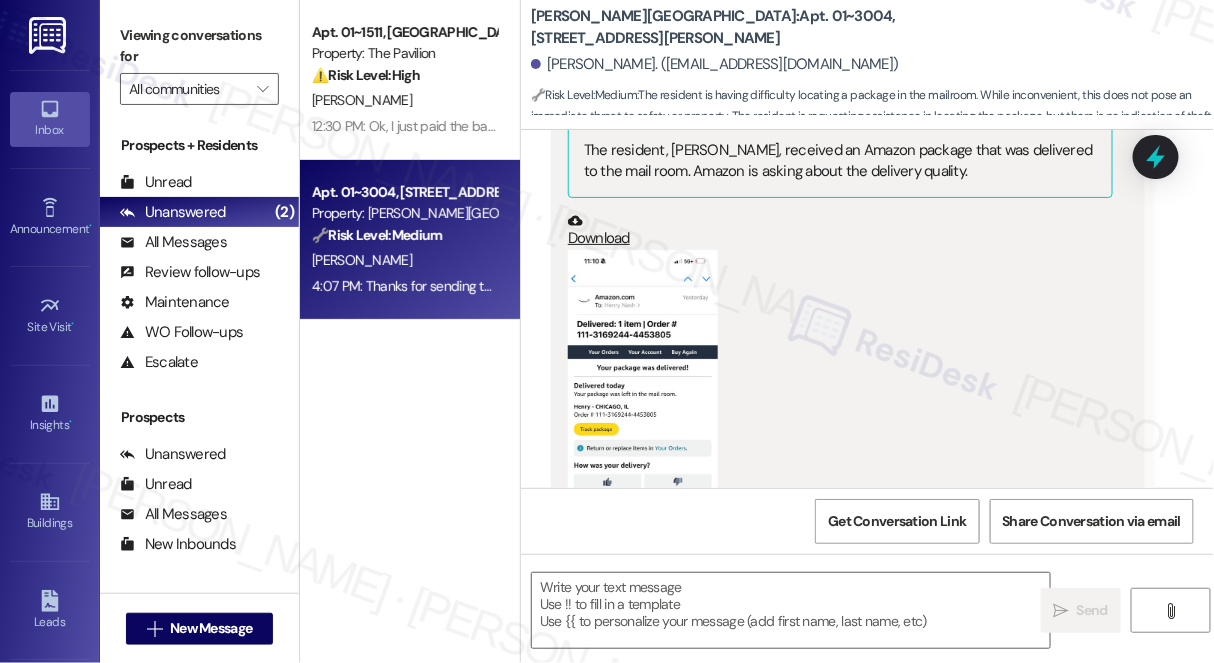 type on "Fetching suggested responses. Please feel free to read through the conversation in the meantime." 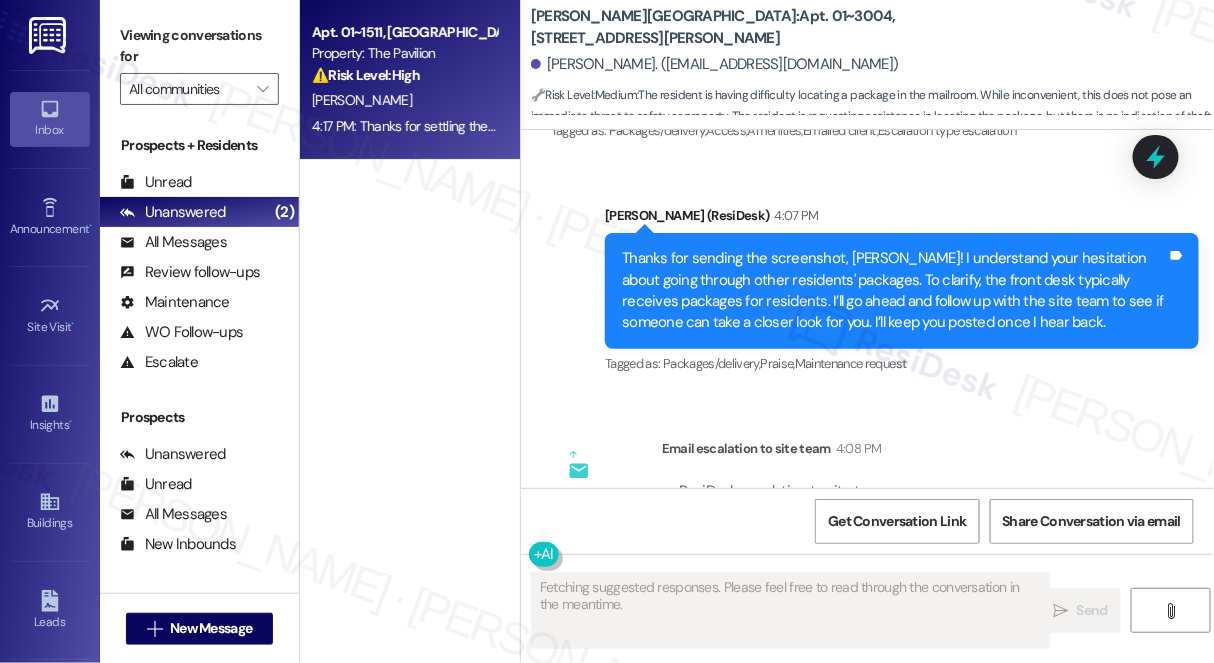 click on "4:17 PM: Thanks for settling the balance, Ajay! As for the autopay issue, there are a few common reasons why it might not have worked, and some possibilities include:
-The payment method on file may have expired or changed
-There might have been insufficient funds in the account at the time of processing
-Or there could have been a system error or processing delay
I recommend checking your payment method details in the portal just to make sure everything is up to date and active. 4:17 PM: Thanks for settling the balance, Ajay! As for the autopay issue, there are a few common reasons why it might not have worked, and some possibilities include:
-The payment method on file may have expired or changed
-There might have been insufficient funds in the account at the time of processing
-Or there could have been a system error or processing delay
I recommend checking your payment method details in the portal just to make sure everything is up to date and active." at bounding box center [1736, 126] 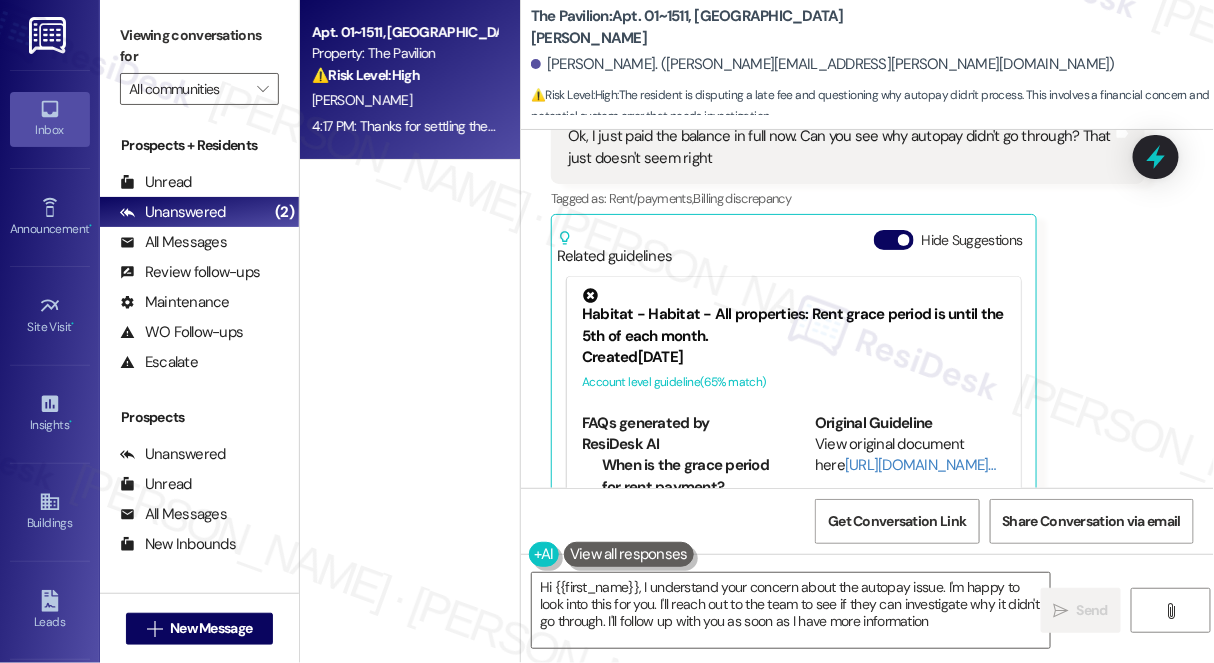 type on "Hi {{first_name}}, I understand your concern about the autopay issue. I'm happy to look into this for you. I'll reach out to the team to see if they can investigate why it didn't go through. I'll follow up with you as soon as I have more information." 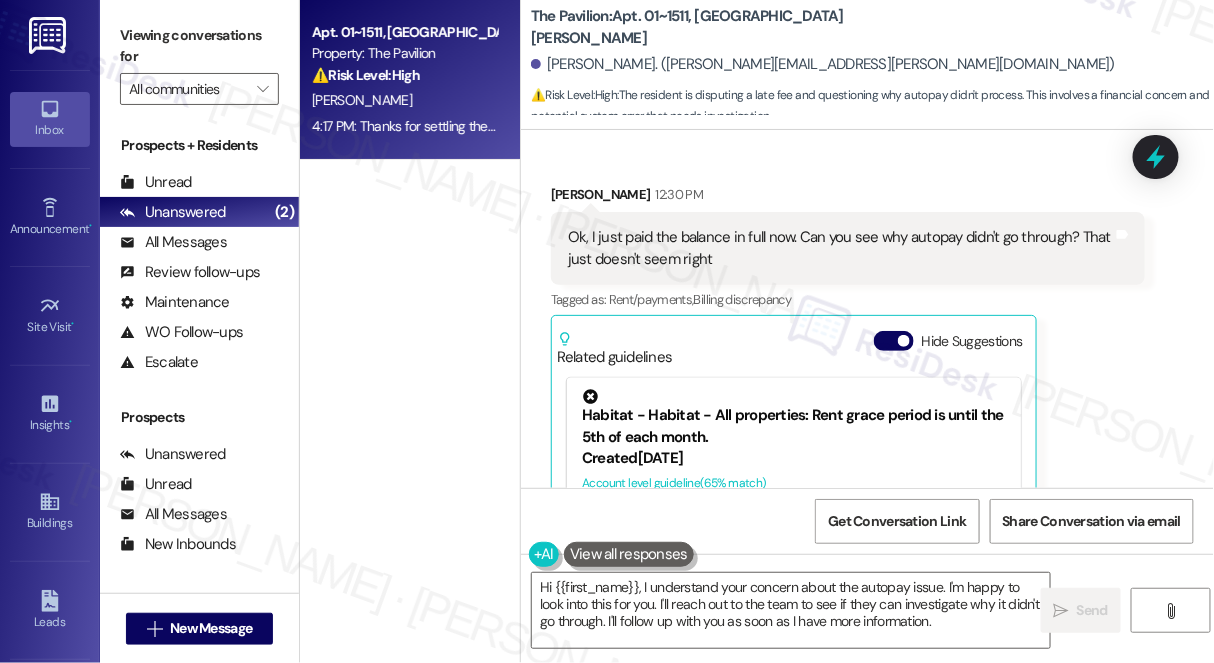 scroll, scrollTop: 9860, scrollLeft: 0, axis: vertical 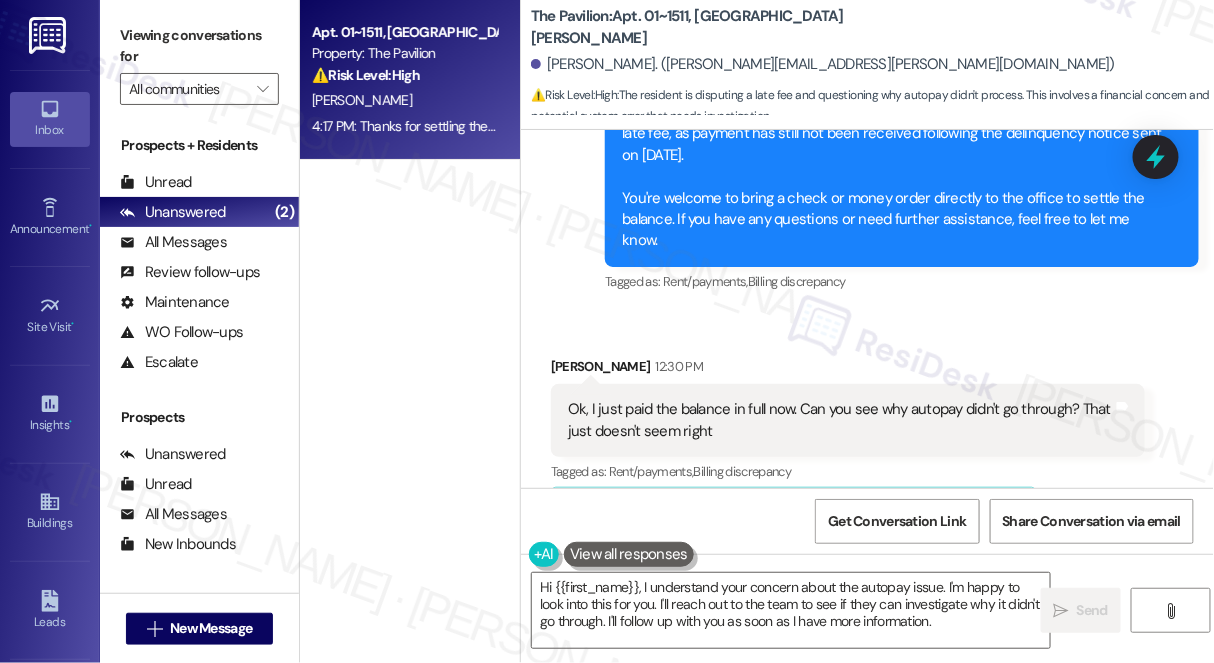 click on "Related guidelines Hide Suggestions" at bounding box center [794, 516] 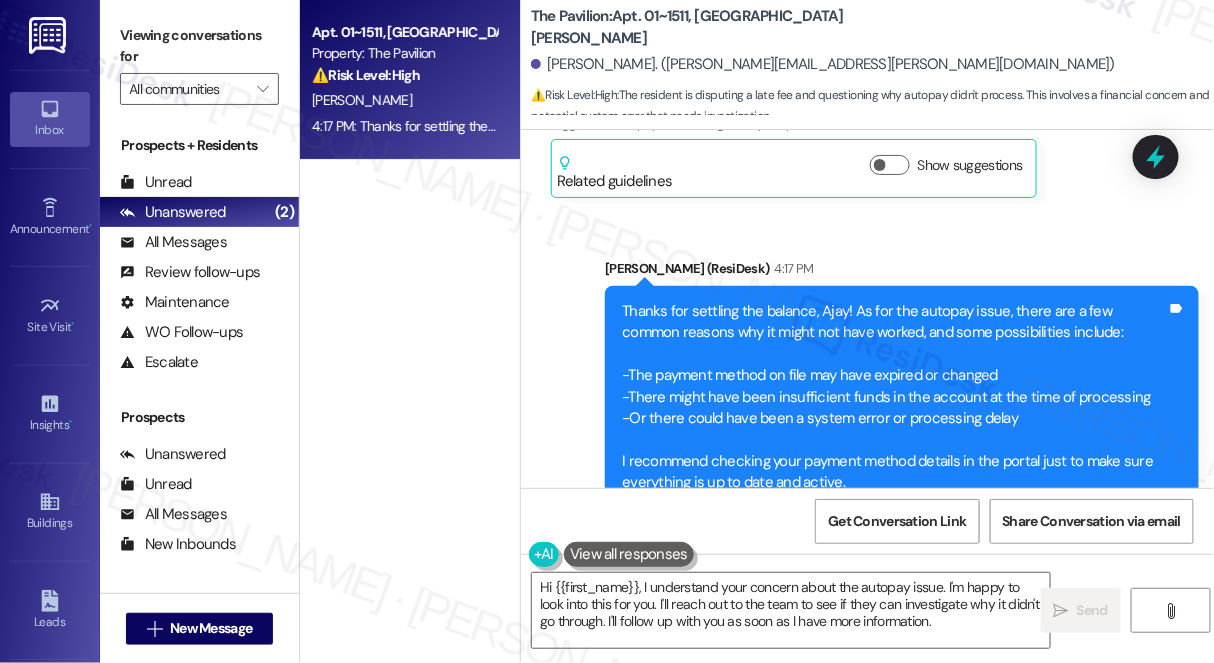 click on "Thanks for settling the balance, Ajay! As for the autopay issue, there are a few common reasons why it might not have worked, and some possibilities include:
-The payment method on file may have expired or changed
-There might have been insufficient funds in the account at the time of processing
-Or there could have been a system error or processing delay
I recommend checking your payment method details in the portal just to make sure everything is up to date and active." at bounding box center (894, 397) 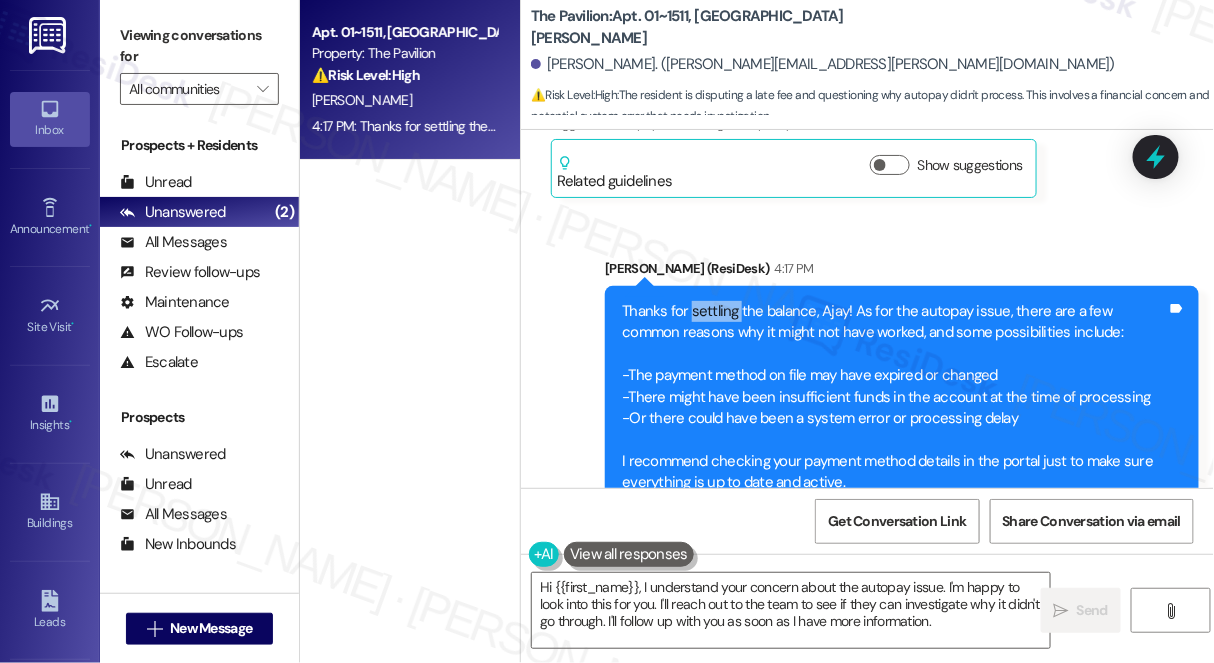 click on "Thanks for settling the balance, Ajay! As for the autopay issue, there are a few common reasons why it might not have worked, and some possibilities include:
-The payment method on file may have expired or changed
-There might have been insufficient funds in the account at the time of processing
-Or there could have been a system error or processing delay
I recommend checking your payment method details in the portal just to make sure everything is up to date and active." at bounding box center [894, 397] 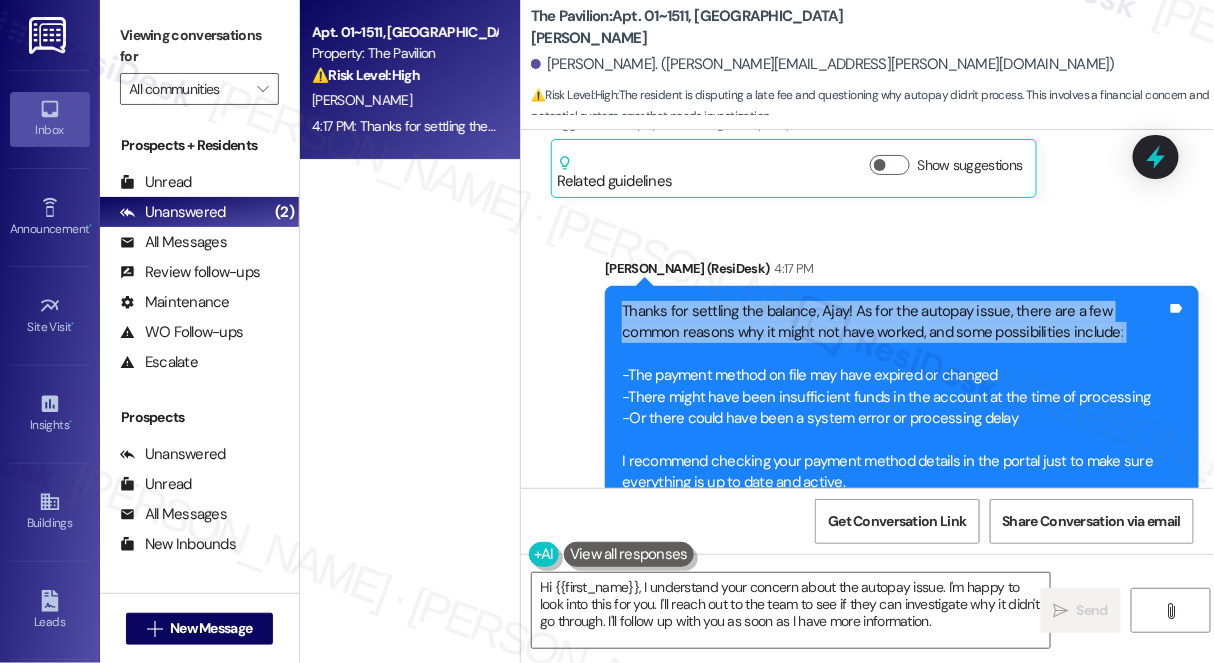 click on "Thanks for settling the balance, Ajay! As for the autopay issue, there are a few common reasons why it might not have worked, and some possibilities include:
-The payment method on file may have expired or changed
-There might have been insufficient funds in the account at the time of processing
-Or there could have been a system error or processing delay
I recommend checking your payment method details in the portal just to make sure everything is up to date and active." at bounding box center [894, 397] 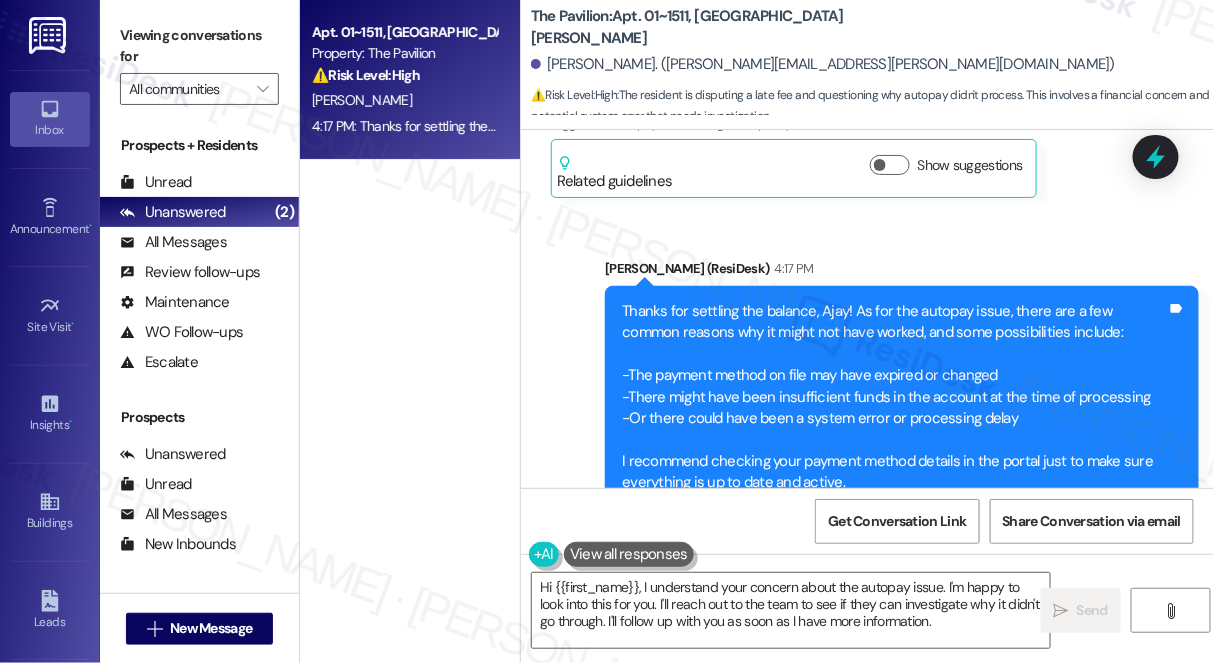 click on "[PERSON_NAME]   (ResiDesk) 4:17 PM" at bounding box center [902, 272] 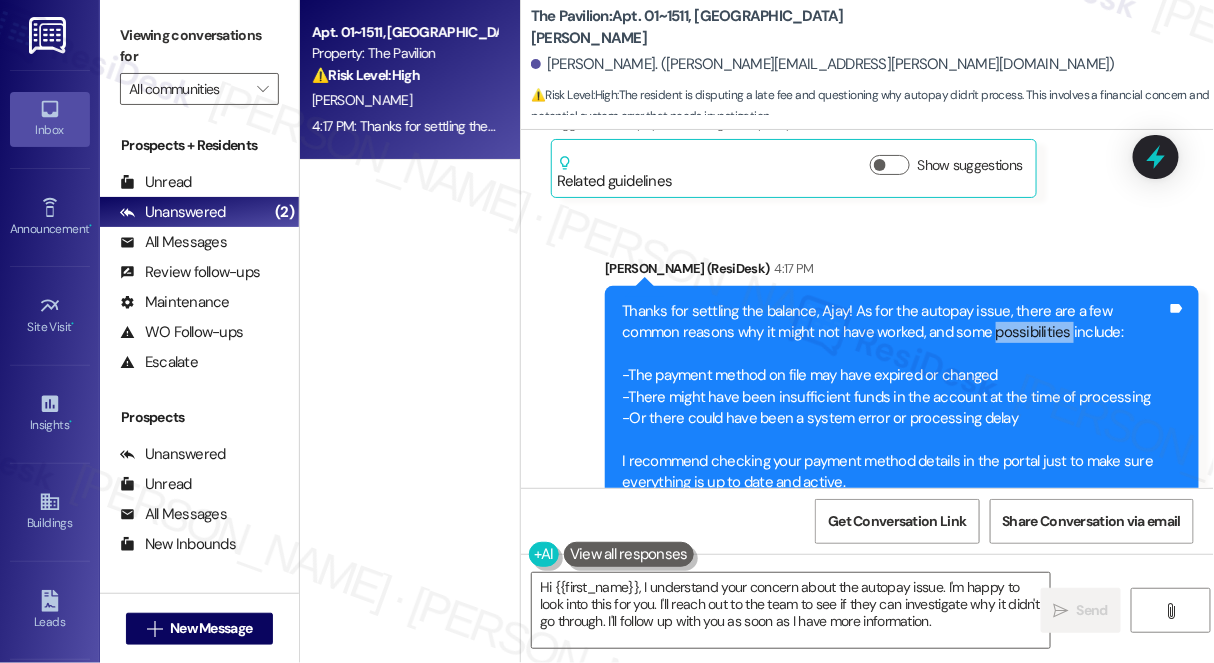 click on "Thanks for settling the balance, Ajay! As for the autopay issue, there are a few common reasons why it might not have worked, and some possibilities include:
-The payment method on file may have expired or changed
-There might have been insufficient funds in the account at the time of processing
-Or there could have been a system error or processing delay
I recommend checking your payment method details in the portal just to make sure everything is up to date and active." at bounding box center [894, 397] 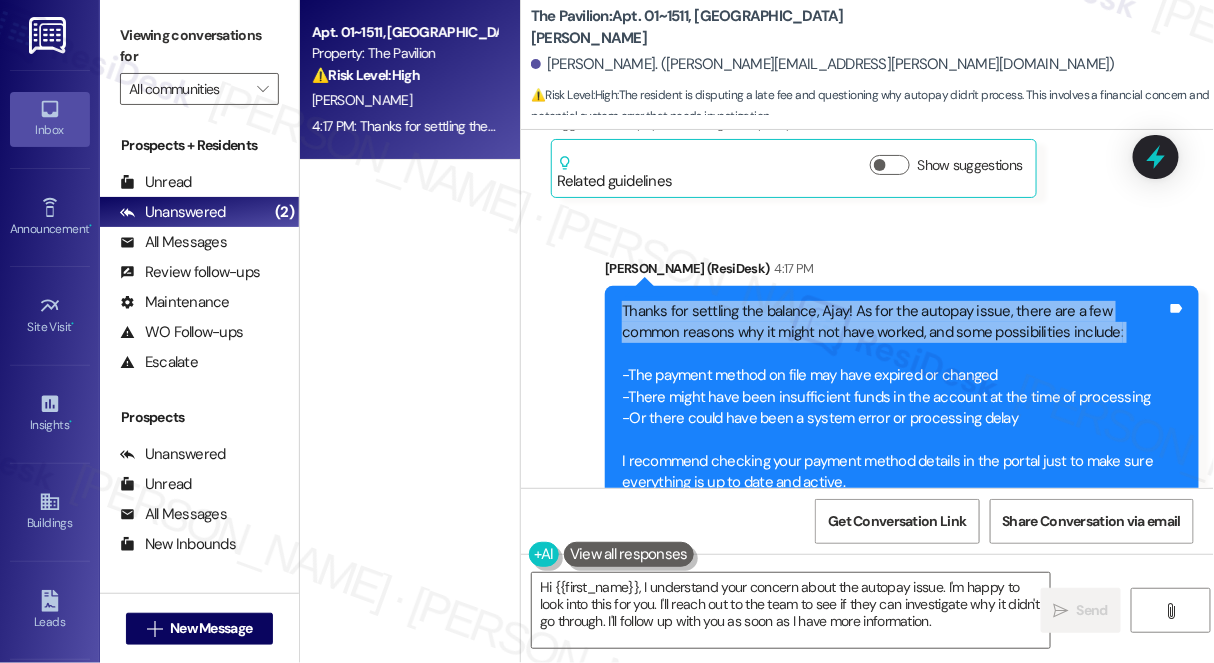 click on "Thanks for settling the balance, Ajay! As for the autopay issue, there are a few common reasons why it might not have worked, and some possibilities include:
-The payment method on file may have expired or changed
-There might have been insufficient funds in the account at the time of processing
-Or there could have been a system error or processing delay
I recommend checking your payment method details in the portal just to make sure everything is up to date and active." at bounding box center (894, 397) 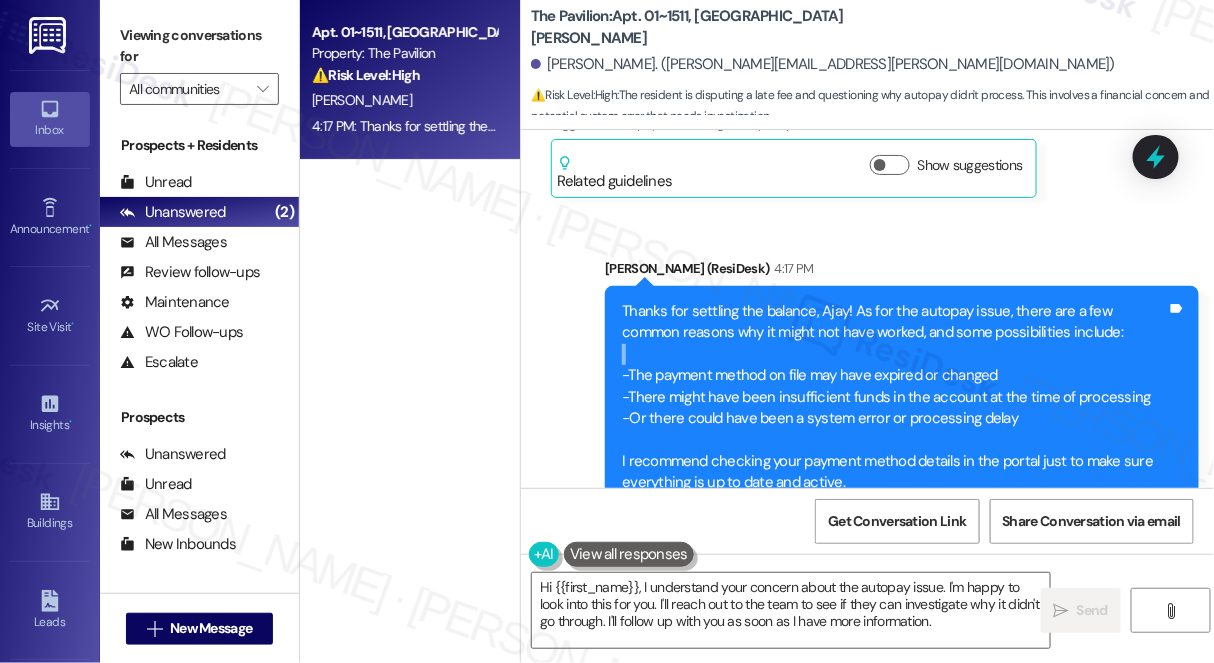 click on "Thanks for settling the balance, Ajay! As for the autopay issue, there are a few common reasons why it might not have worked, and some possibilities include:
-The payment method on file may have expired or changed
-There might have been insufficient funds in the account at the time of processing
-Or there could have been a system error or processing delay
I recommend checking your payment method details in the portal just to make sure everything is up to date and active." at bounding box center (894, 397) 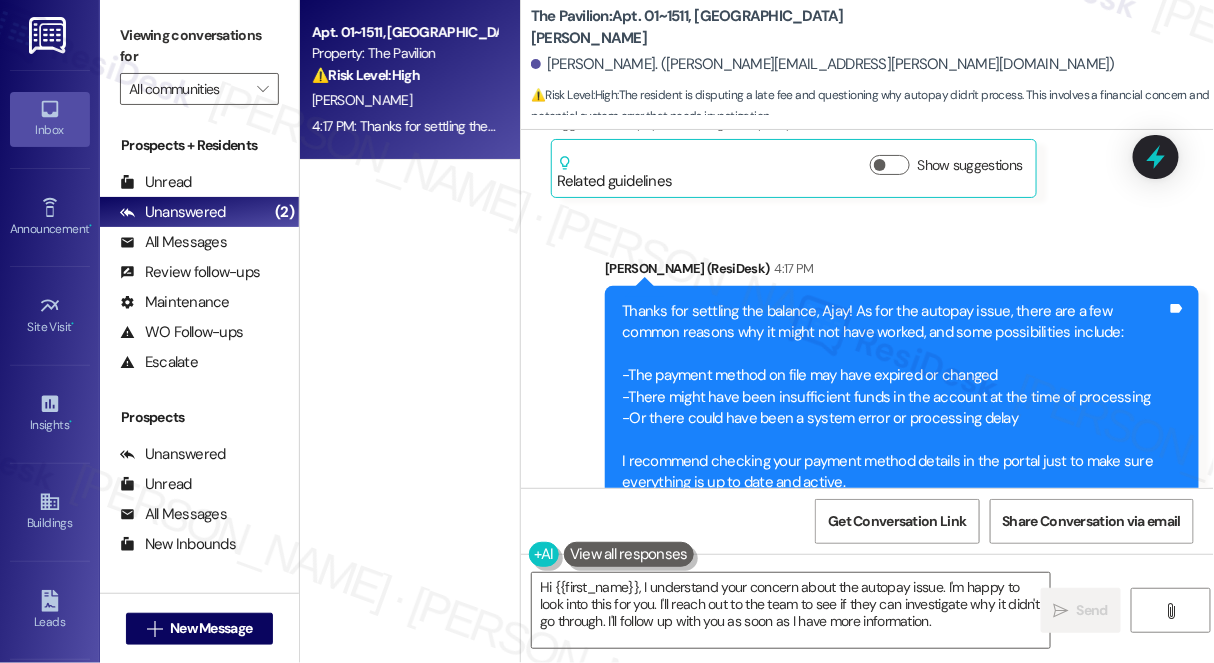 click on "Thanks for settling the balance, Ajay! As for the autopay issue, there are a few common reasons why it might not have worked, and some possibilities include:
-The payment method on file may have expired or changed
-There might have been insufficient funds in the account at the time of processing
-Or there could have been a system error or processing delay
I recommend checking your payment method details in the portal just to make sure everything is up to date and active." at bounding box center (894, 397) 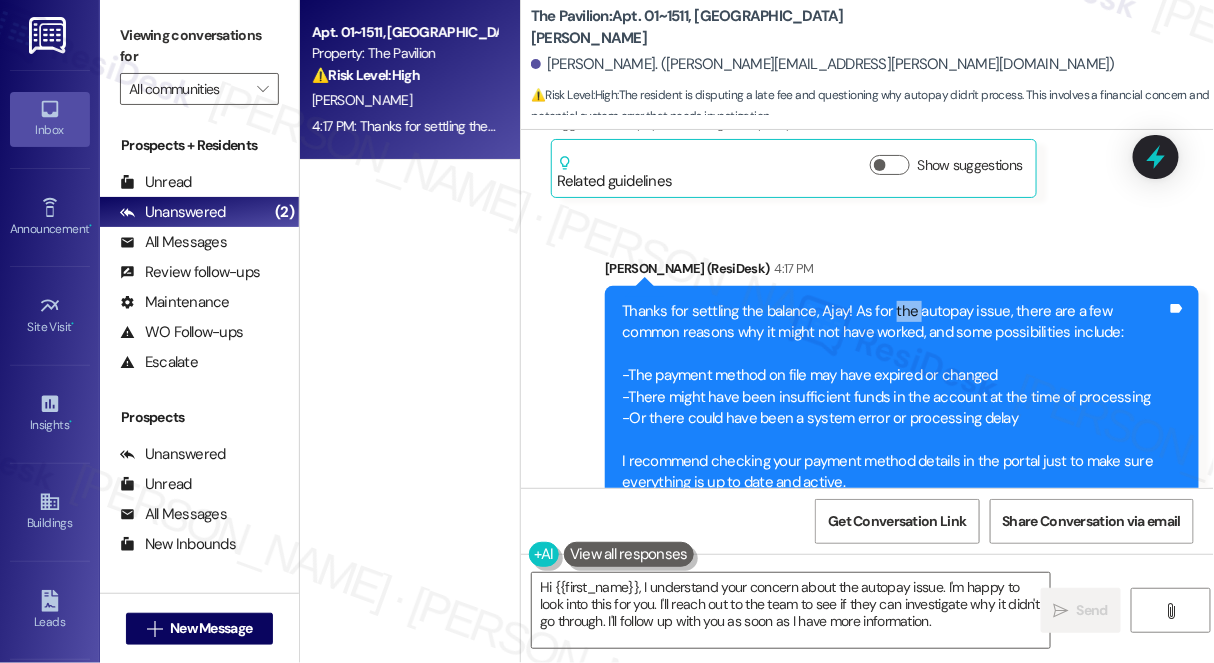 click on "Thanks for settling the balance, Ajay! As for the autopay issue, there are a few common reasons why it might not have worked, and some possibilities include:
-The payment method on file may have expired or changed
-There might have been insufficient funds in the account at the time of processing
-Or there could have been a system error or processing delay
I recommend checking your payment method details in the portal just to make sure everything is up to date and active." at bounding box center (894, 397) 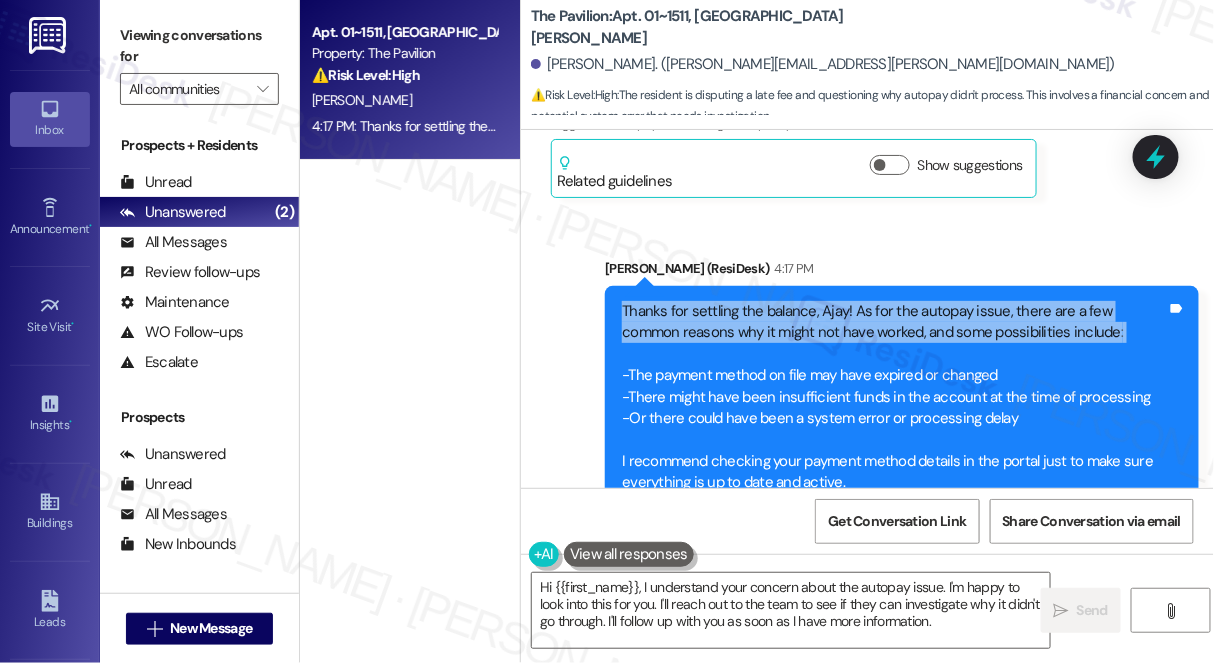 click on "Thanks for settling the balance, Ajay! As for the autopay issue, there are a few common reasons why it might not have worked, and some possibilities include:
-The payment method on file may have expired or changed
-There might have been insufficient funds in the account at the time of processing
-Or there could have been a system error or processing delay
I recommend checking your payment method details in the portal just to make sure everything is up to date and active." at bounding box center (894, 397) 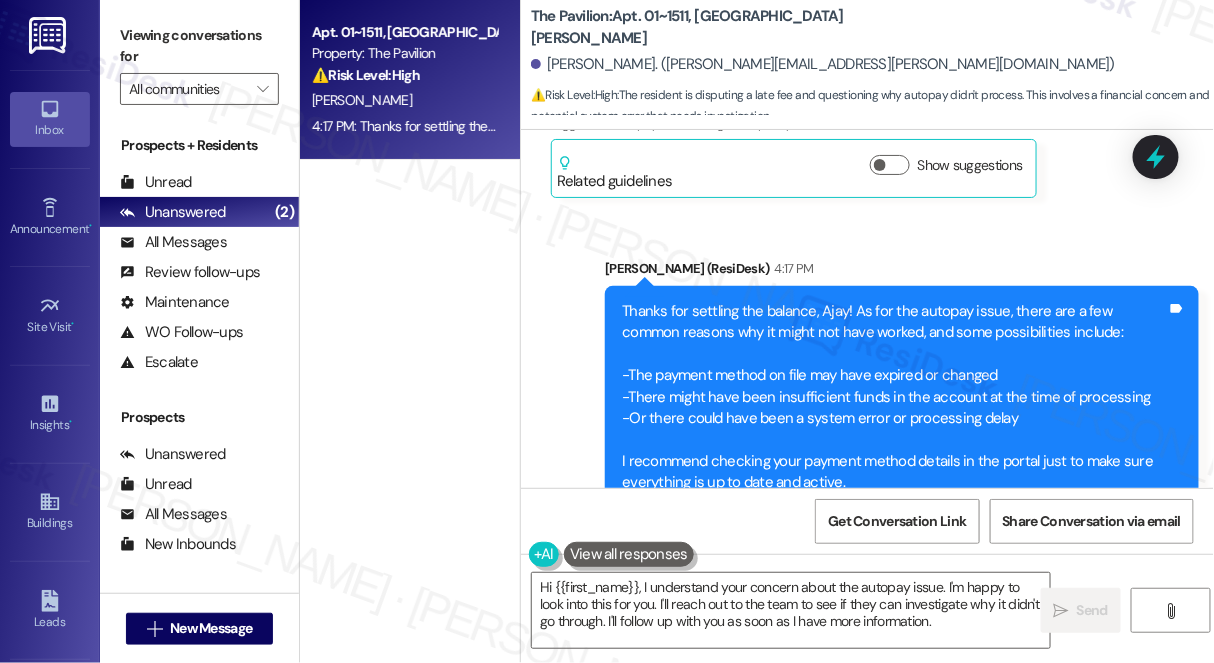 click on "Thanks for settling the balance, Ajay! As for the autopay issue, there are a few common reasons why it might not have worked, and some possibilities include:
-The payment method on file may have expired or changed
-There might have been insufficient funds in the account at the time of processing
-Or there could have been a system error or processing delay
I recommend checking your payment method details in the portal just to make sure everything is up to date and active." at bounding box center [894, 397] 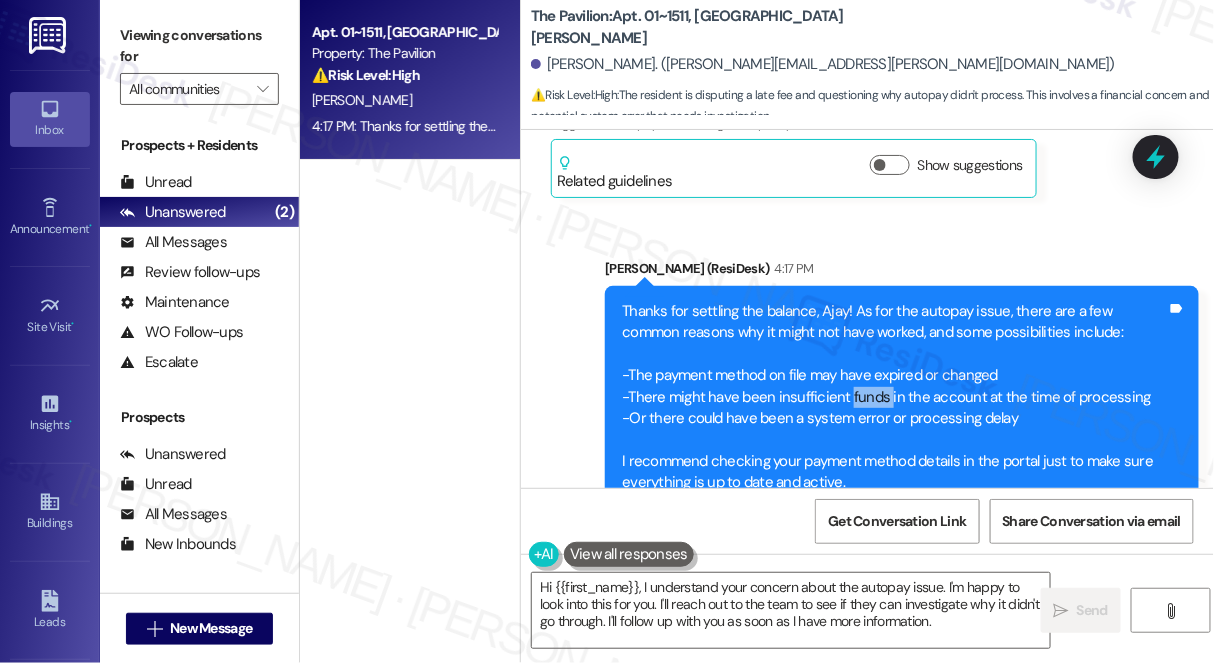 click on "Thanks for settling the balance, Ajay! As for the autopay issue, there are a few common reasons why it might not have worked, and some possibilities include:
-The payment method on file may have expired or changed
-There might have been insufficient funds in the account at the time of processing
-Or there could have been a system error or processing delay
I recommend checking your payment method details in the portal just to make sure everything is up to date and active." at bounding box center [894, 397] 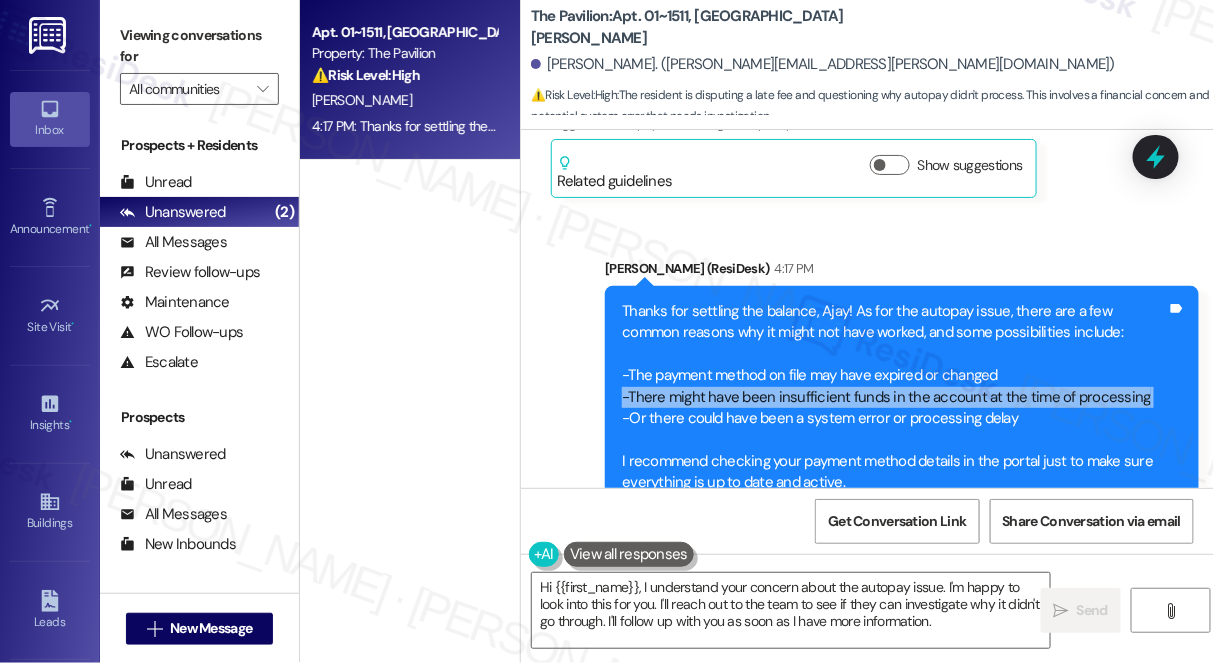 click on "Thanks for settling the balance, Ajay! As for the autopay issue, there are a few common reasons why it might not have worked, and some possibilities include:
-The payment method on file may have expired or changed
-There might have been insufficient funds in the account at the time of processing
-Or there could have been a system error or processing delay
I recommend checking your payment method details in the portal just to make sure everything is up to date and active." at bounding box center [894, 397] 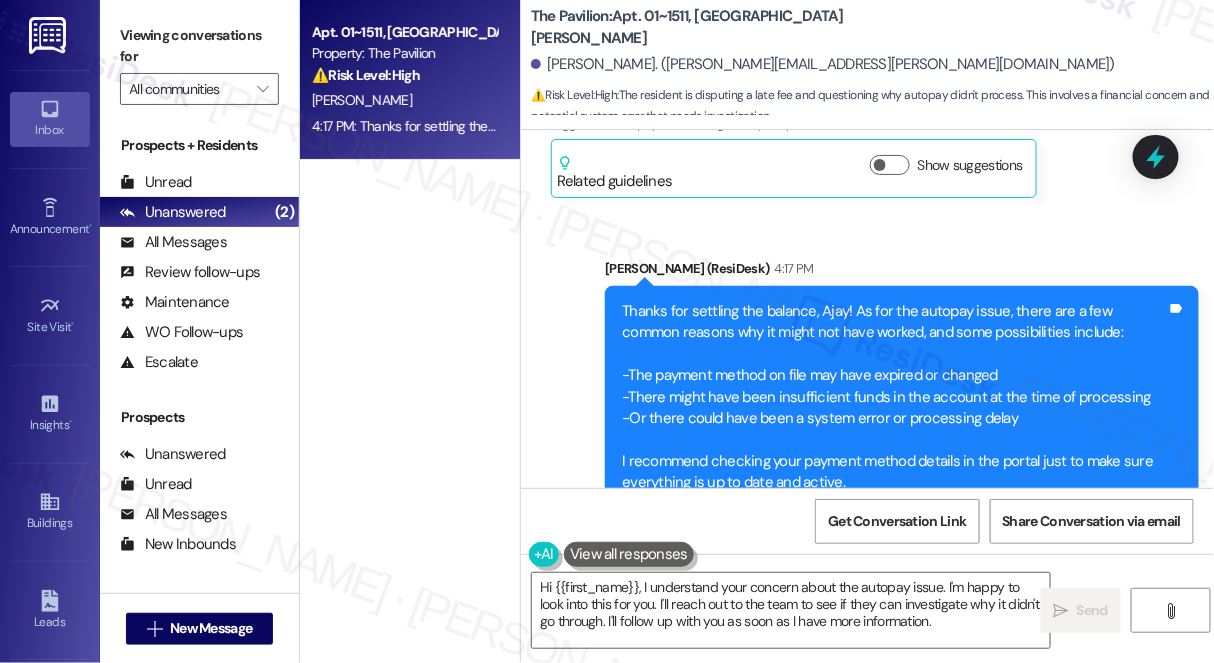 click on "Thanks for settling the balance, Ajay! As for the autopay issue, there are a few common reasons why it might not have worked, and some possibilities include:
-The payment method on file may have expired or changed
-There might have been insufficient funds in the account at the time of processing
-Or there could have been a system error or processing delay
I recommend checking your payment method details in the portal just to make sure everything is up to date and active." at bounding box center [894, 397] 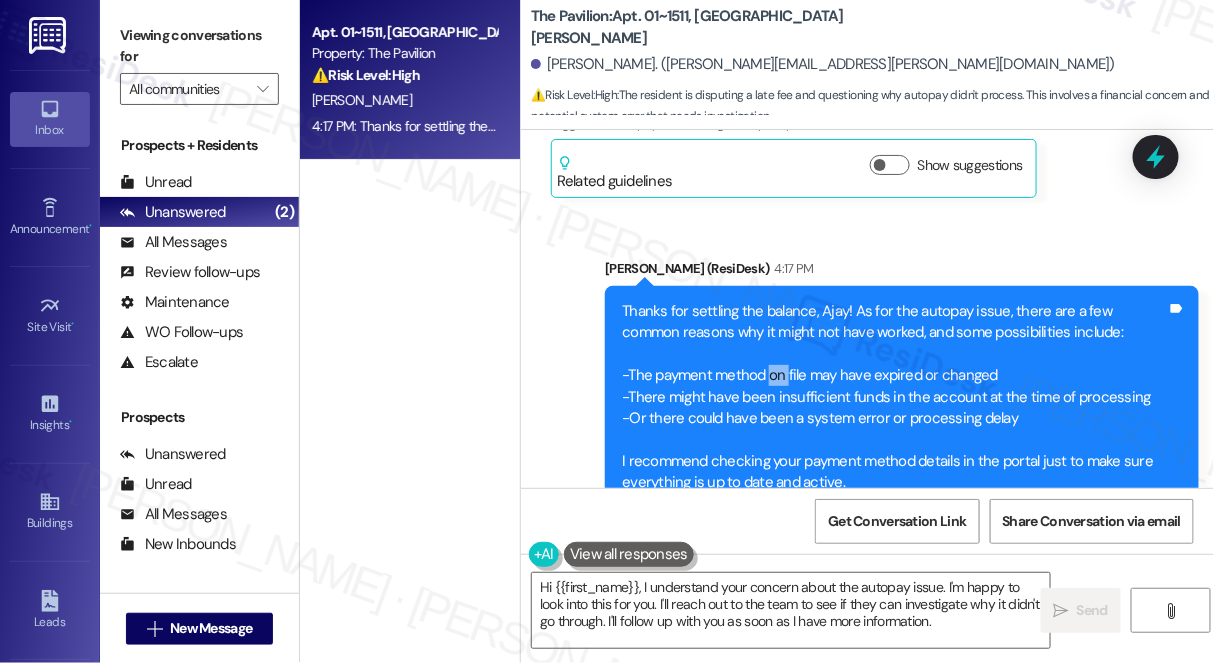 click on "Thanks for settling the balance, Ajay! As for the autopay issue, there are a few common reasons why it might not have worked, and some possibilities include:
-The payment method on file may have expired or changed
-There might have been insufficient funds in the account at the time of processing
-Or there could have been a system error or processing delay
I recommend checking your payment method details in the portal just to make sure everything is up to date and active." at bounding box center [894, 397] 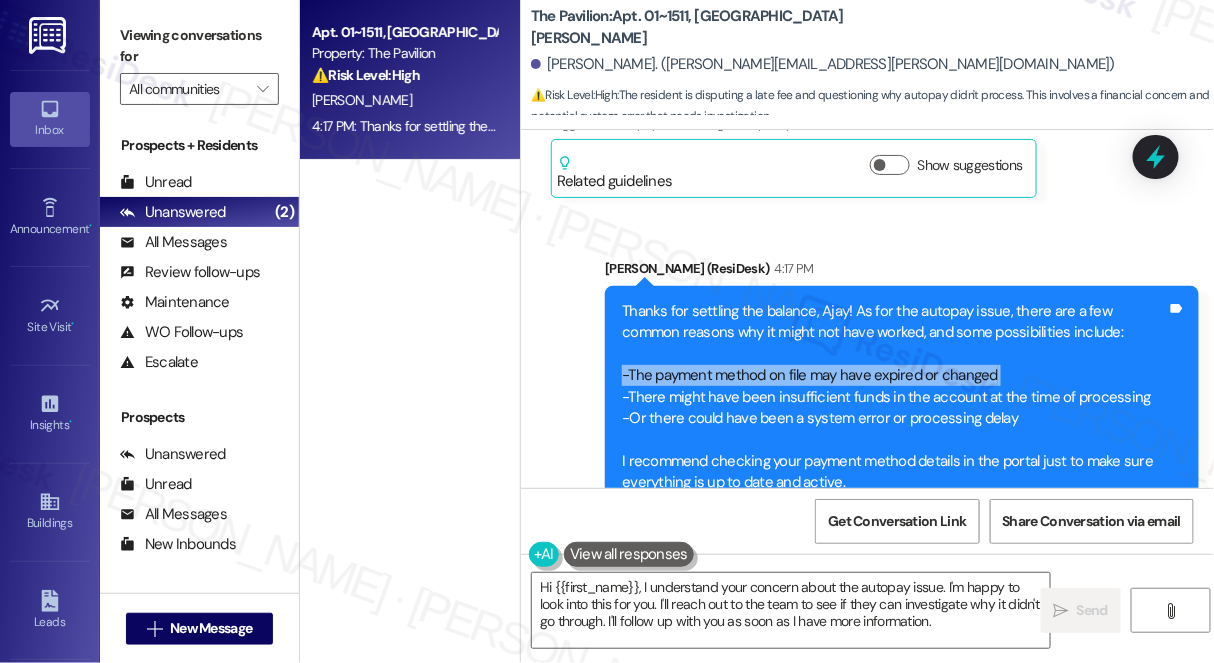 click on "Thanks for settling the balance, Ajay! As for the autopay issue, there are a few common reasons why it might not have worked, and some possibilities include:
-The payment method on file may have expired or changed
-There might have been insufficient funds in the account at the time of processing
-Or there could have been a system error or processing delay
I recommend checking your payment method details in the portal just to make sure everything is up to date and active." at bounding box center (894, 397) 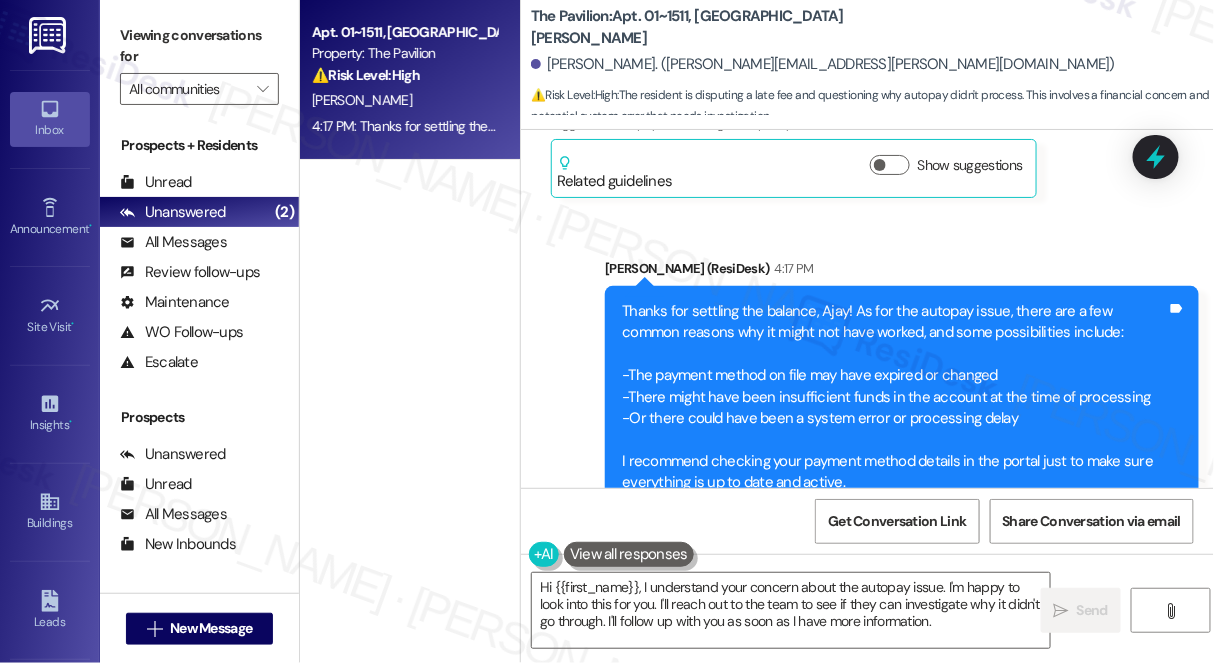 click on "Thanks for settling the balance, Ajay! As for the autopay issue, there are a few common reasons why it might not have worked, and some possibilities include:
-The payment method on file may have expired or changed
-There might have been insufficient funds in the account at the time of processing
-Or there could have been a system error or processing delay
I recommend checking your payment method details in the portal just to make sure everything is up to date and active." at bounding box center (894, 397) 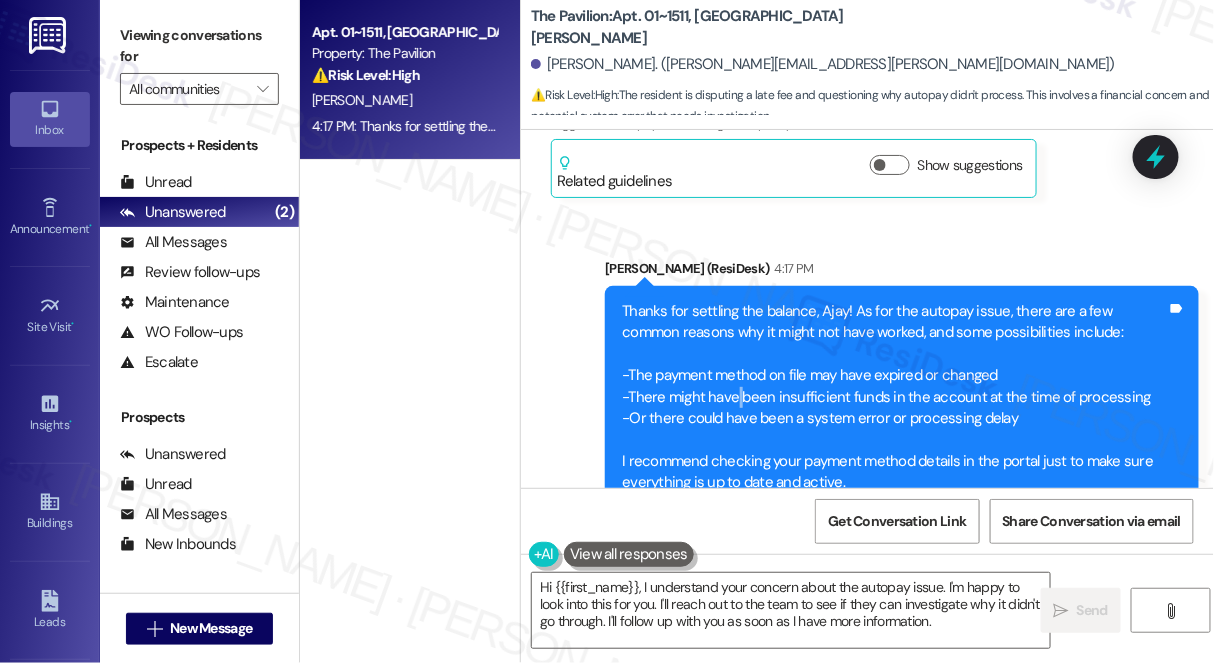 click on "Thanks for settling the balance, Ajay! As for the autopay issue, there are a few common reasons why it might not have worked, and some possibilities include:
-The payment method on file may have expired or changed
-There might have been insufficient funds in the account at the time of processing
-Or there could have been a system error or processing delay
I recommend checking your payment method details in the portal just to make sure everything is up to date and active." at bounding box center [894, 397] 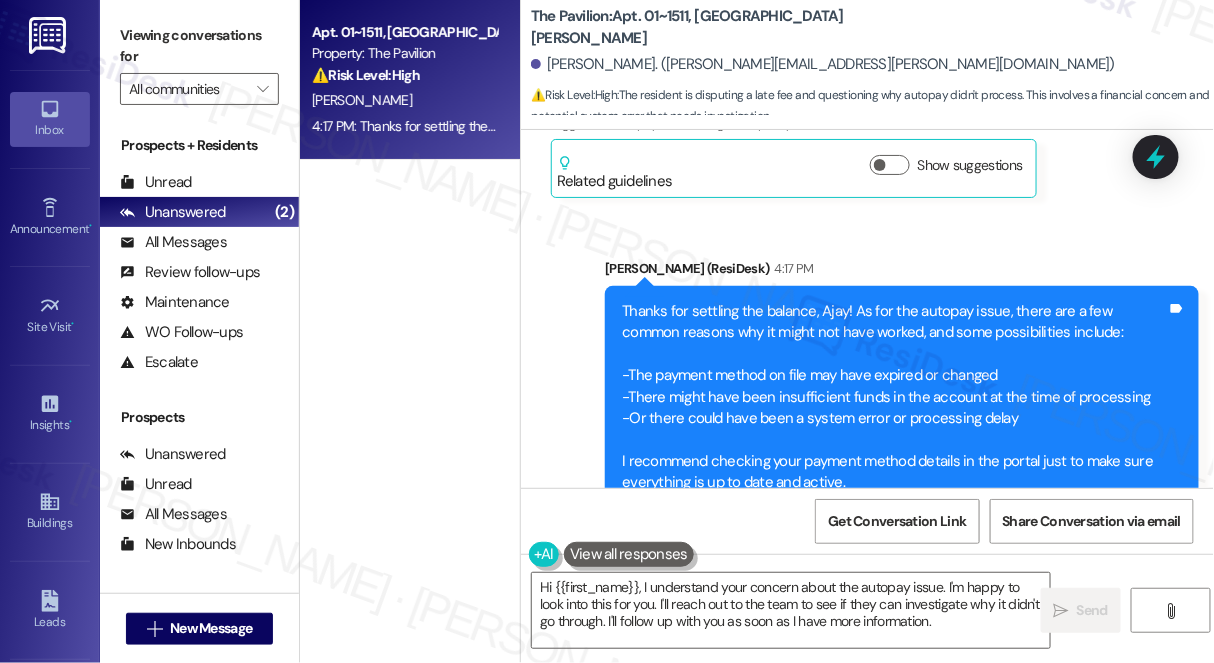 click on "Thanks for settling the balance, Ajay! As for the autopay issue, there are a few common reasons why it might not have worked, and some possibilities include:
-The payment method on file may have expired or changed
-There might have been insufficient funds in the account at the time of processing
-Or there could have been a system error or processing delay
I recommend checking your payment method details in the portal just to make sure everything is up to date and active." at bounding box center (894, 397) 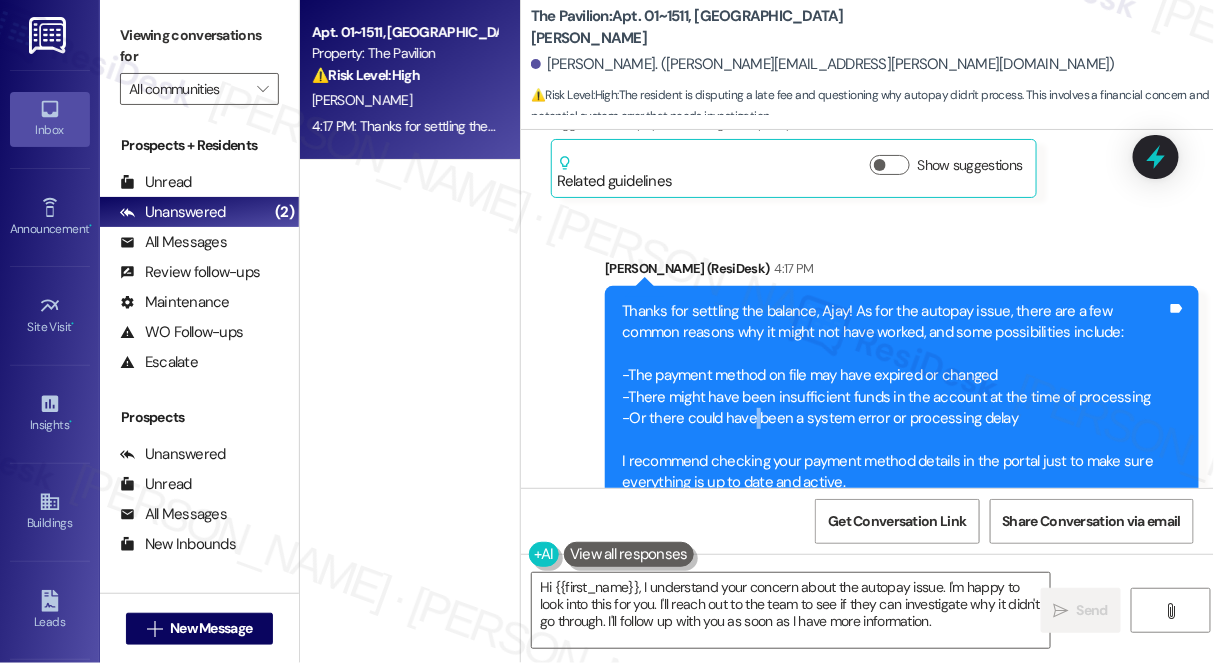 click on "Thanks for settling the balance, Ajay! As for the autopay issue, there are a few common reasons why it might not have worked, and some possibilities include:
-The payment method on file may have expired or changed
-There might have been insufficient funds in the account at the time of processing
-Or there could have been a system error or processing delay
I recommend checking your payment method details in the portal just to make sure everything is up to date and active." at bounding box center [894, 397] 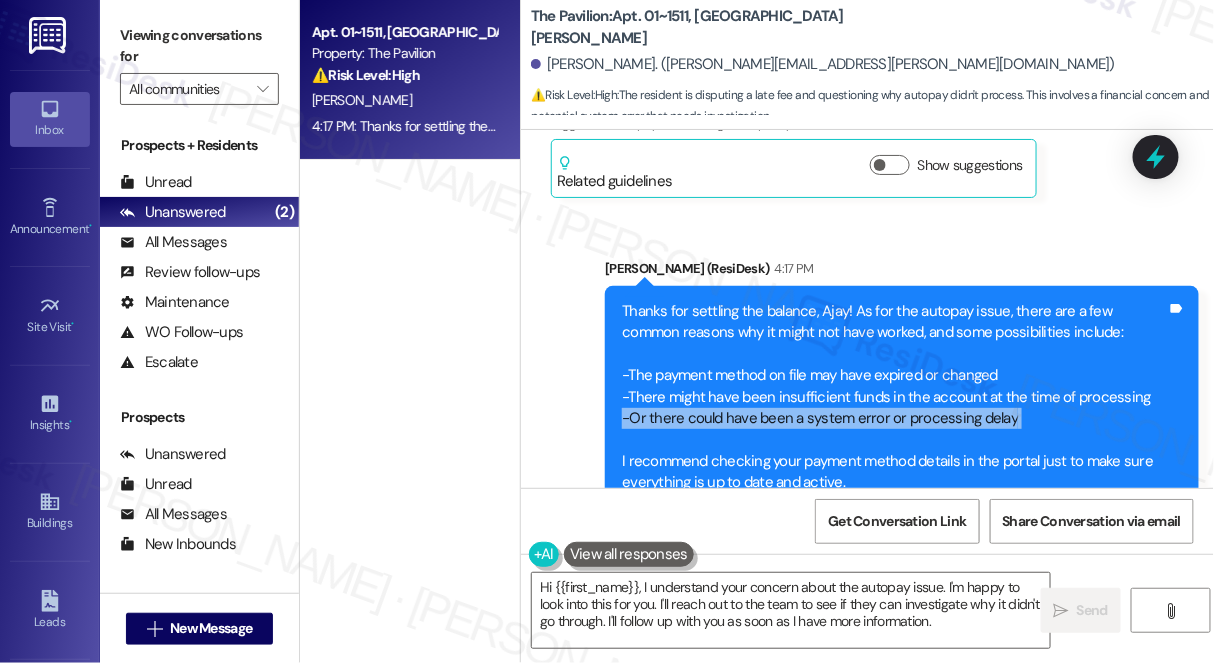 click on "Thanks for settling the balance, Ajay! As for the autopay issue, there are a few common reasons why it might not have worked, and some possibilities include:
-The payment method on file may have expired or changed
-There might have been insufficient funds in the account at the time of processing
-Or there could have been a system error or processing delay
I recommend checking your payment method details in the portal just to make sure everything is up to date and active." at bounding box center [894, 397] 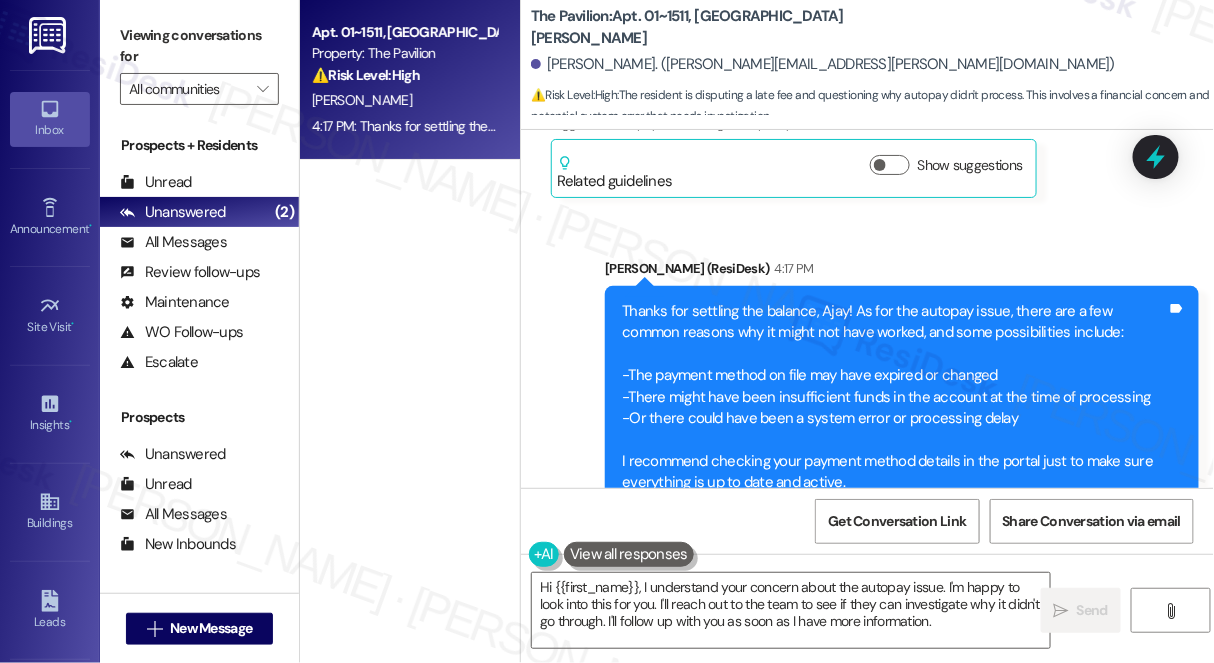 click on "Thanks for settling the balance, Ajay! As for the autopay issue, there are a few common reasons why it might not have worked, and some possibilities include:
-The payment method on file may have expired or changed
-There might have been insufficient funds in the account at the time of processing
-Or there could have been a system error or processing delay
I recommend checking your payment method details in the portal just to make sure everything is up to date and active." at bounding box center [894, 397] 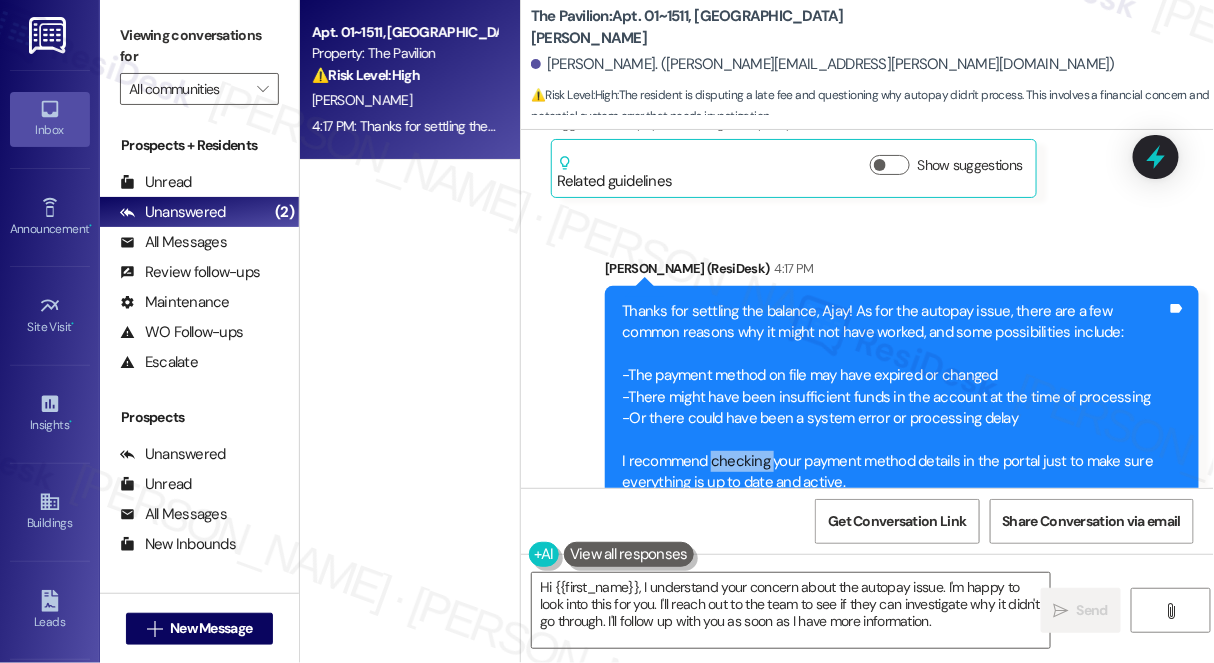 click on "Thanks for settling the balance, Ajay! As for the autopay issue, there are a few common reasons why it might not have worked, and some possibilities include:
-The payment method on file may have expired or changed
-There might have been insufficient funds in the account at the time of processing
-Or there could have been a system error or processing delay
I recommend checking your payment method details in the portal just to make sure everything is up to date and active." at bounding box center [894, 397] 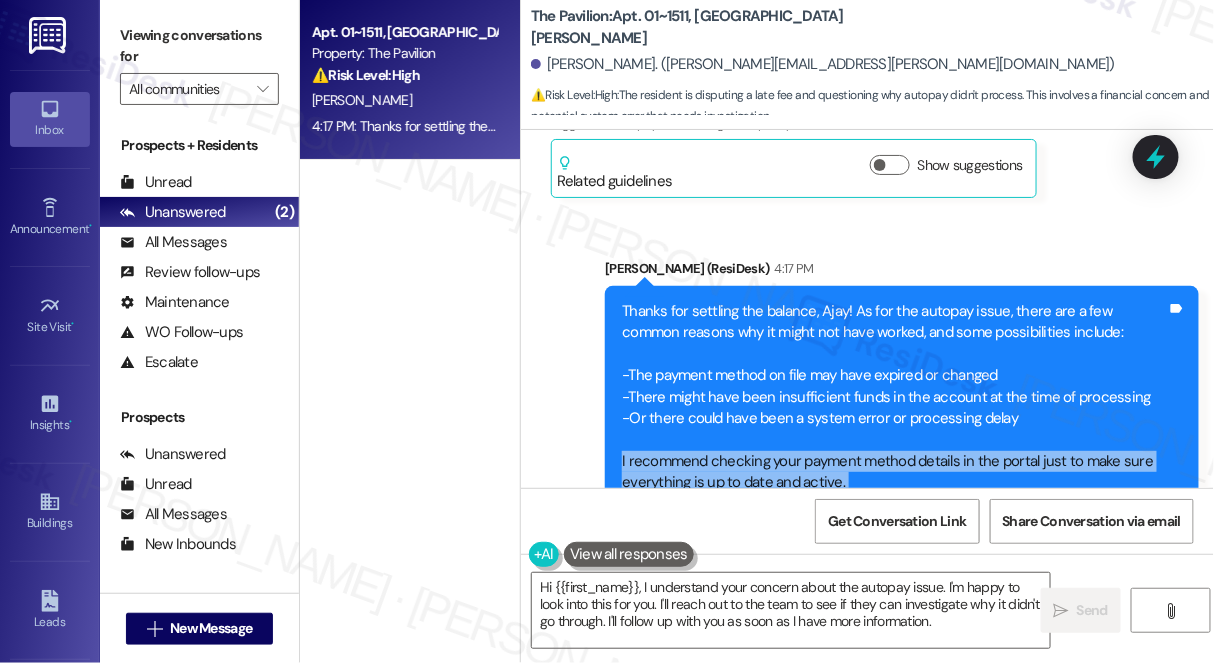 click on "Thanks for settling the balance, Ajay! As for the autopay issue, there are a few common reasons why it might not have worked, and some possibilities include:
-The payment method on file may have expired or changed
-There might have been insufficient funds in the account at the time of processing
-Or there could have been a system error or processing delay
I recommend checking your payment method details in the portal just to make sure everything is up to date and active." at bounding box center (894, 397) 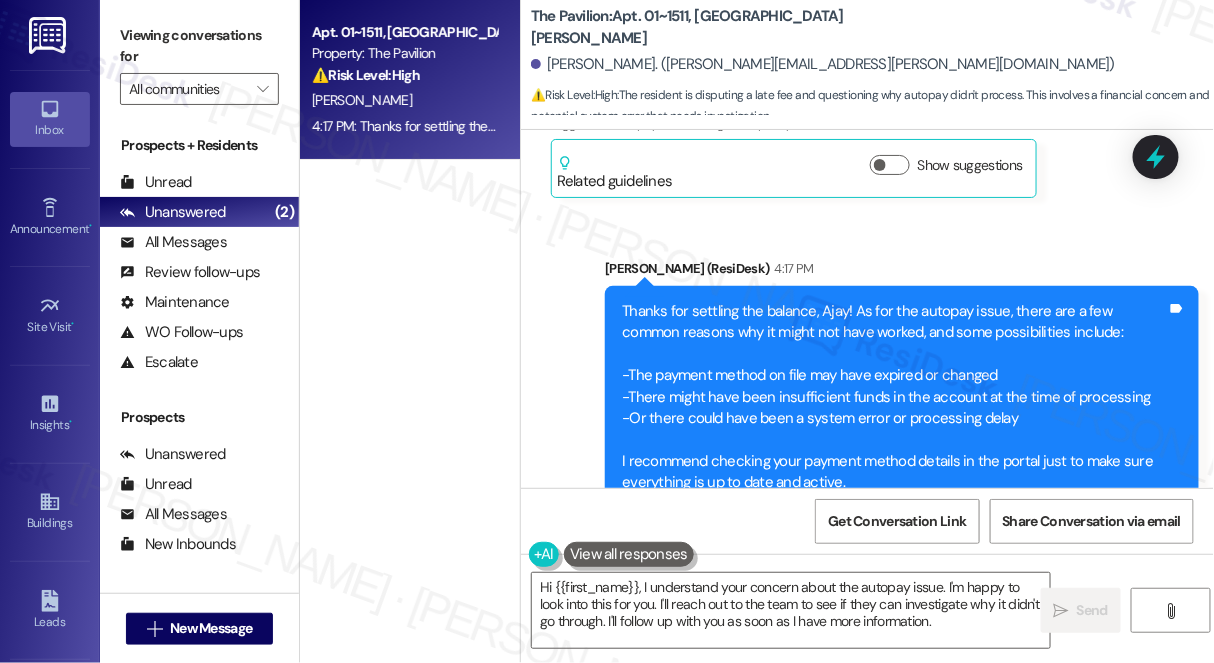 click on "Sent via SMS [PERSON_NAME]   (ResiDesk) 4:17 PM Thanks for settling the balance, Ajay! As for the autopay issue, there are a few common reasons why it might not have worked, and some possibilities include:
-The payment method on file may have expired or changed
-There might have been insufficient funds in the account at the time of processing
-Or there could have been a system error or processing delay
I recommend checking your payment method details in the portal just to make sure everything is up to date and active. Tags and notes Tagged as:   Rent/payments ,  Click to highlight conversations about Rent/payments Billing discrepancy Click to highlight conversations about Billing discrepancy" at bounding box center (902, 398) 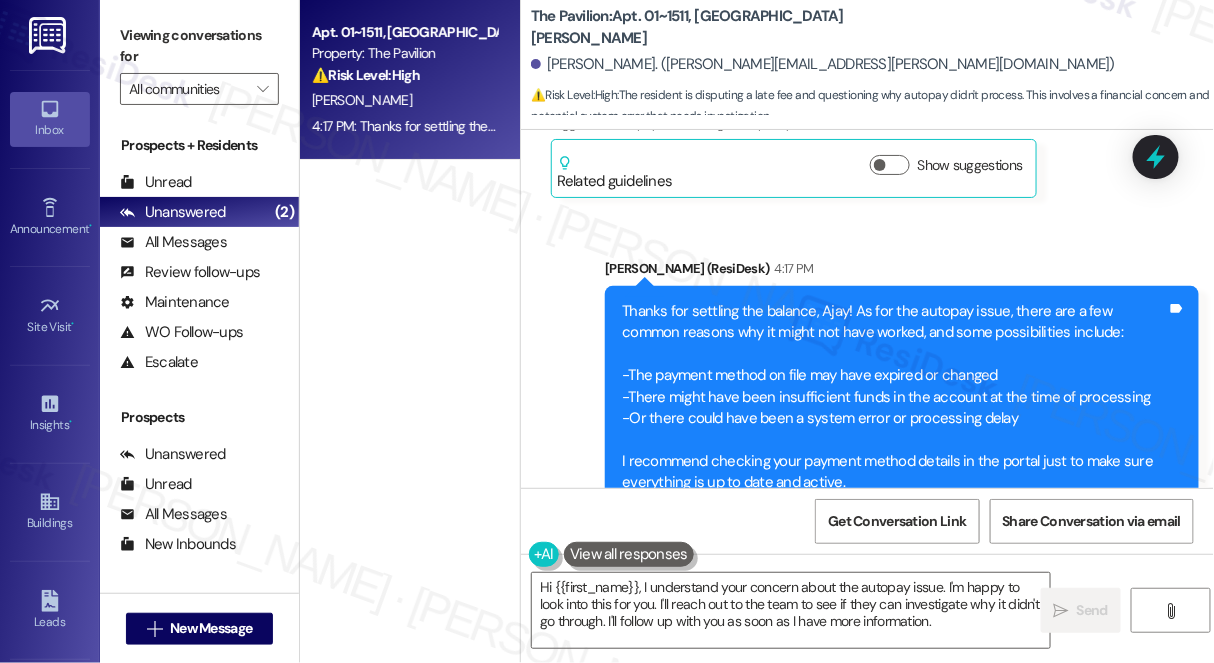 click on "Viewing conversations for" at bounding box center (199, 46) 